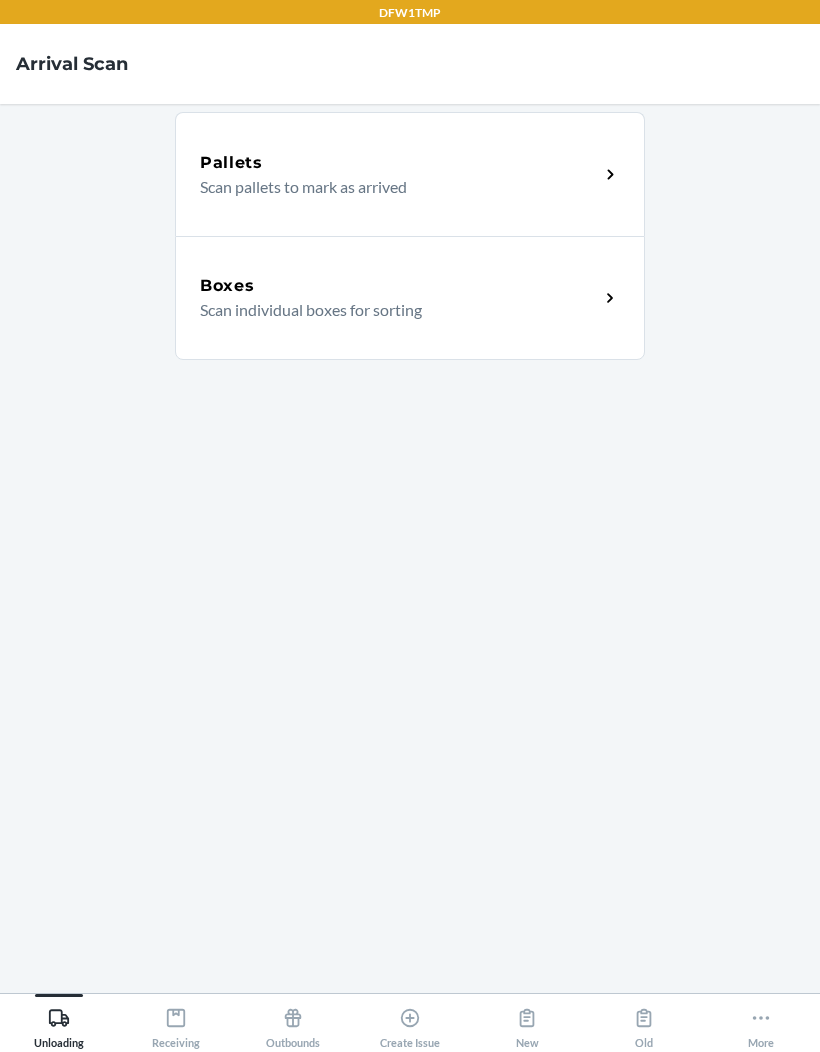 scroll, scrollTop: 82, scrollLeft: 0, axis: vertical 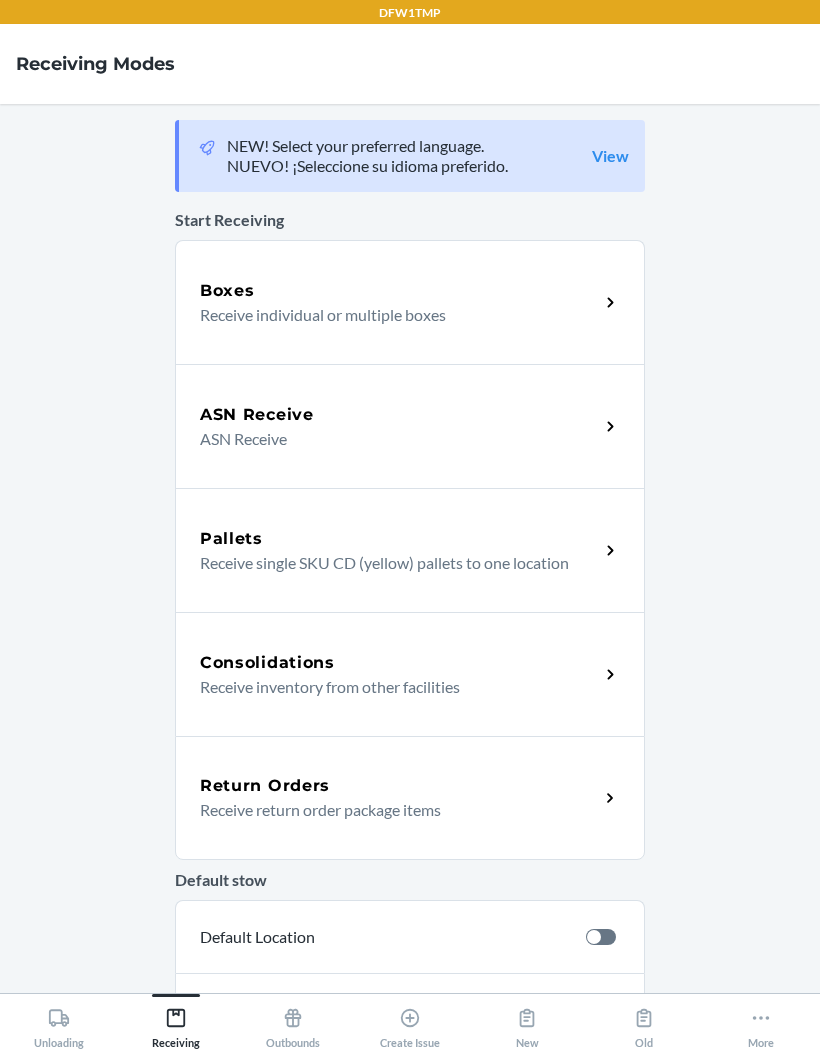 click on "Boxes" at bounding box center [399, 291] 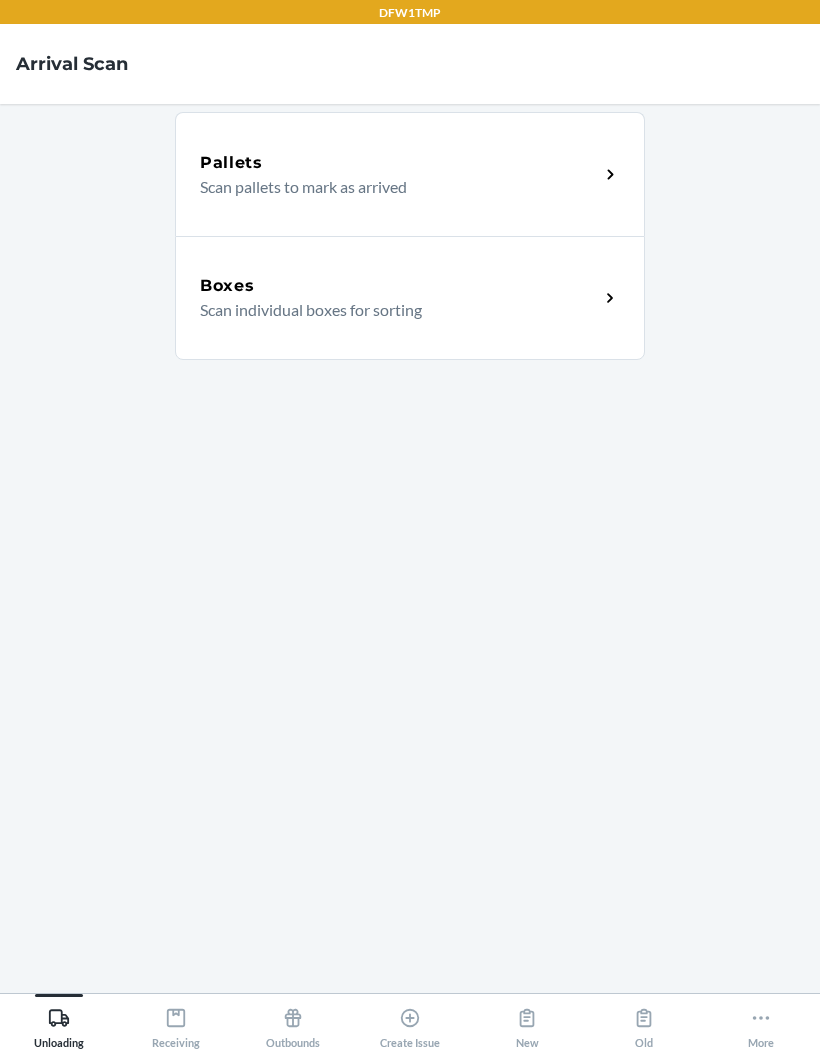 scroll, scrollTop: 82, scrollLeft: 0, axis: vertical 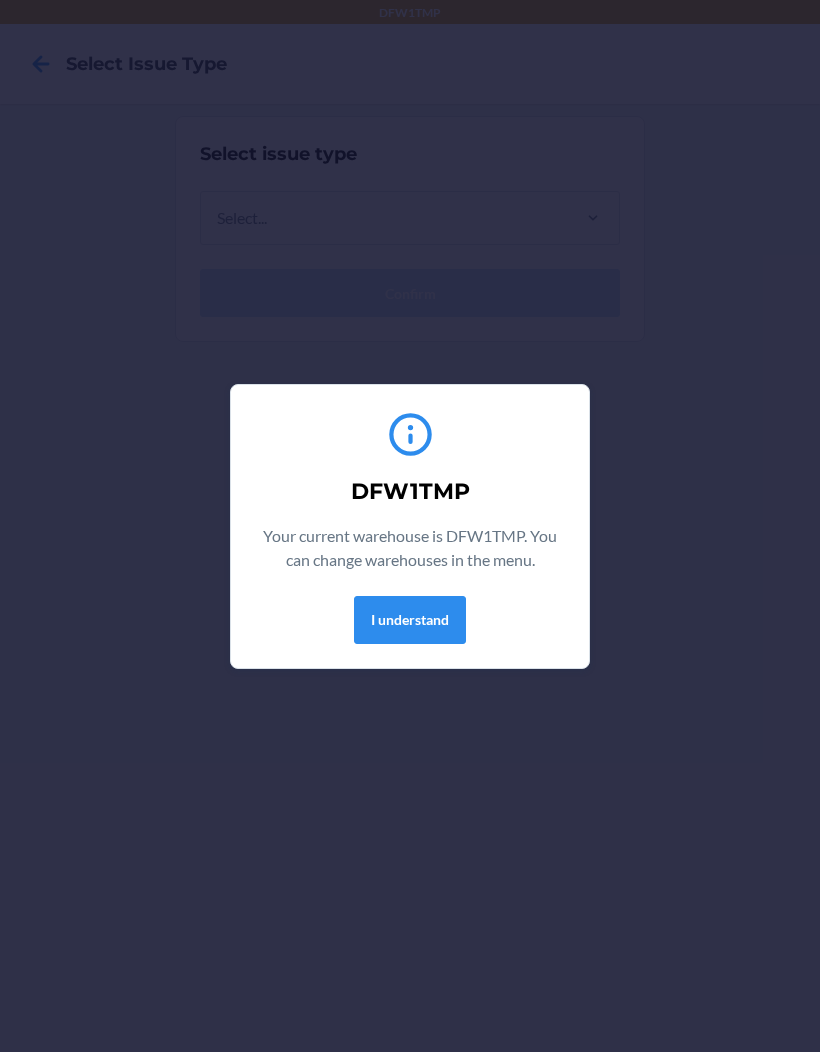 click on "I understand" at bounding box center (410, 620) 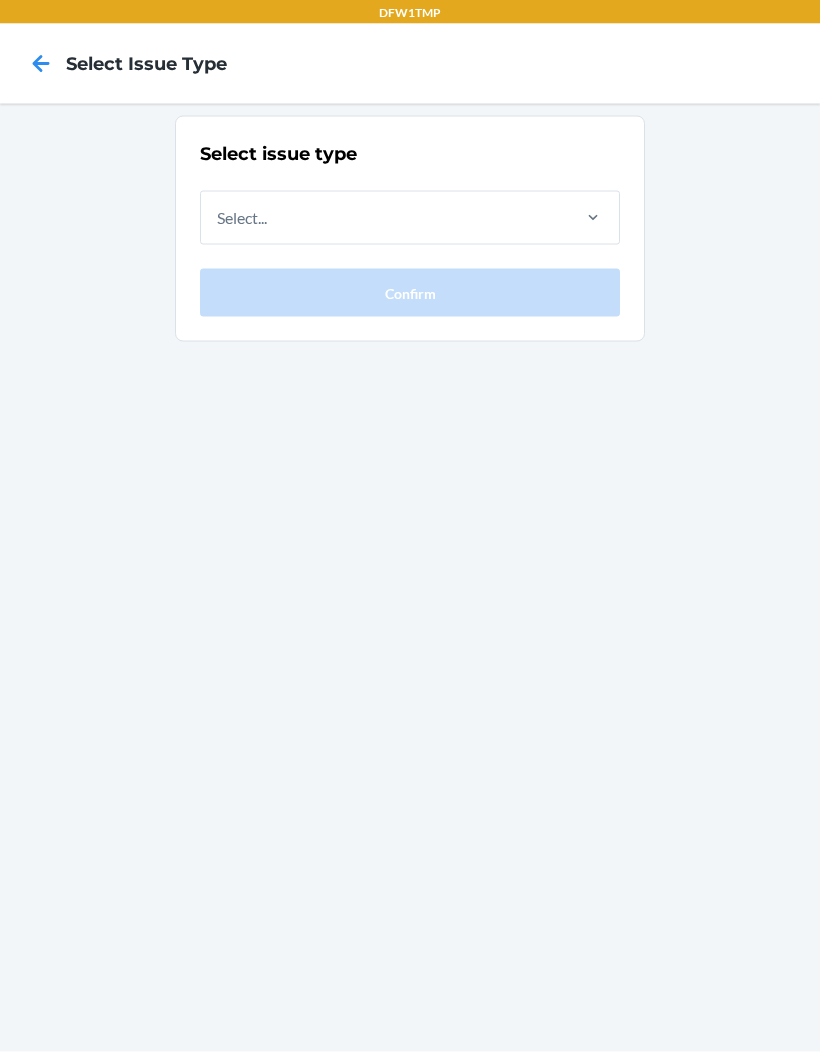 scroll, scrollTop: 82, scrollLeft: 0, axis: vertical 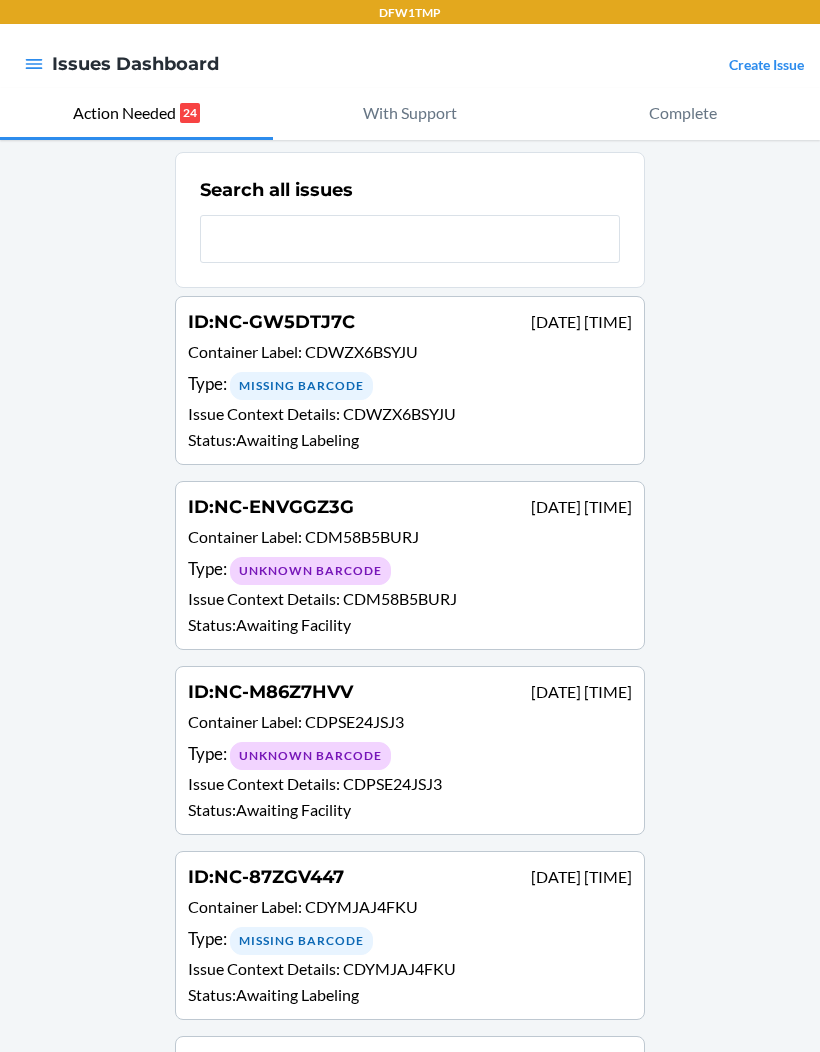 click on "Issue Context Details :   CDM58B5BURJ" at bounding box center [410, 599] 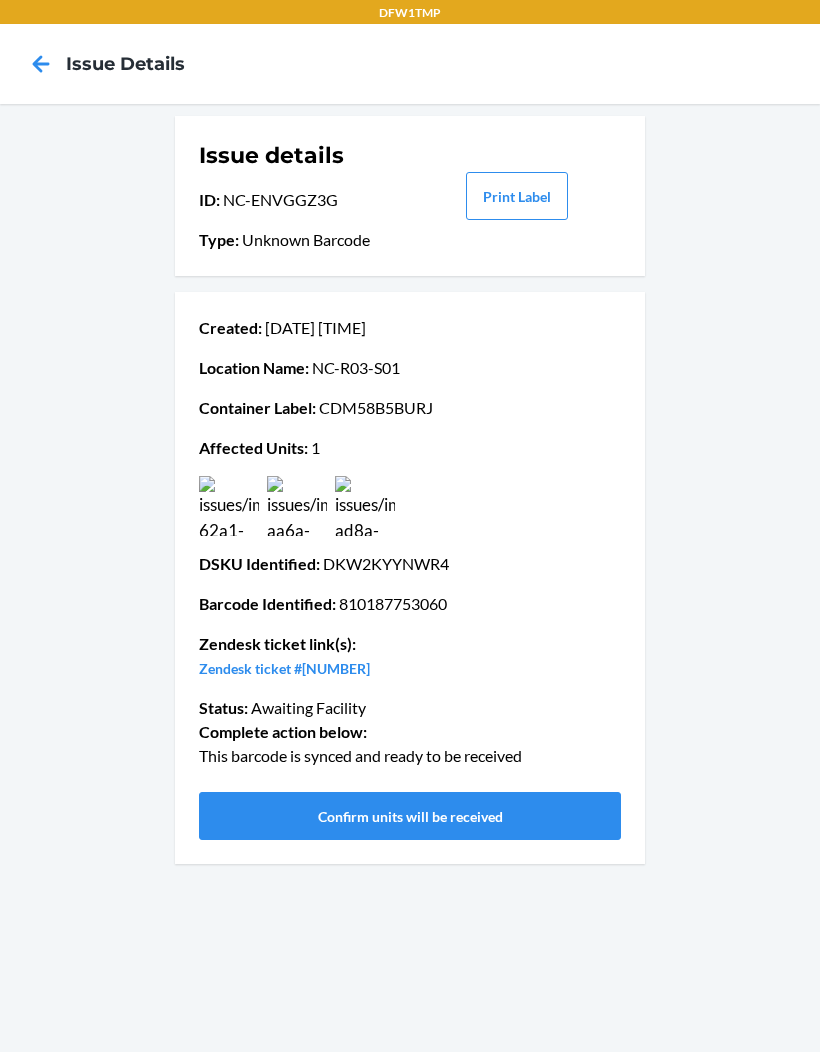 click at bounding box center (365, 506) 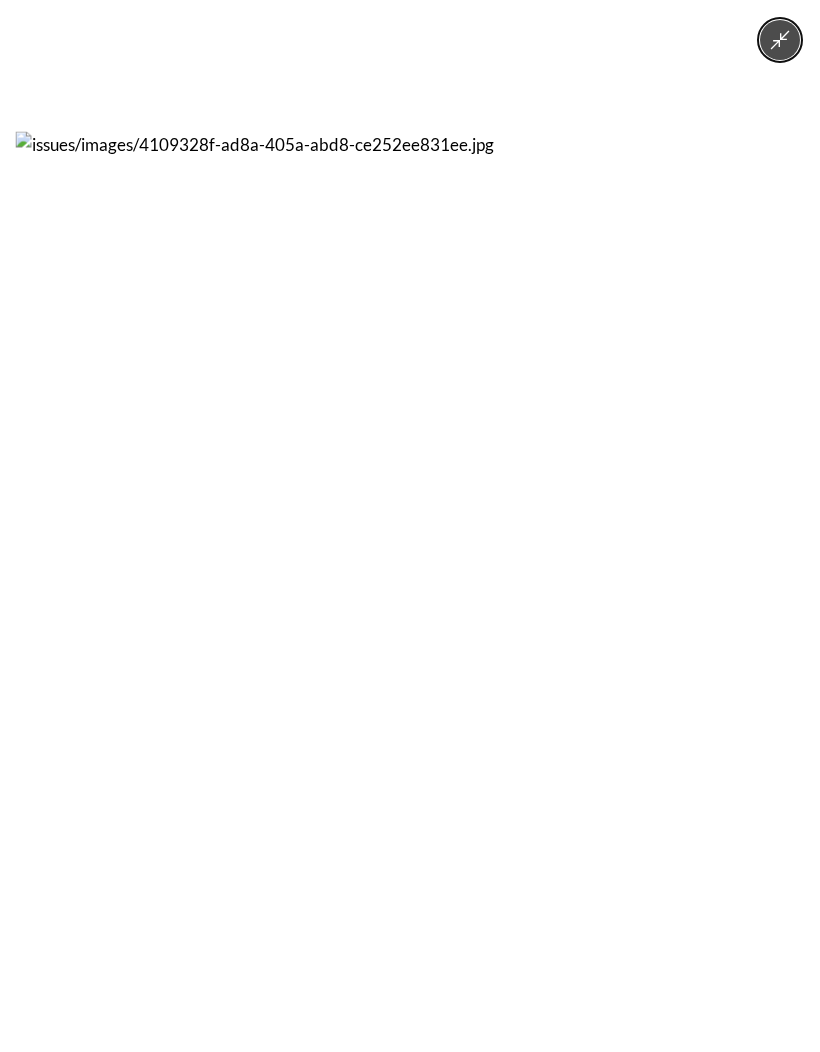 click 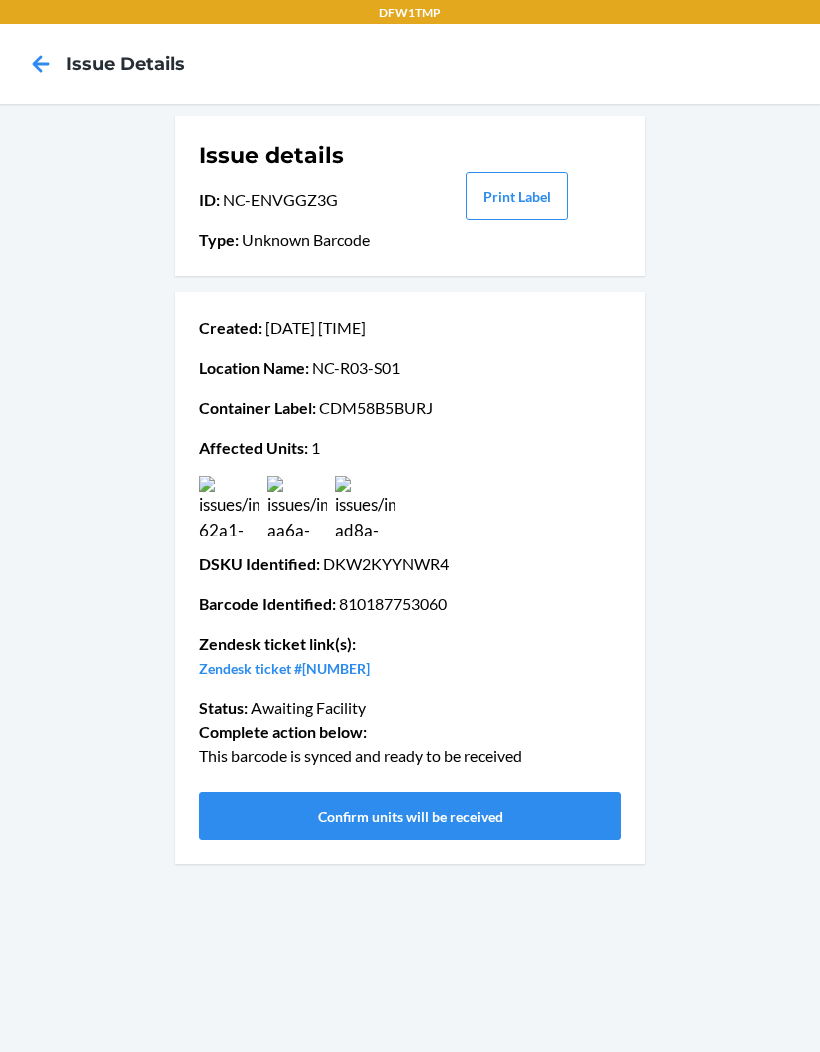 click on "Confirm units will be received" at bounding box center (410, 816) 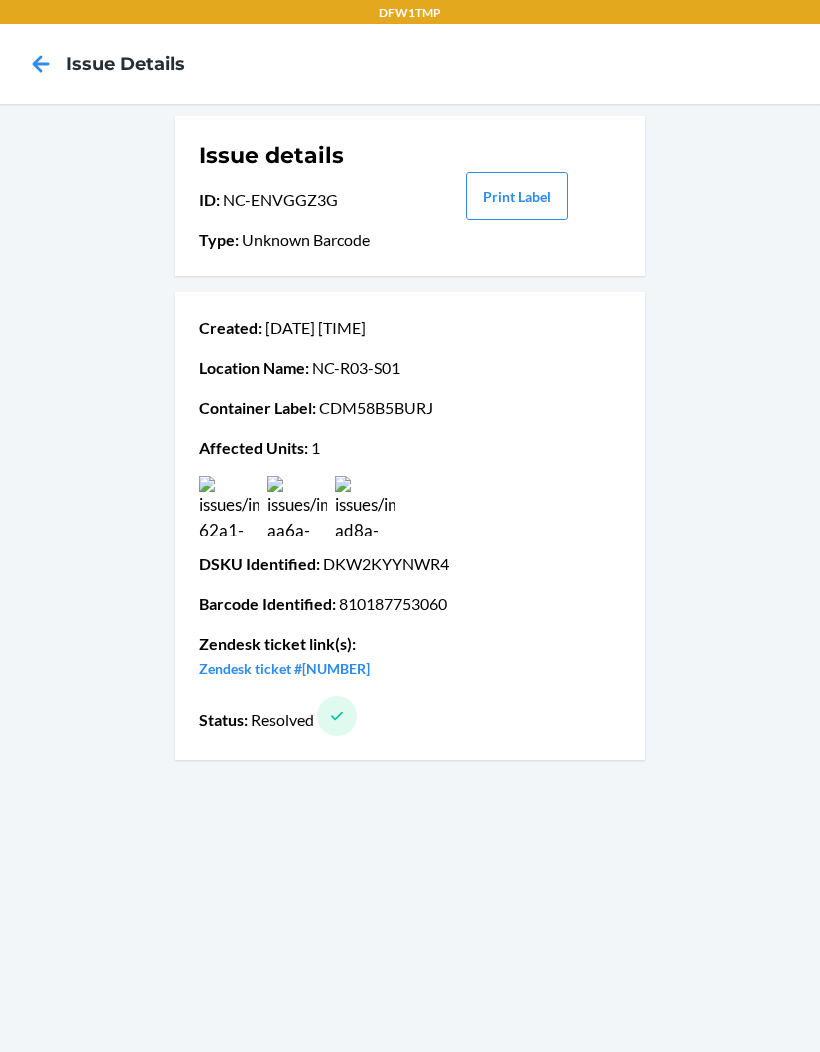 click 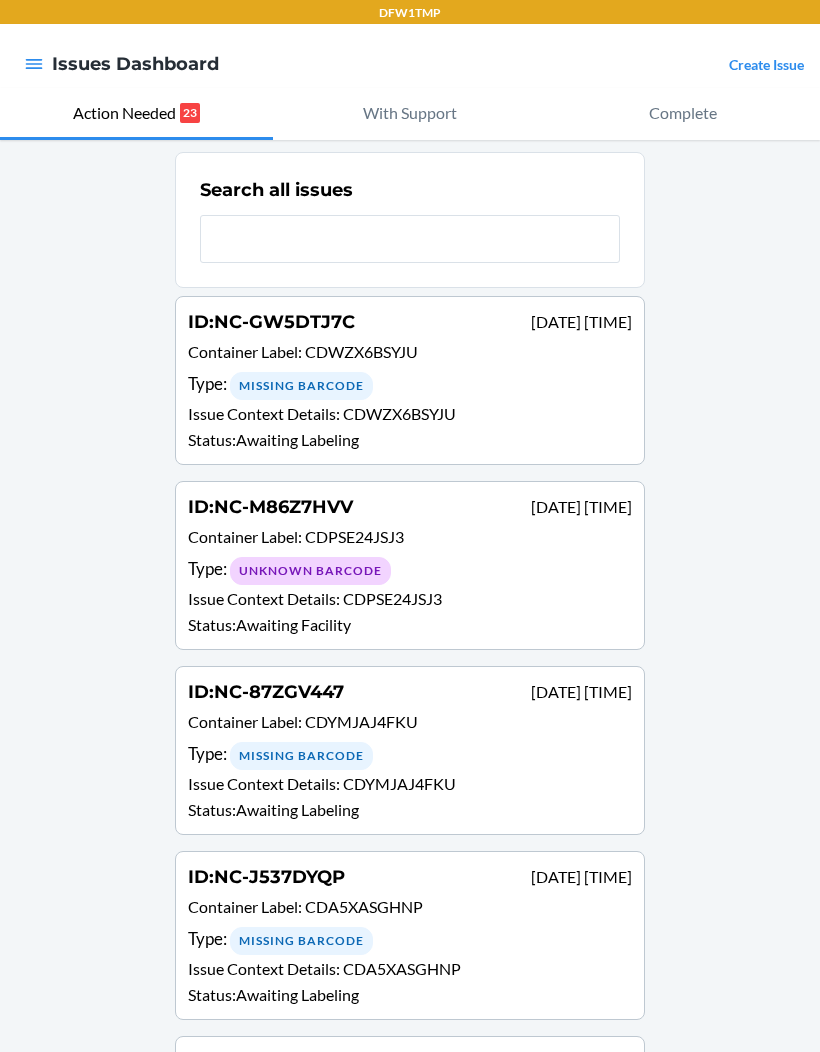click on "Container Label :   CDPSE24JSJ3" at bounding box center (410, 539) 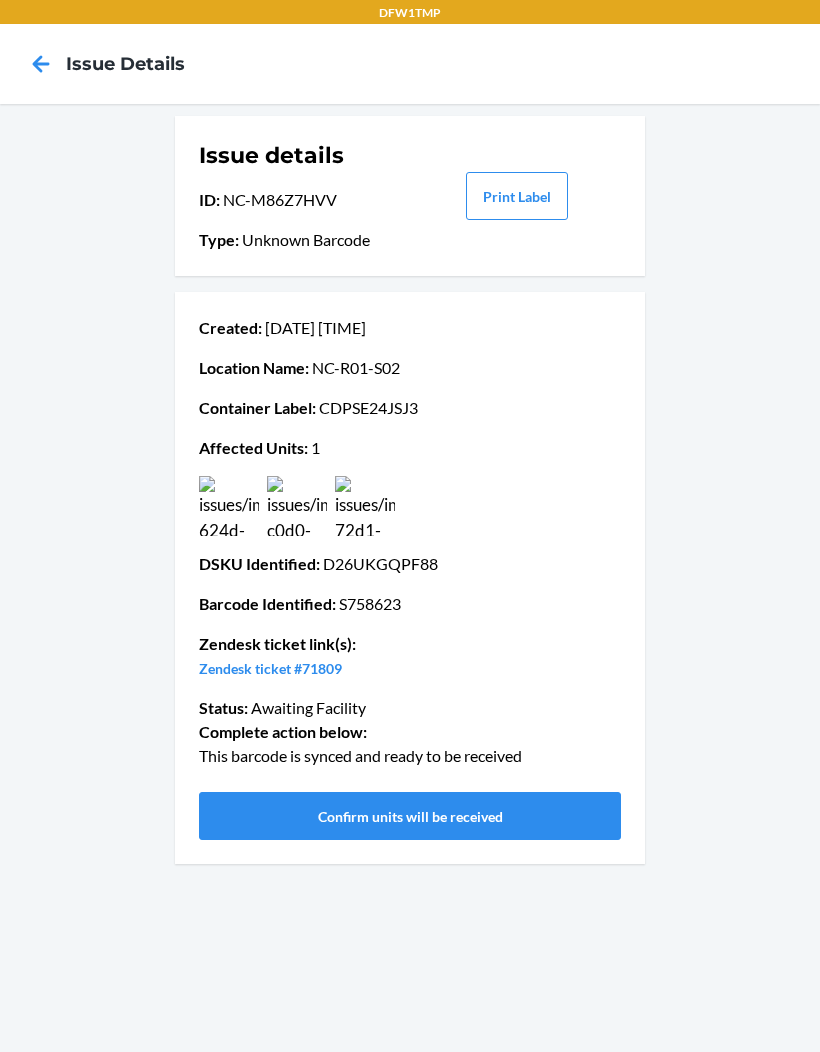 click at bounding box center [365, 506] 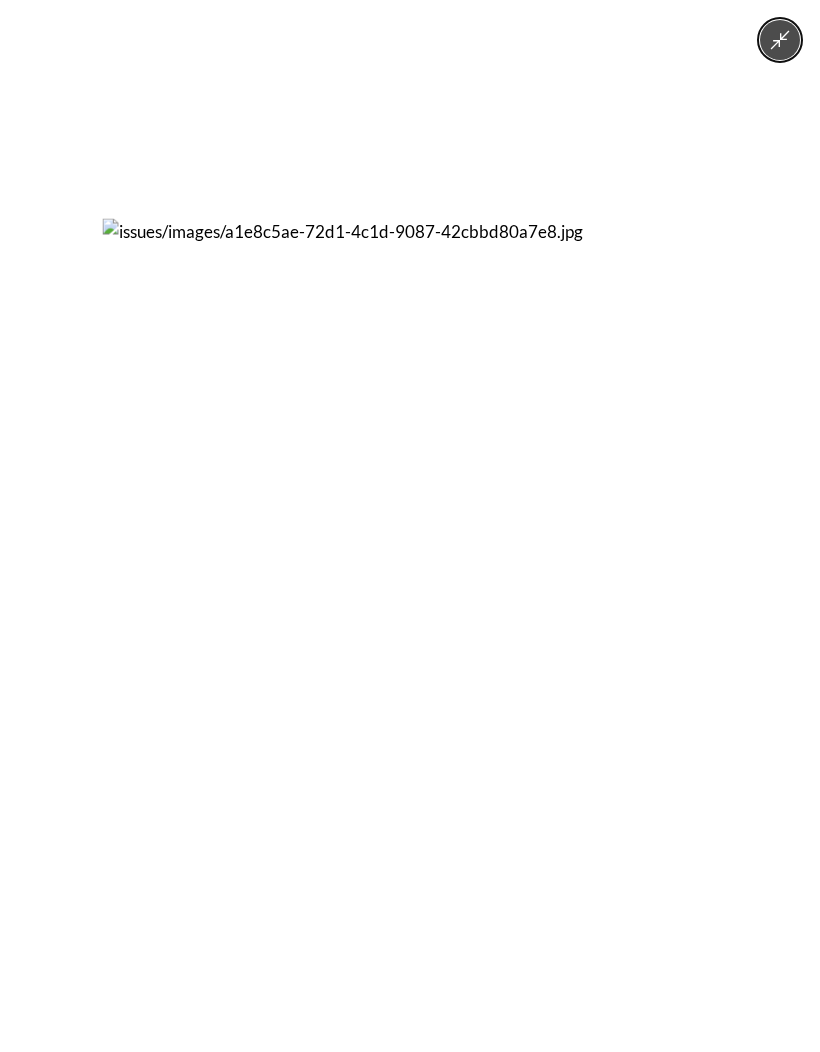 click 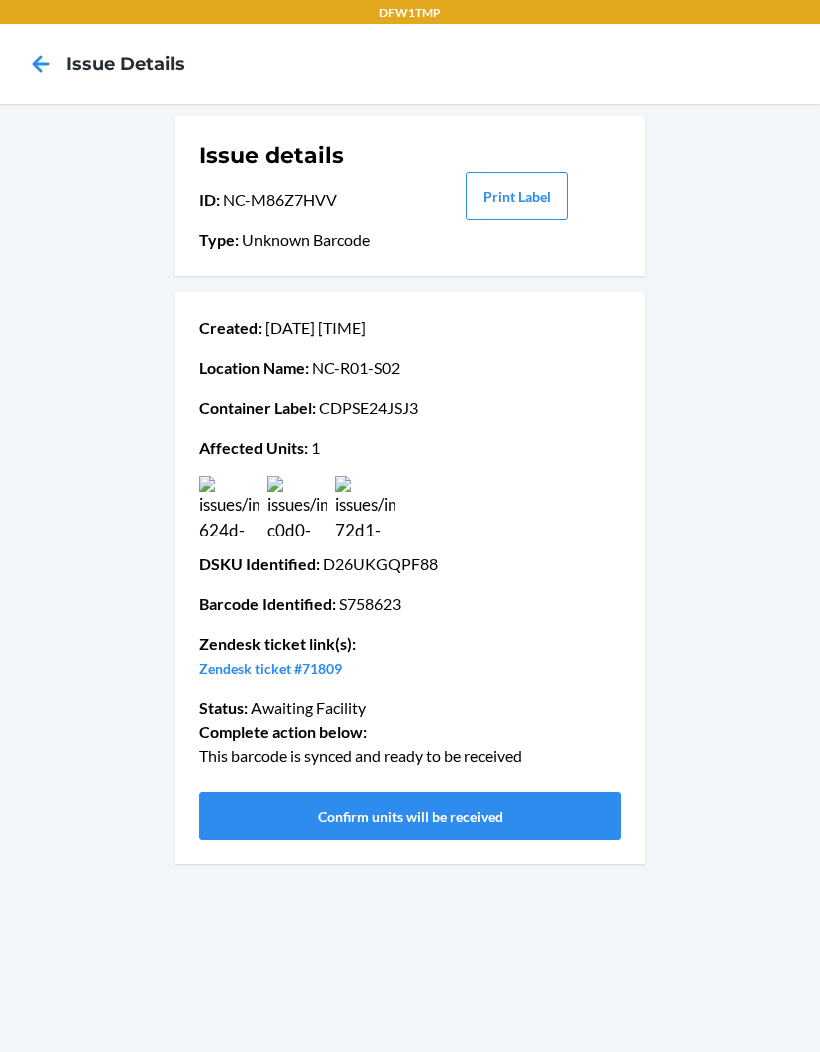 click at bounding box center (297, 506) 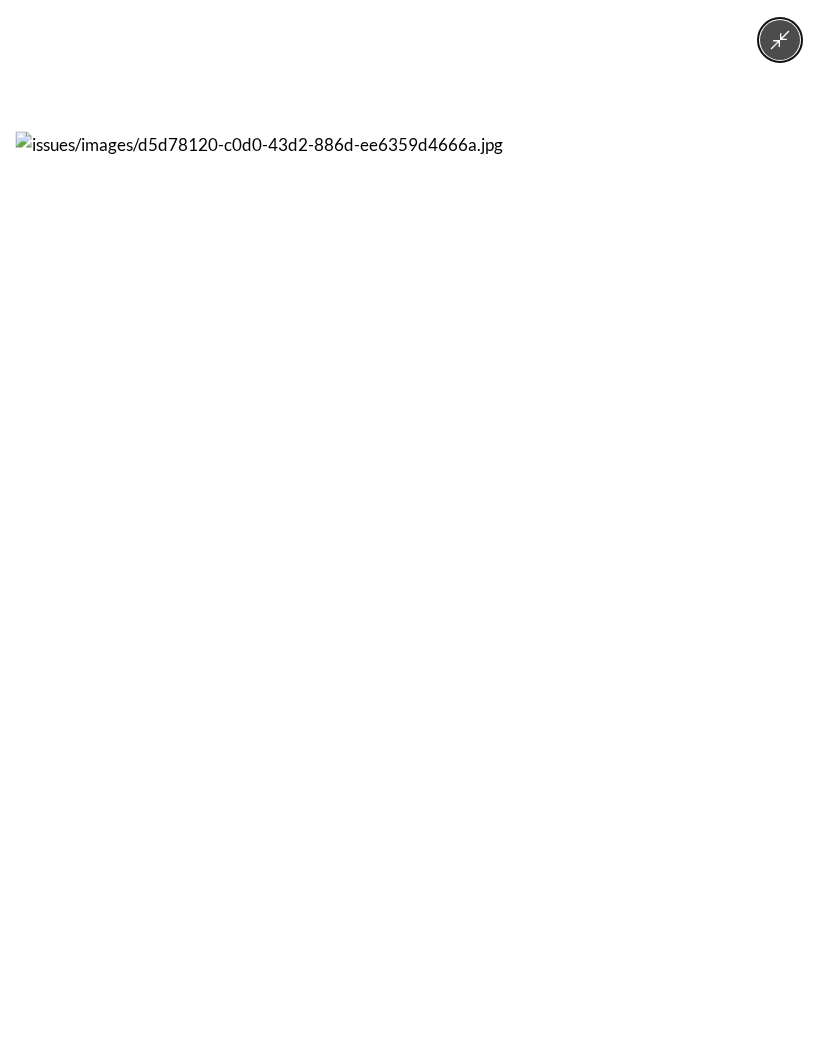 click 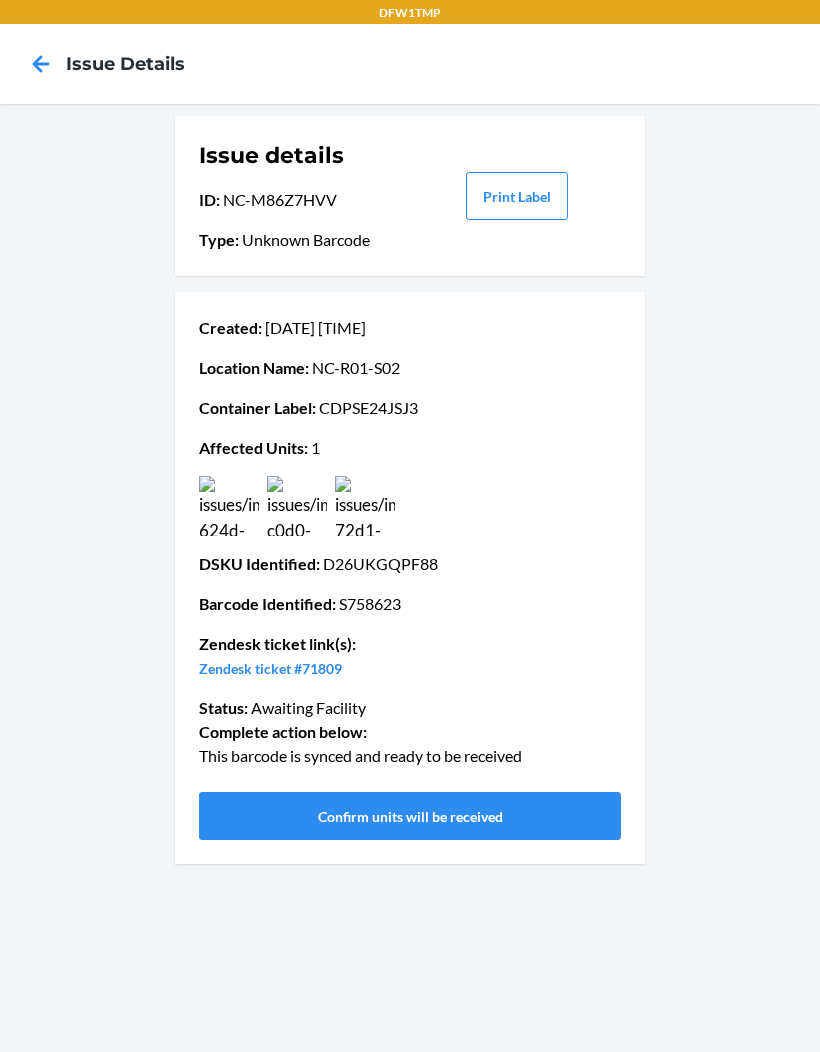 click at bounding box center [365, 506] 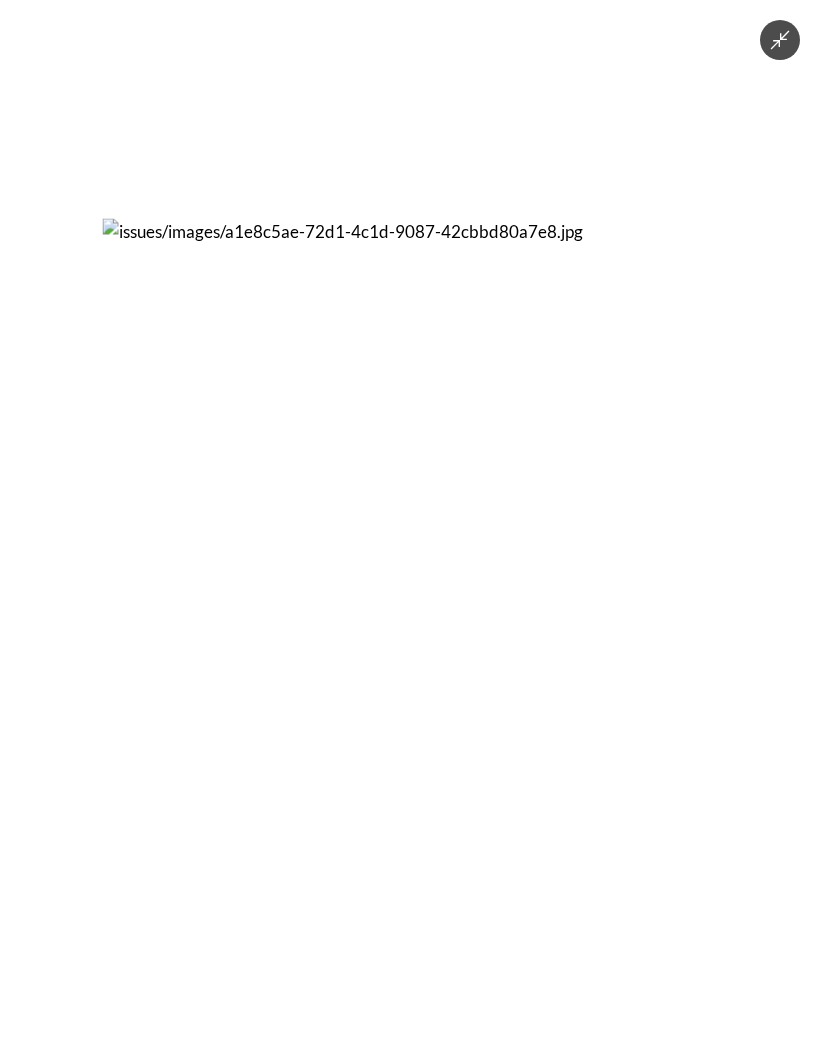 click at bounding box center [410, 526] 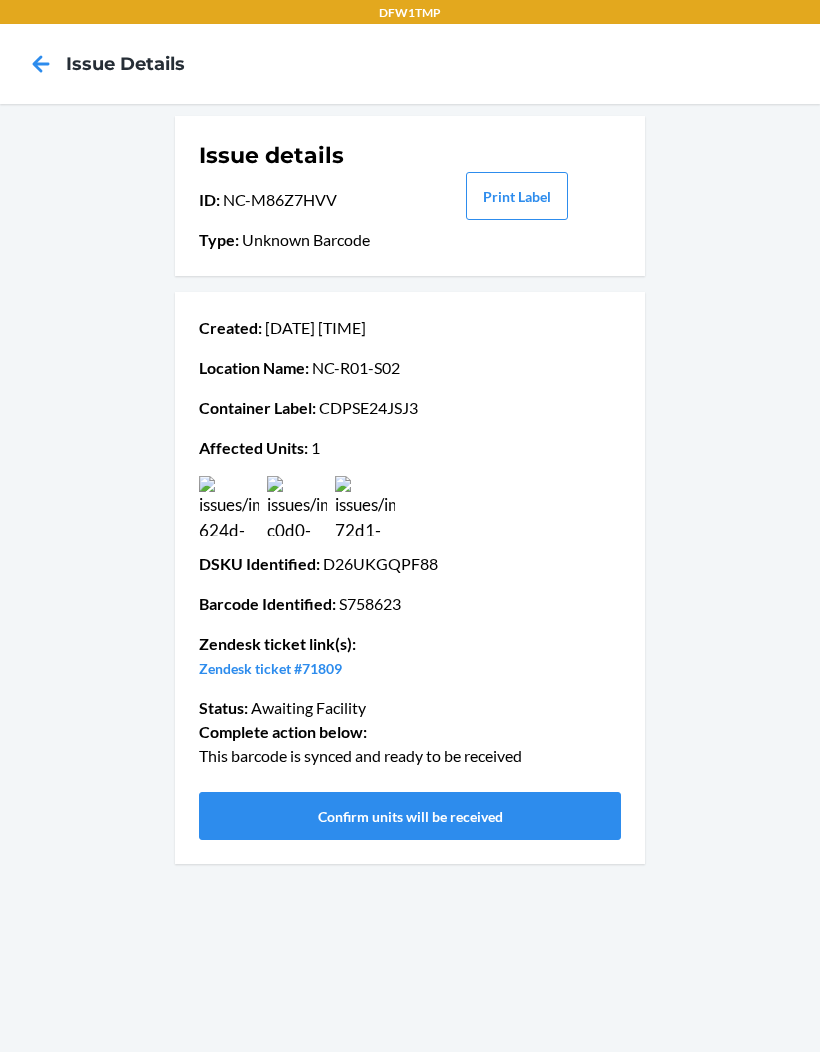 click on "Confirm units will be received" at bounding box center (410, 816) 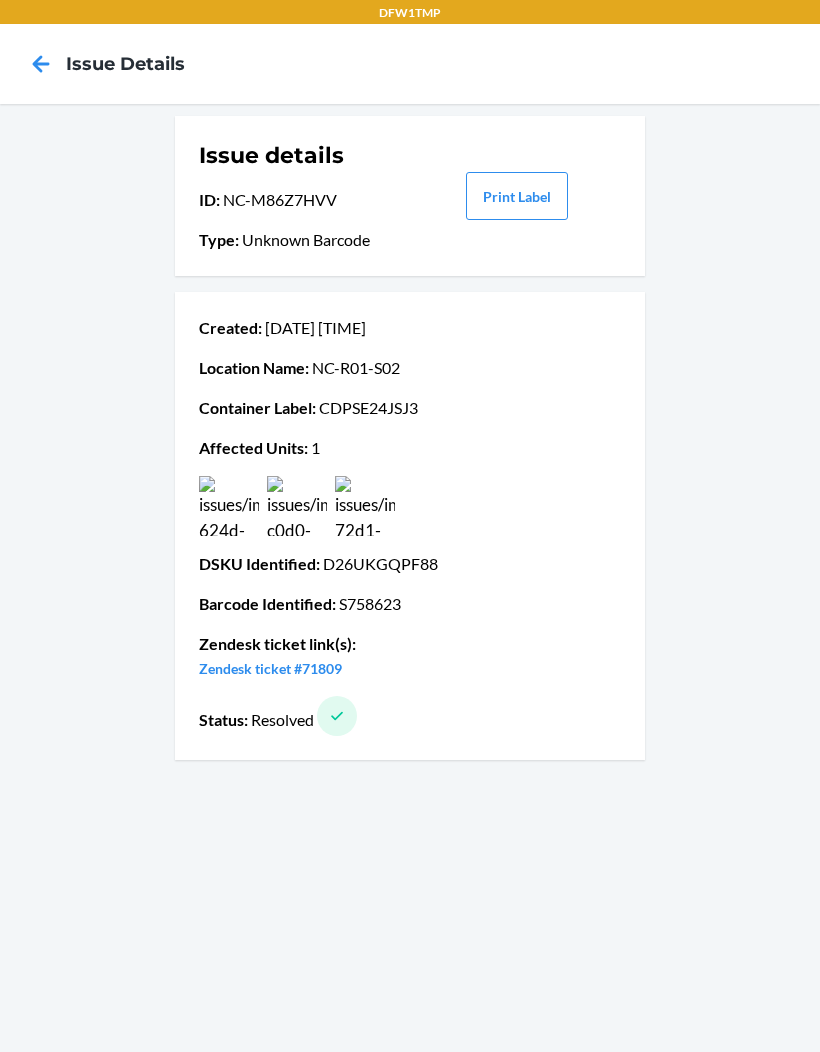 click 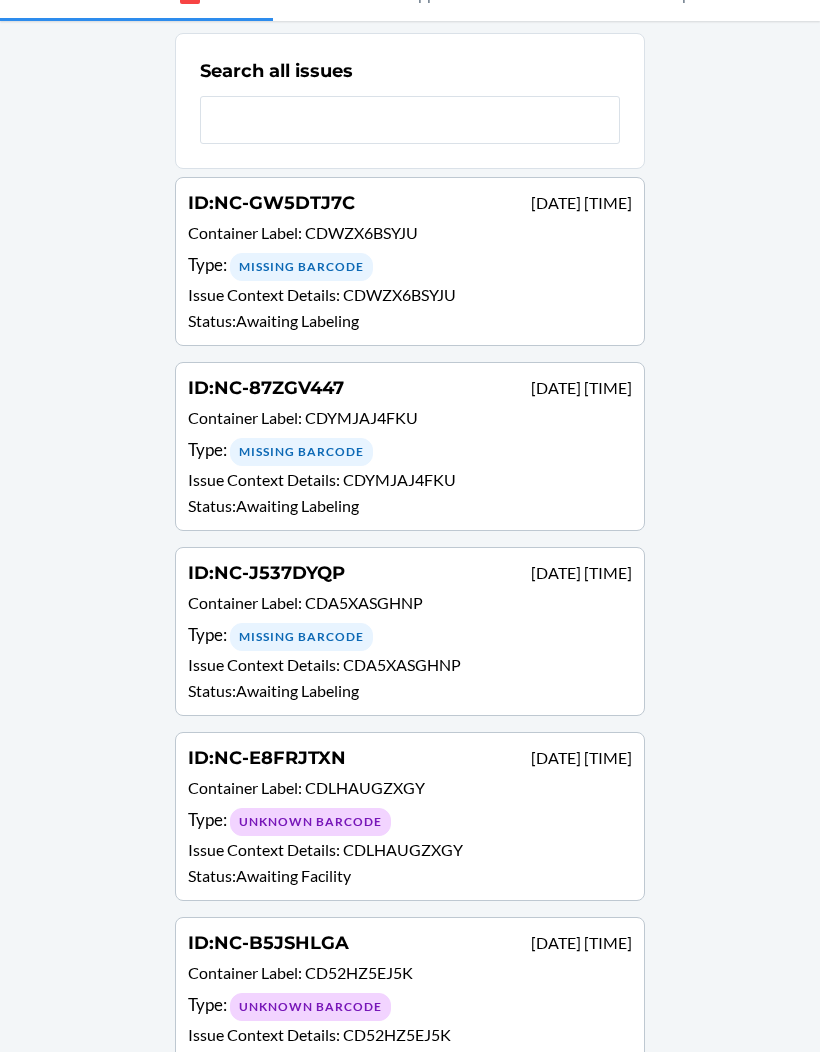 scroll, scrollTop: 131, scrollLeft: 0, axis: vertical 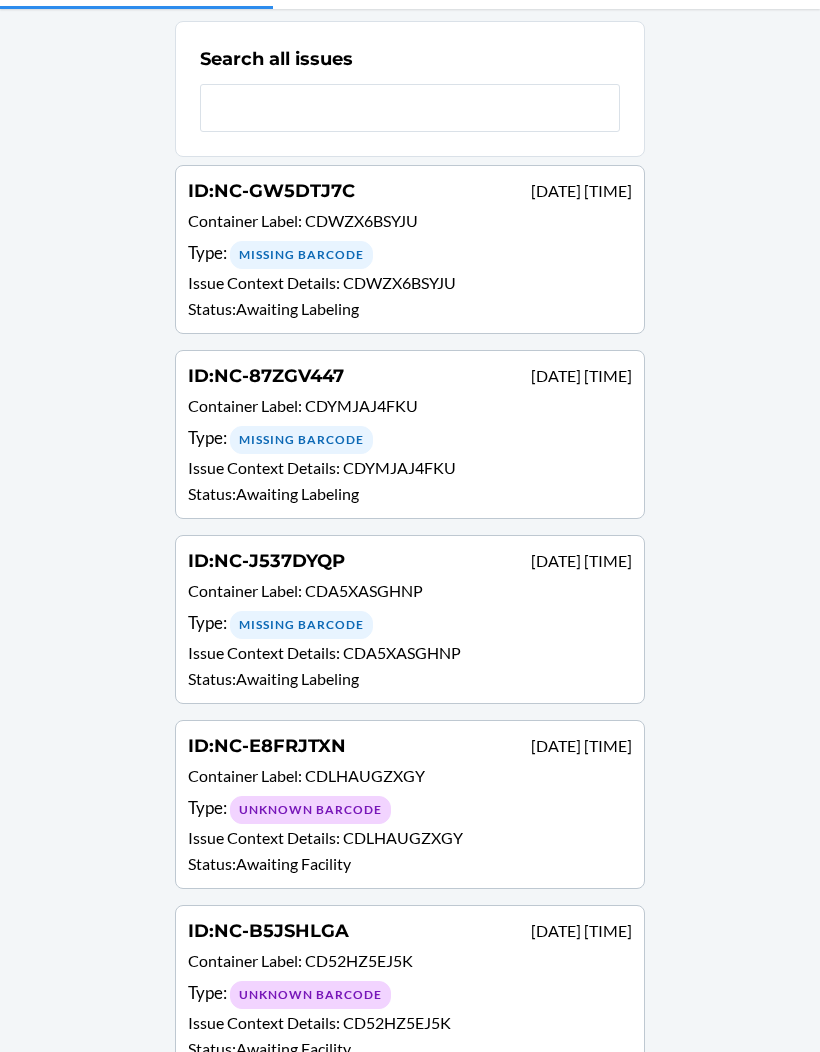 click on "Type :   Unknown Barcode" at bounding box center [410, 809] 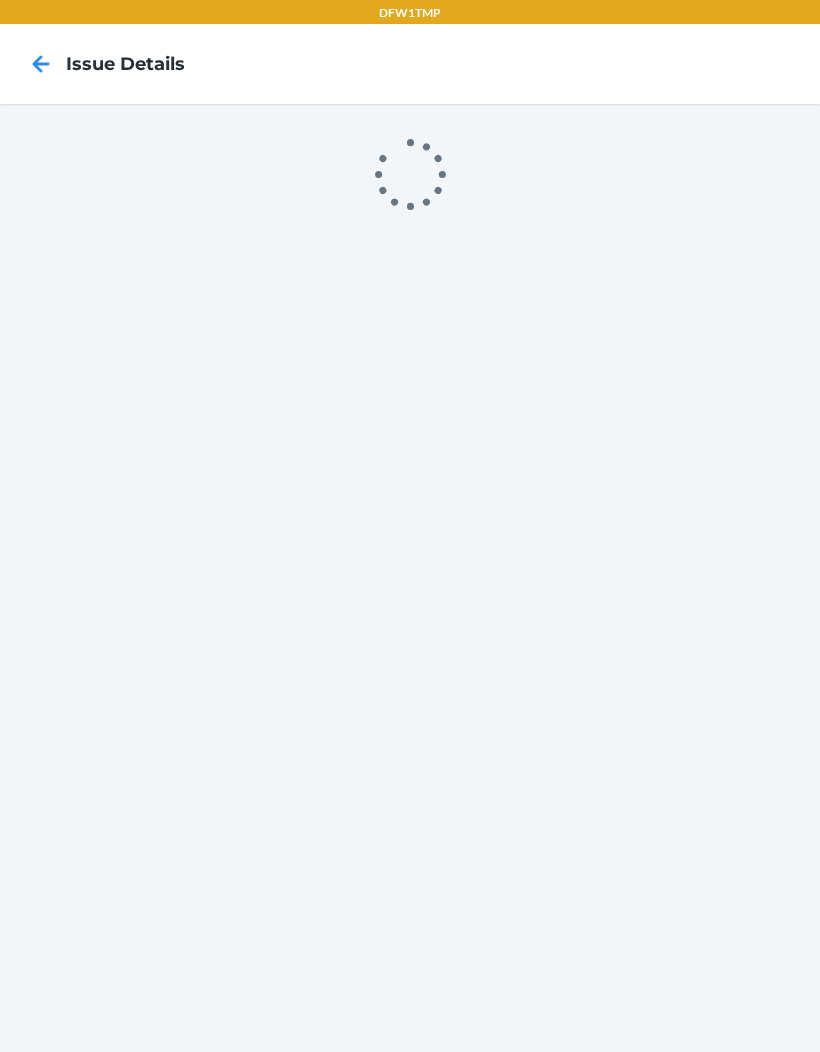 scroll, scrollTop: 0, scrollLeft: 0, axis: both 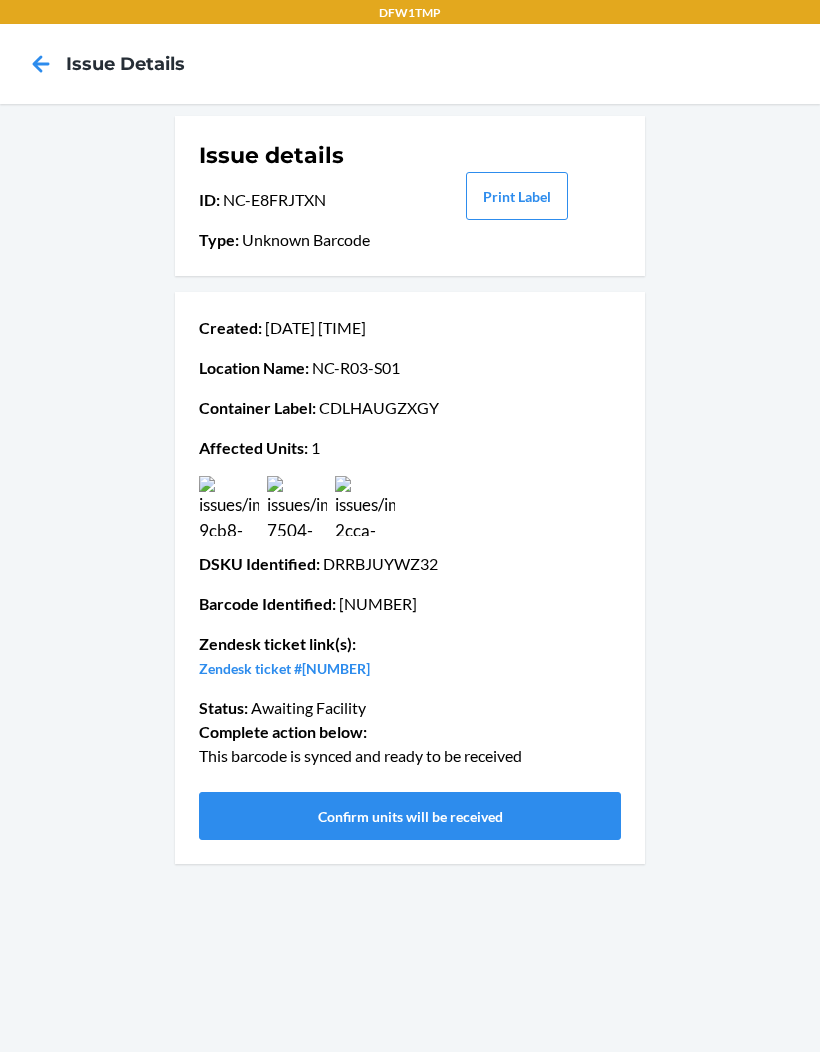 click at bounding box center (365, 506) 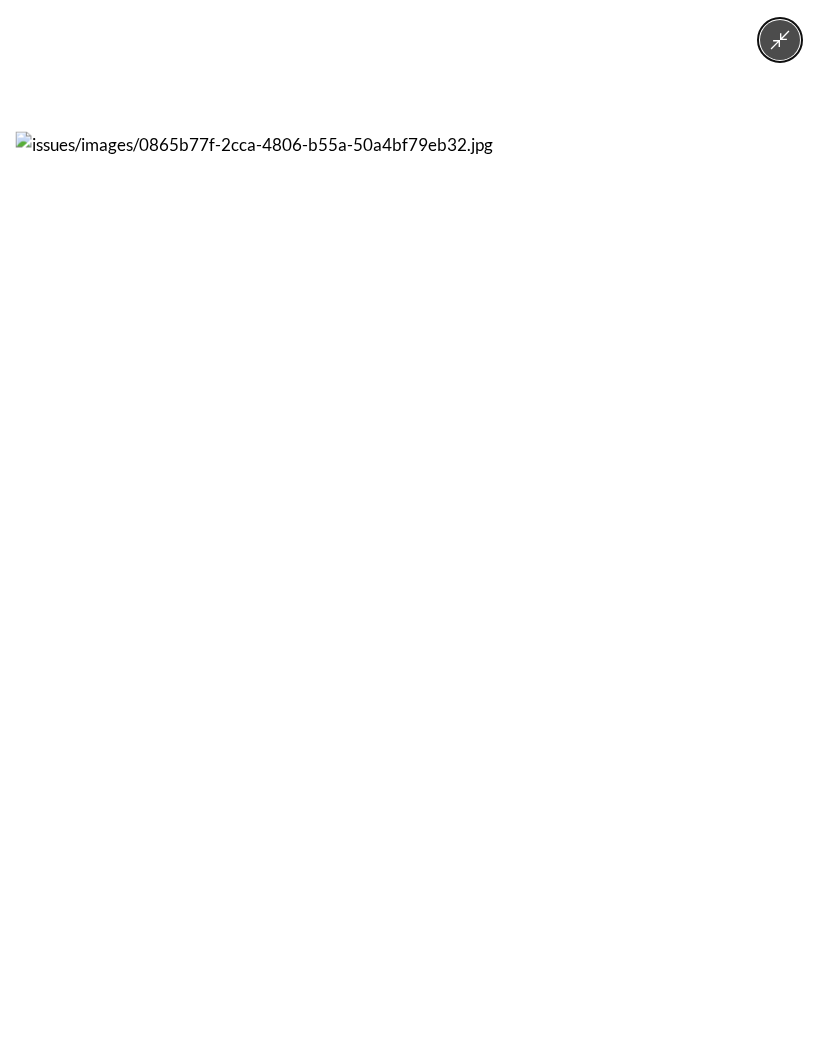 click 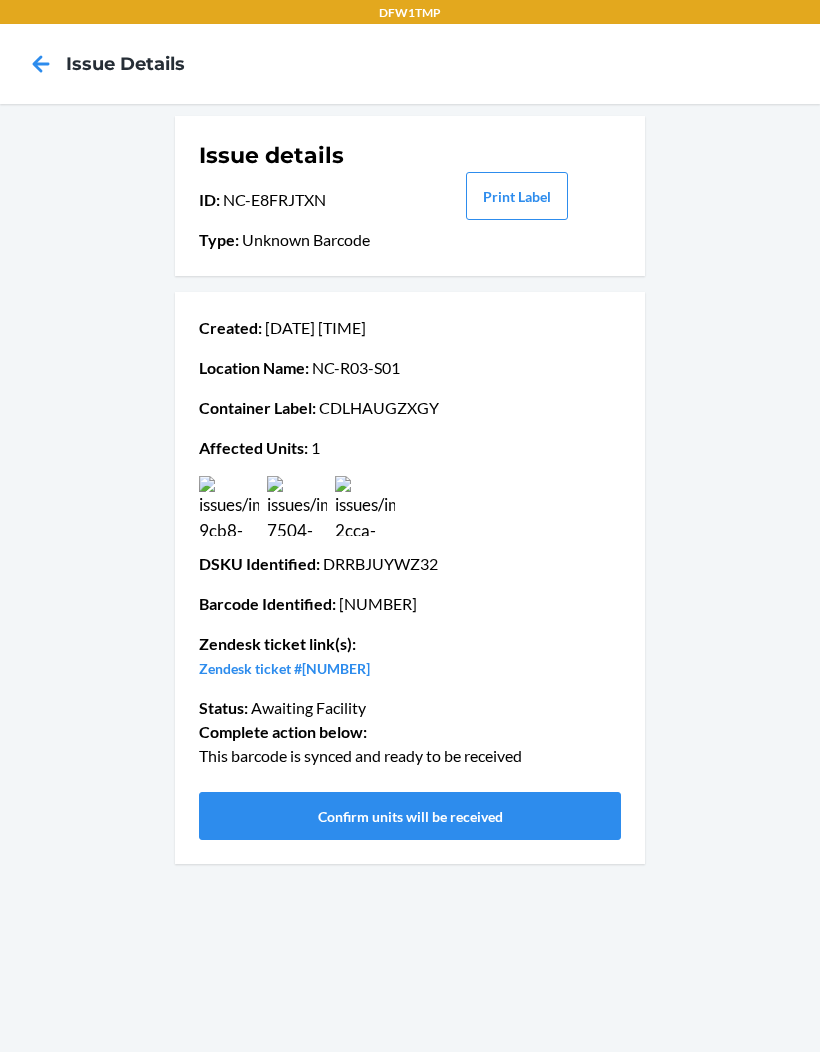 click on "Confirm units will be received" at bounding box center [410, 816] 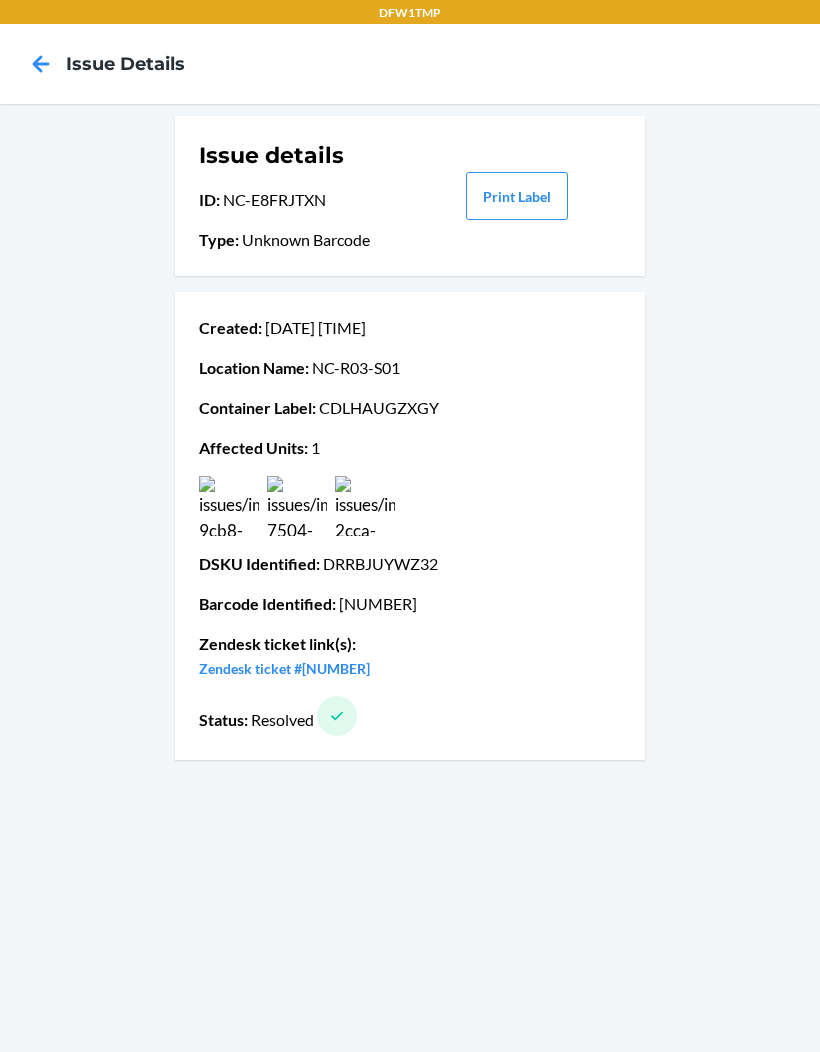 scroll, scrollTop: 0, scrollLeft: 0, axis: both 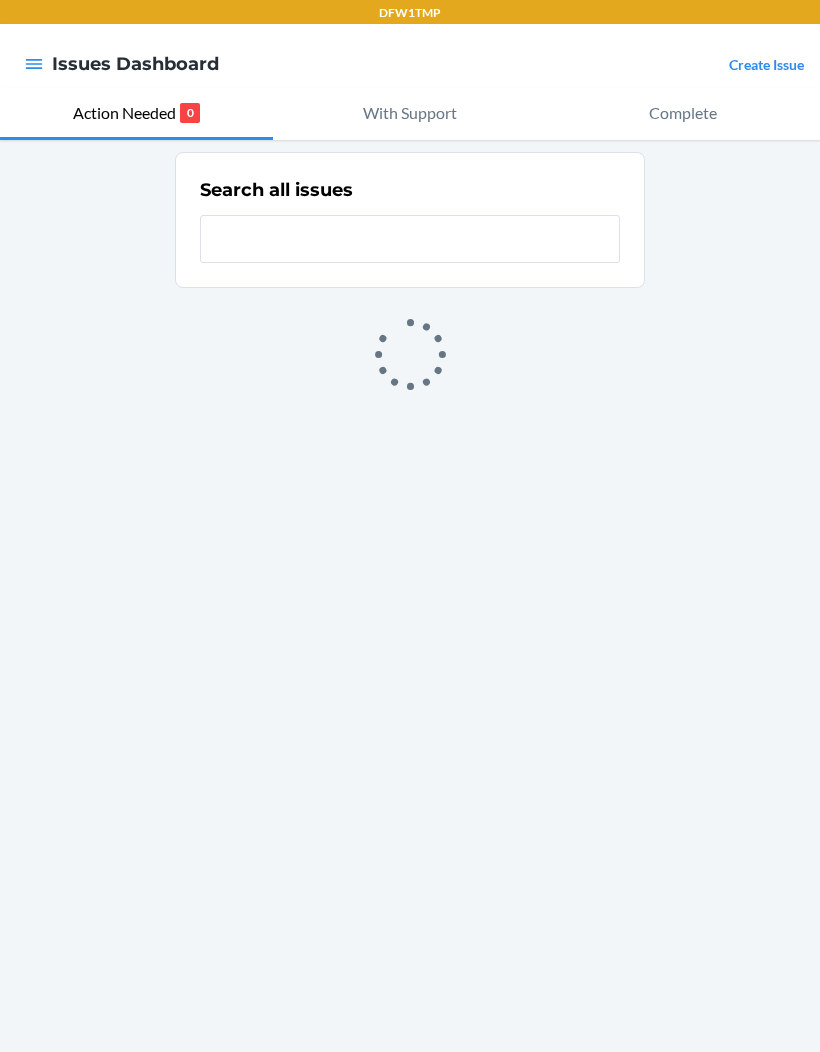 click on "Search all issues" at bounding box center [410, 596] 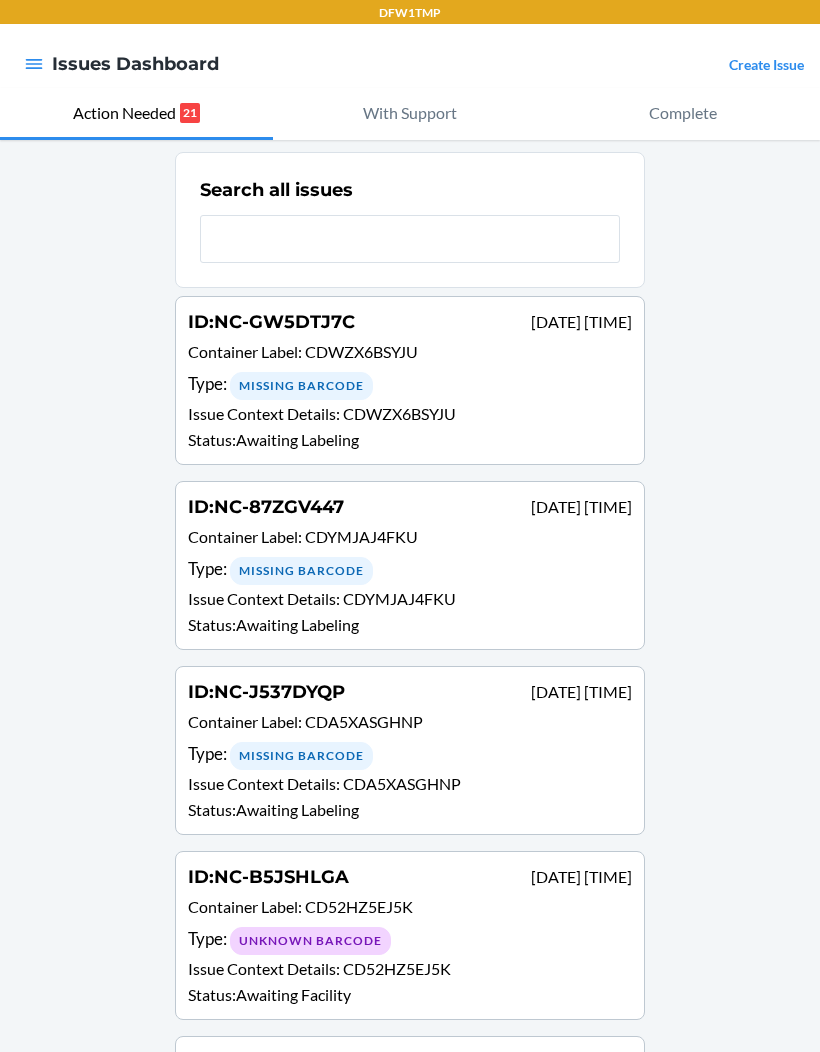 click on "ID :  NC-GW5DTJ7C Jul 31 01:43 PM Container Label :   CDWZX6BSYJU Type :   Missing Barcode Issue Context Details :   CDWZX6BSYJU Status :  Awaiting Labeling" at bounding box center (410, 380) 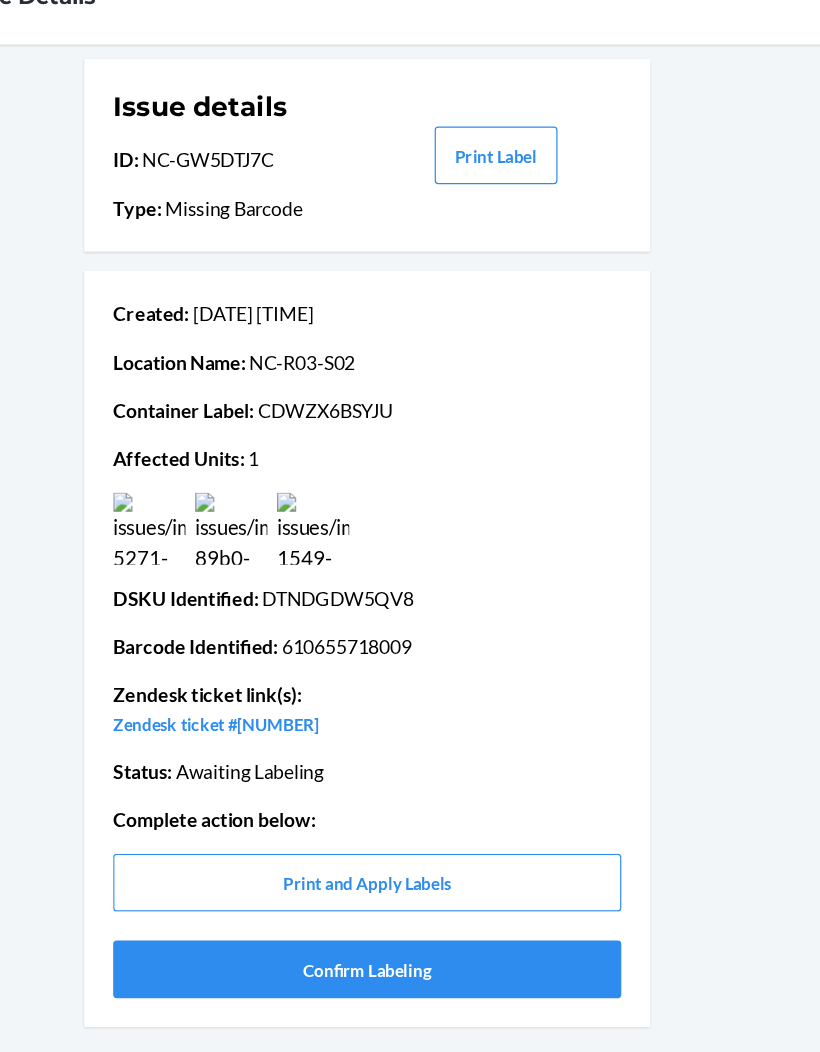 click at bounding box center [365, 506] 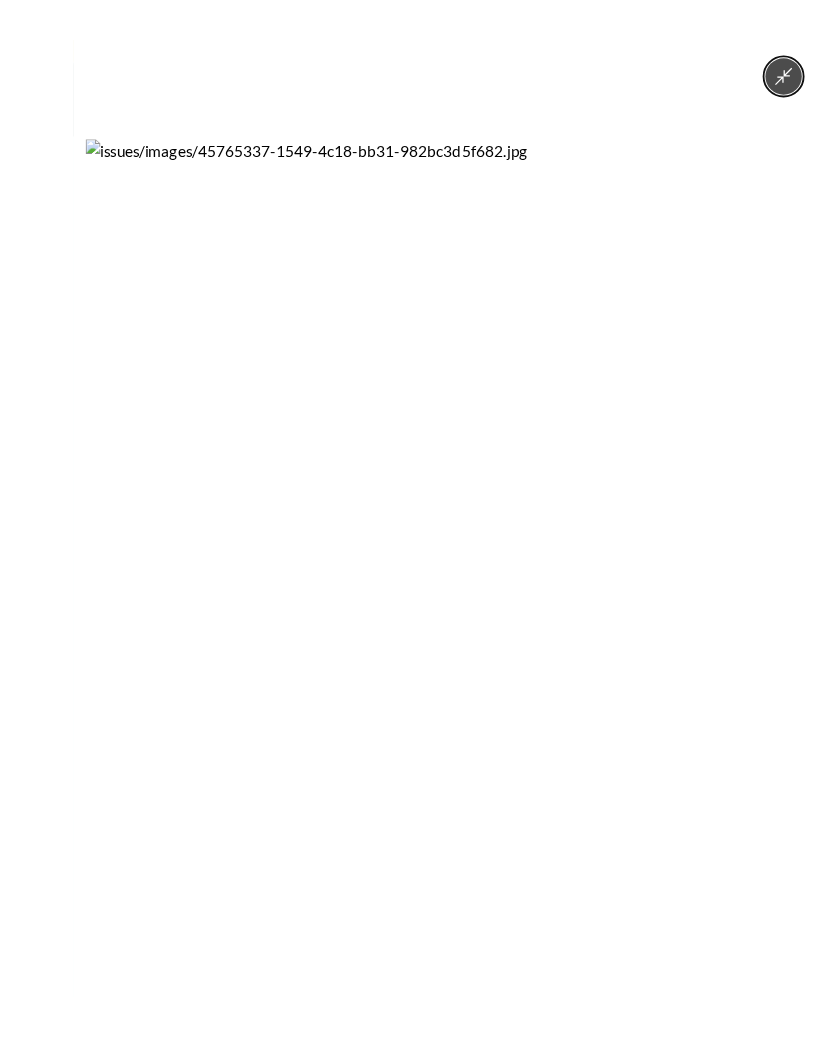 scroll, scrollTop: 8, scrollLeft: 0, axis: vertical 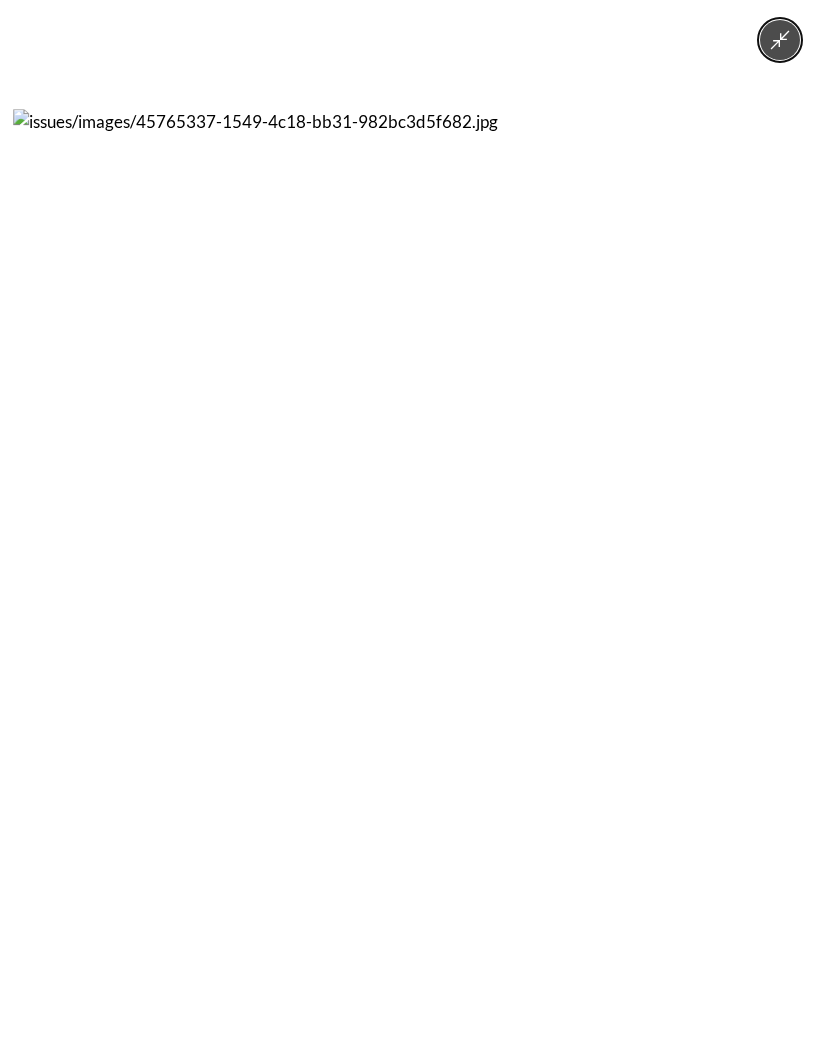 click 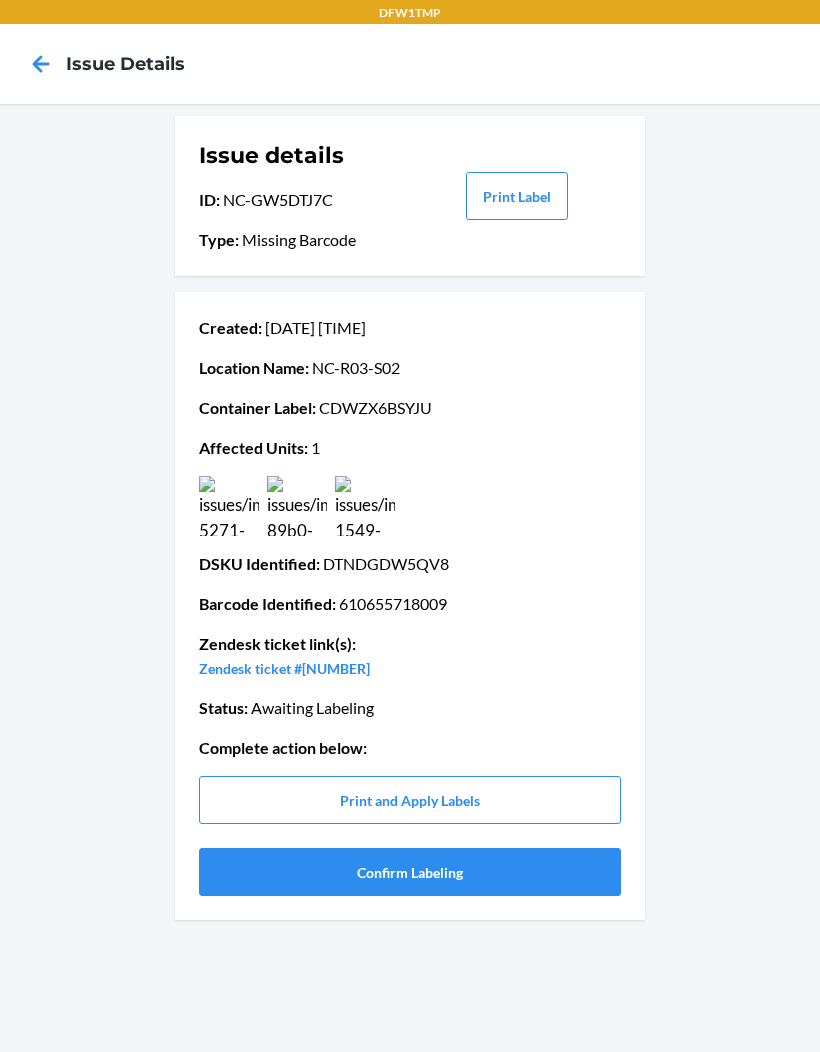 click on "Confirm Labeling" at bounding box center [410, 872] 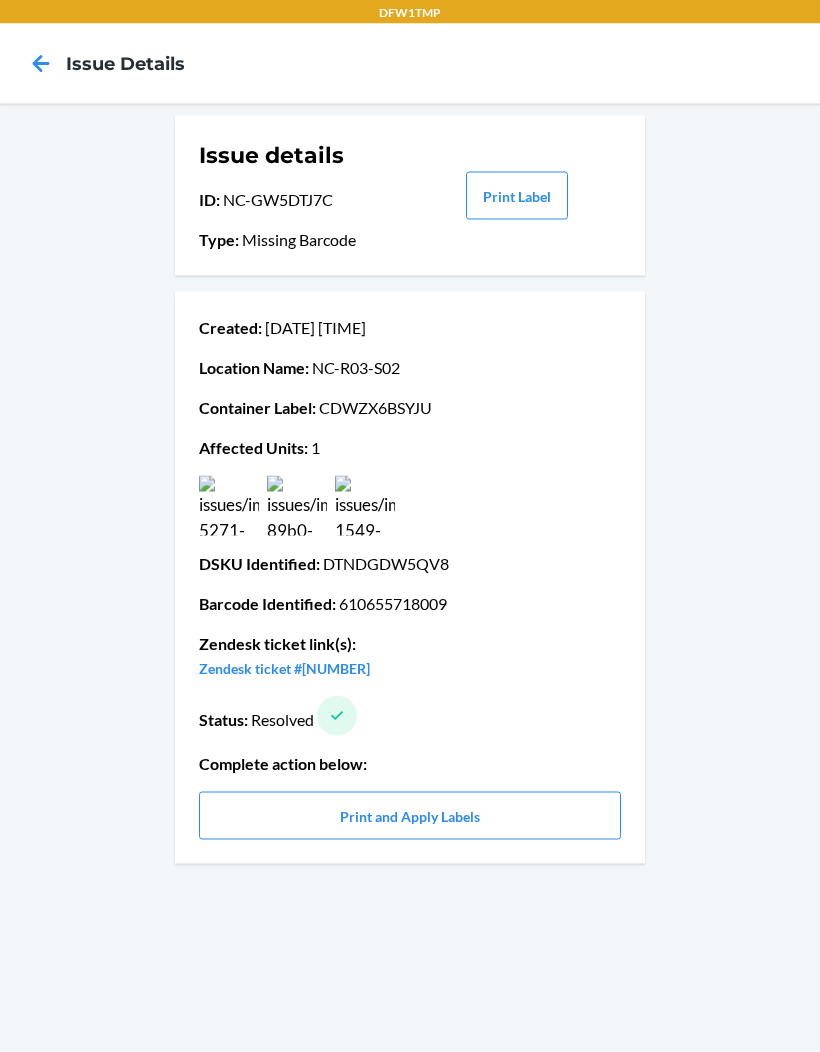 scroll, scrollTop: 45, scrollLeft: 0, axis: vertical 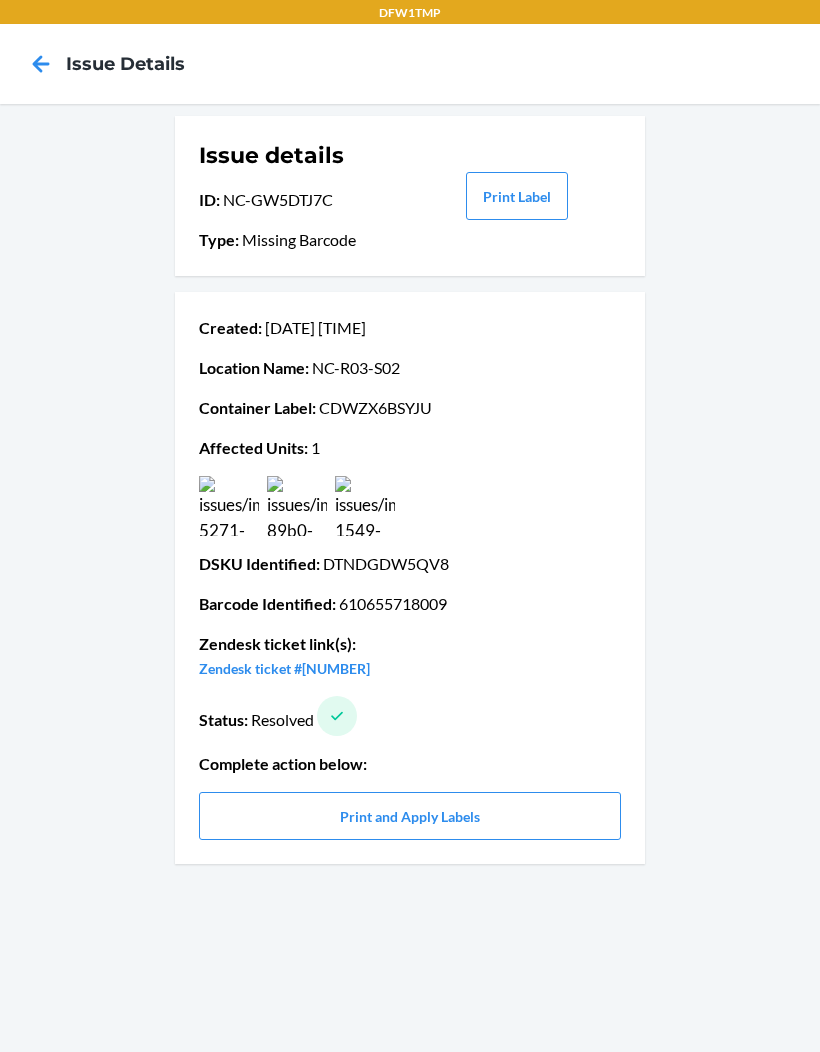 click 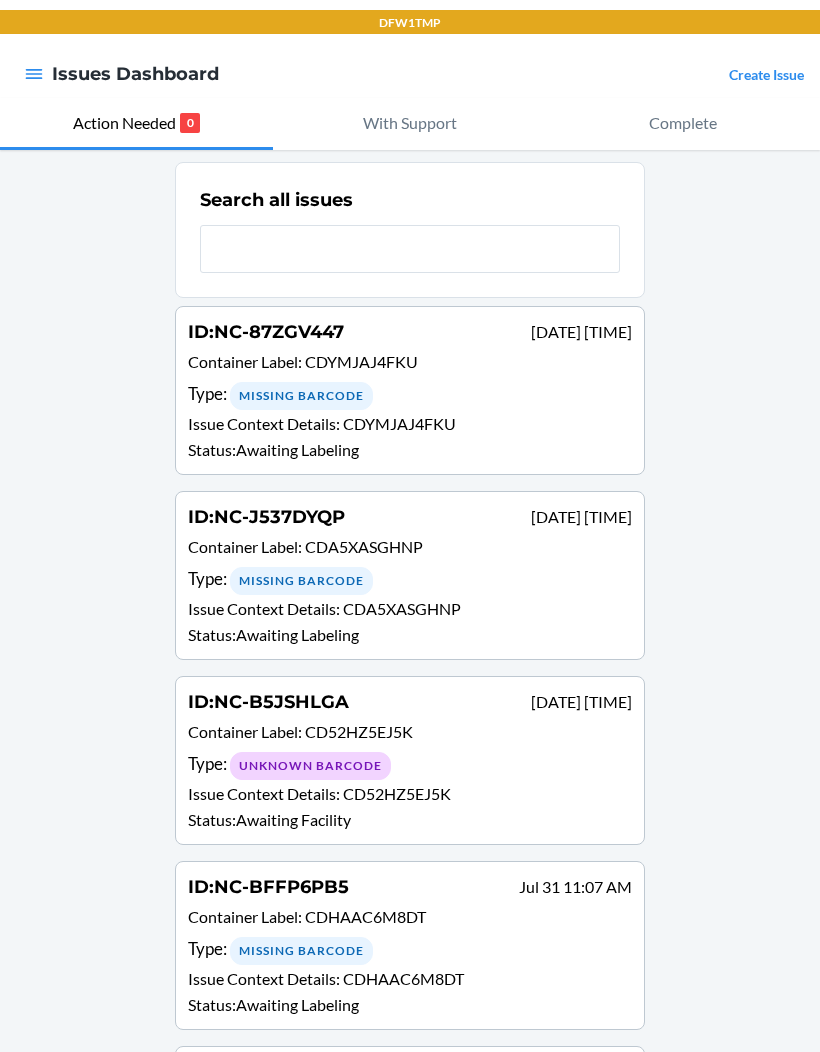 scroll, scrollTop: 35, scrollLeft: 0, axis: vertical 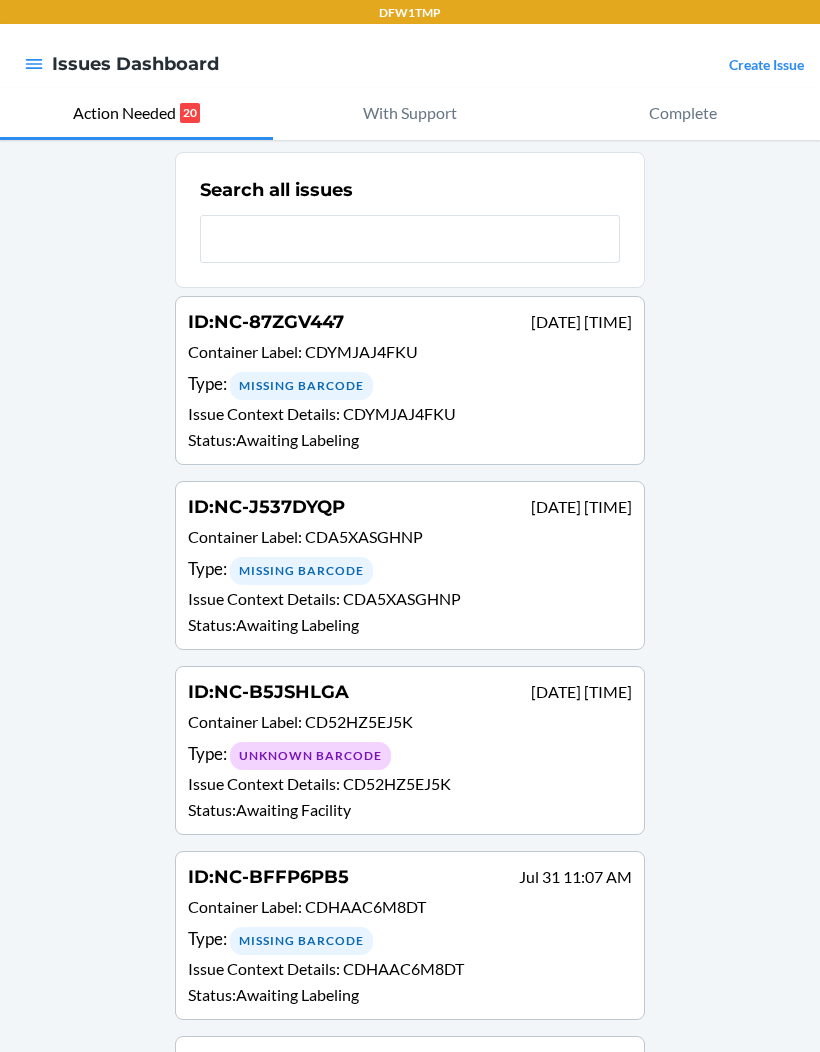 click on "ID :  NC-87ZGV447 Jul 31 01:08 PM Container Label :   CDYMJAJ4FKU Type :   Missing Barcode Issue Context Details :   CDYMJAJ4FKU Status :  Awaiting Labeling" at bounding box center [410, 380] 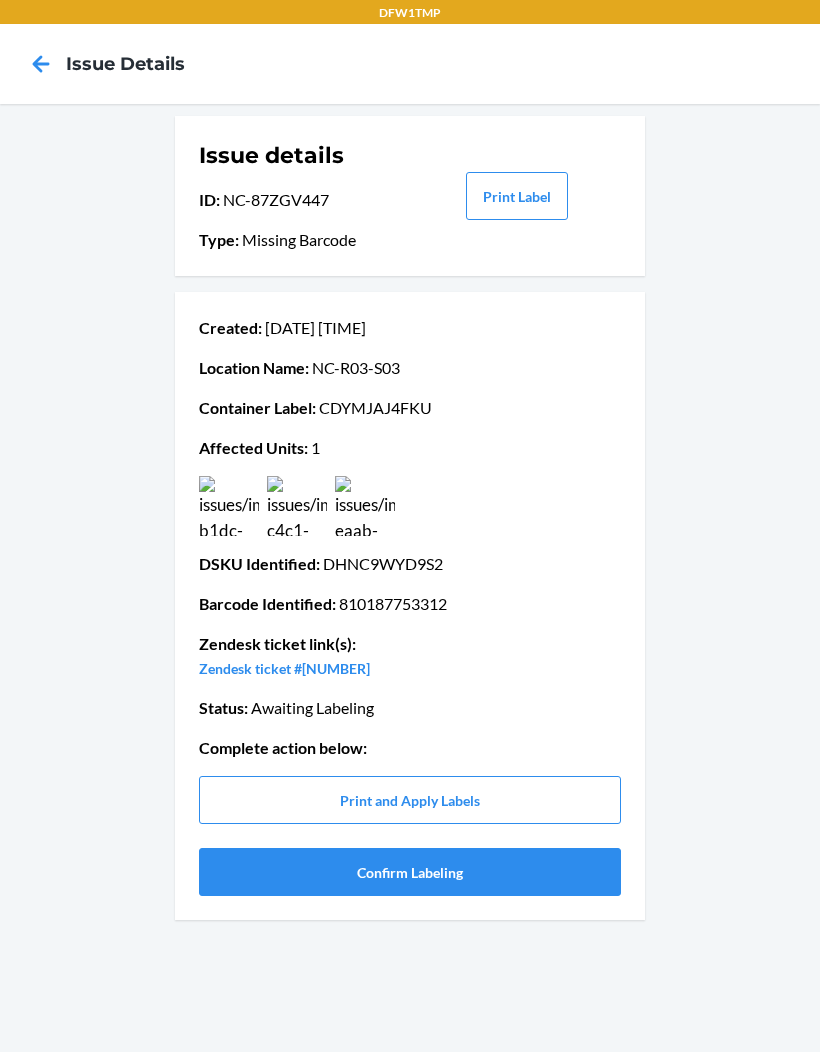 click at bounding box center [365, 506] 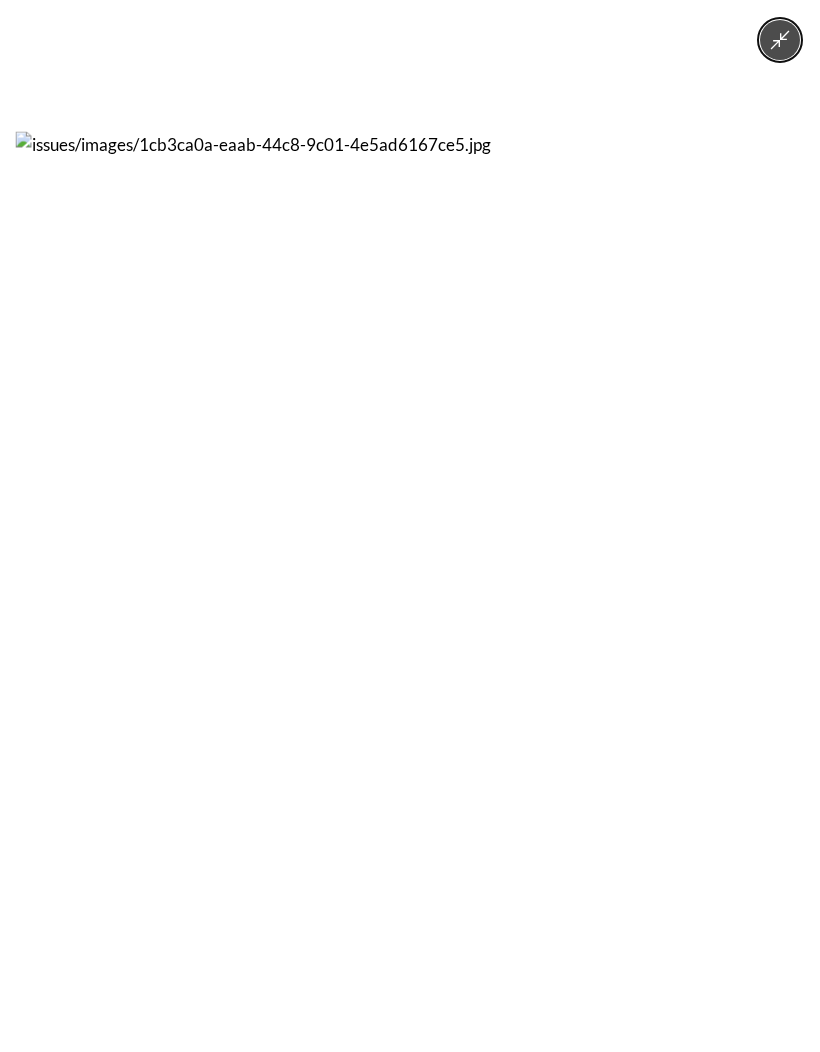 click 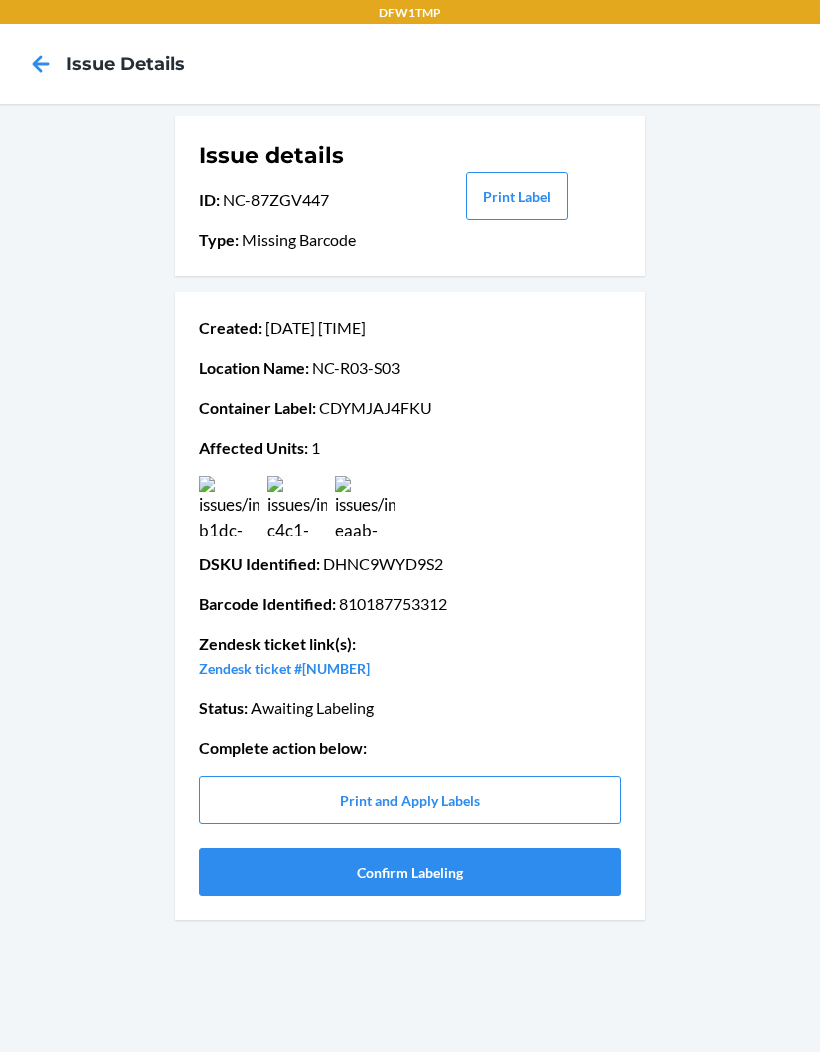 click on "Confirm Labeling" at bounding box center (410, 872) 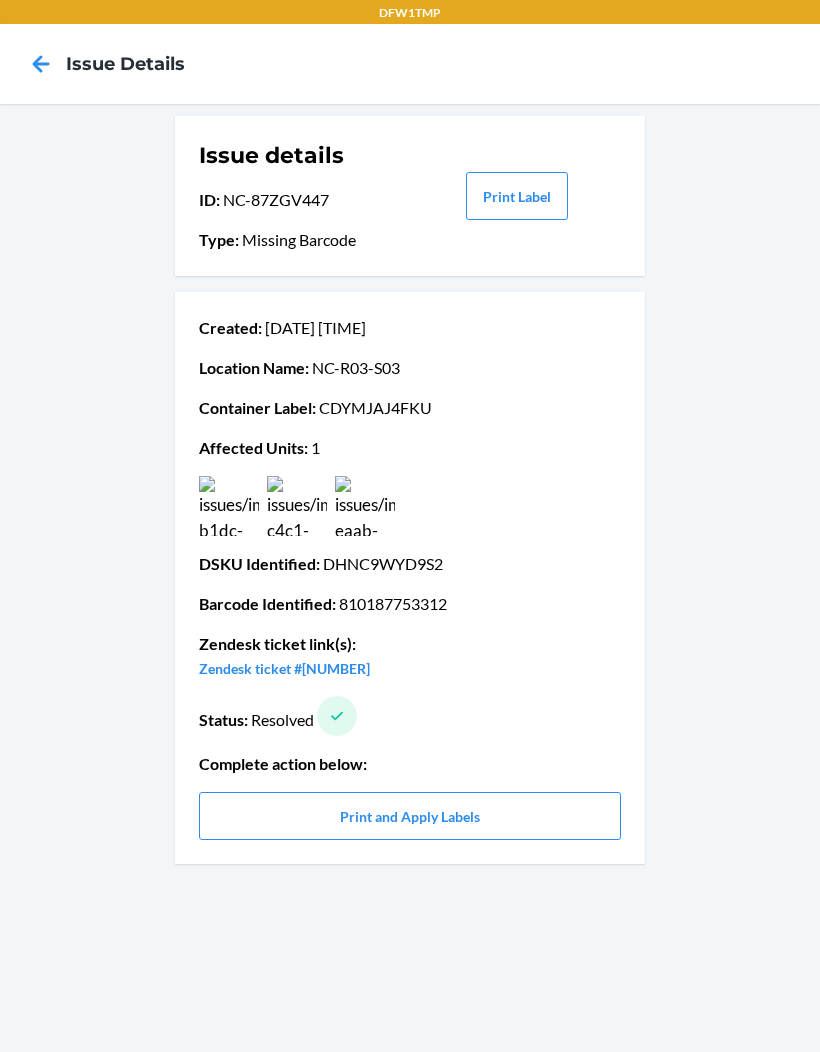 click 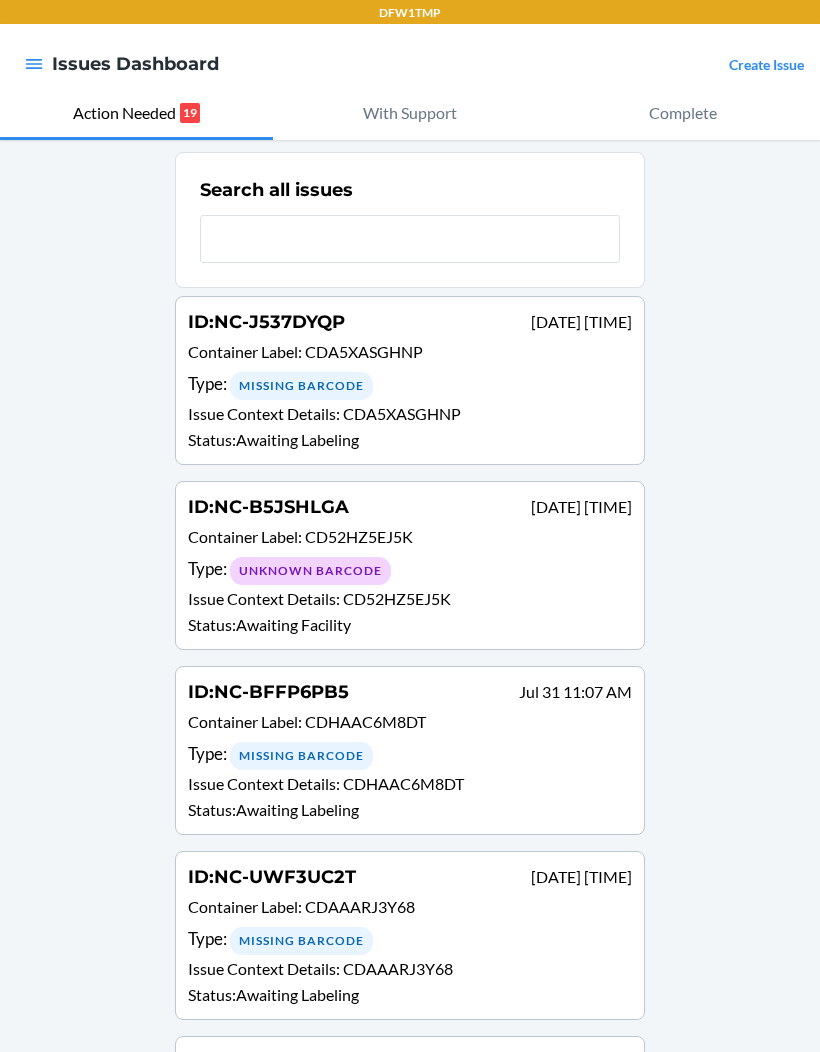 click on "Issue Context Details :   CDA5XASGHNP" at bounding box center (410, 414) 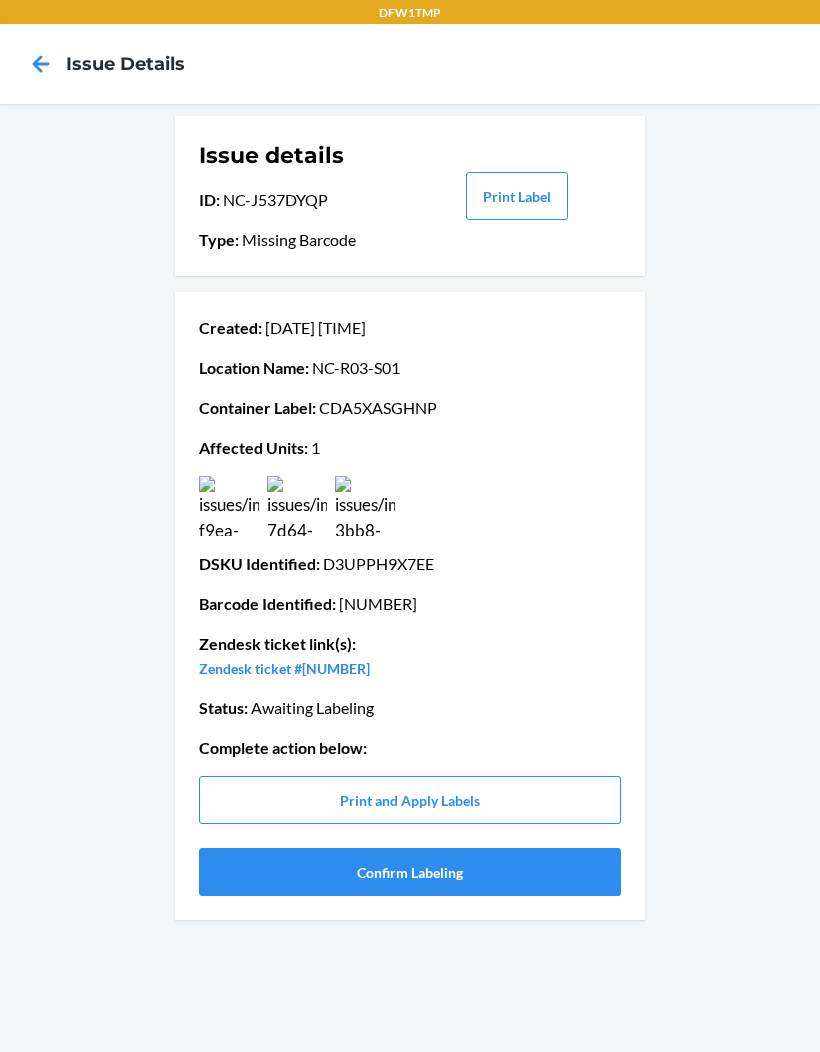 click at bounding box center [365, 506] 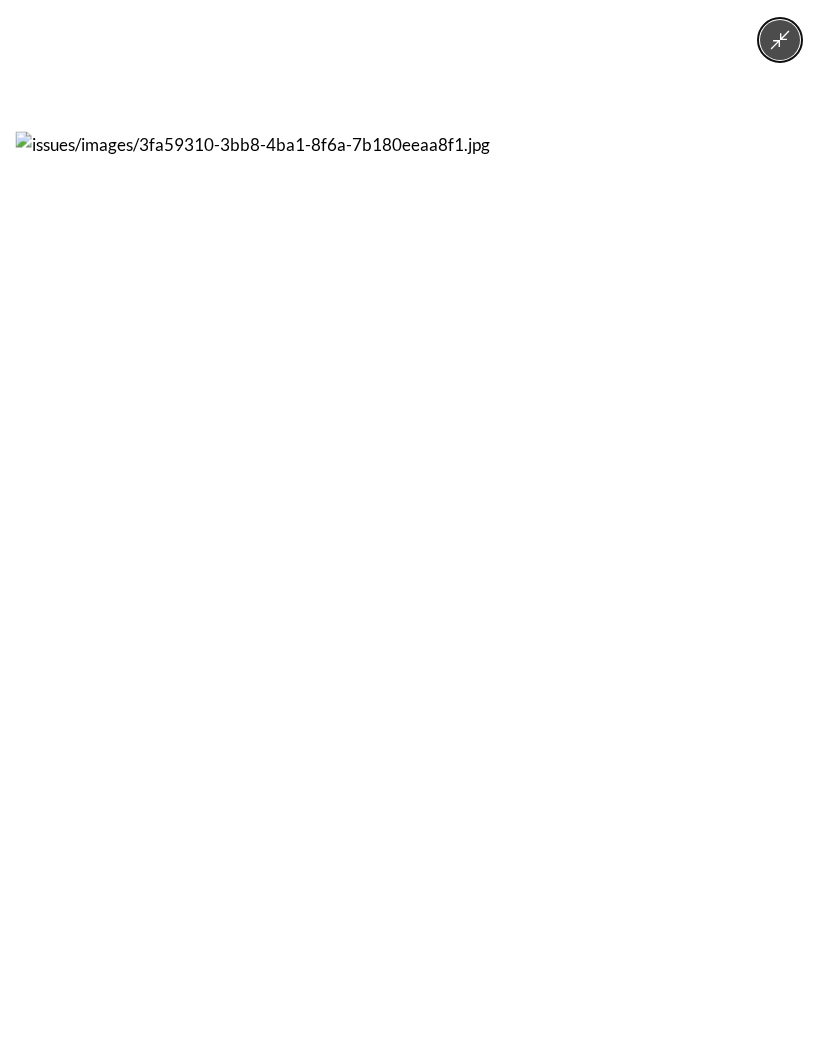 click at bounding box center (780, 40) 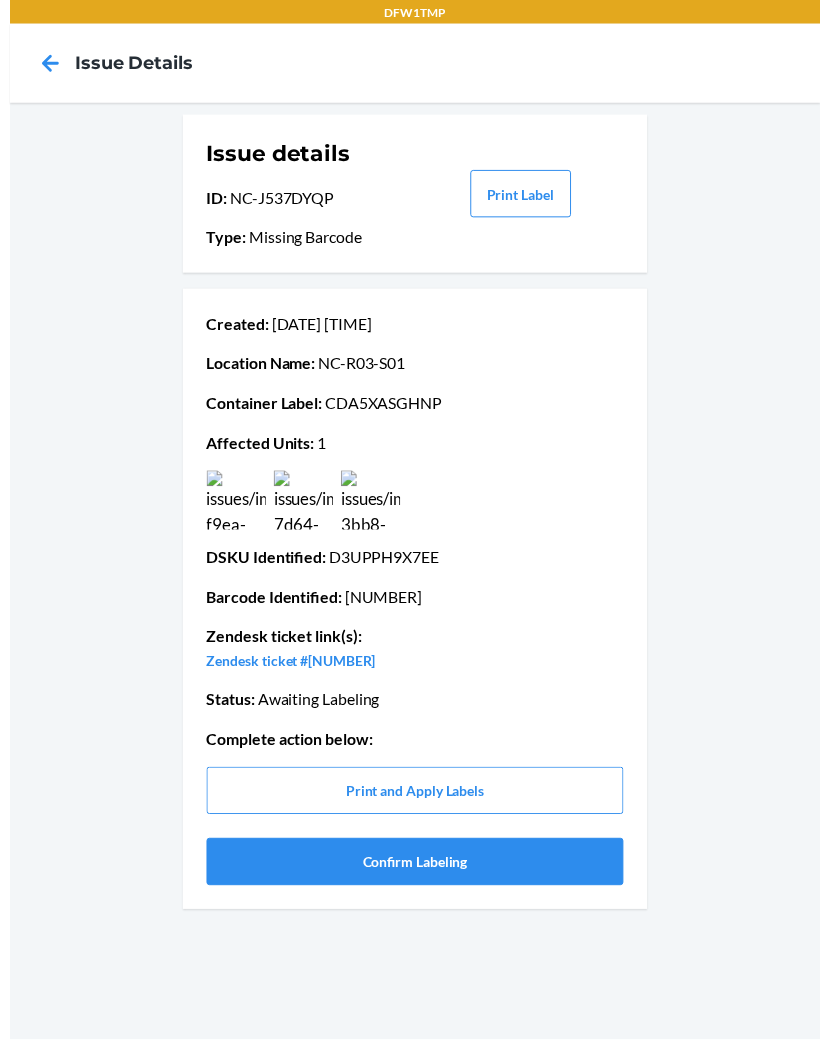 scroll, scrollTop: 30, scrollLeft: 0, axis: vertical 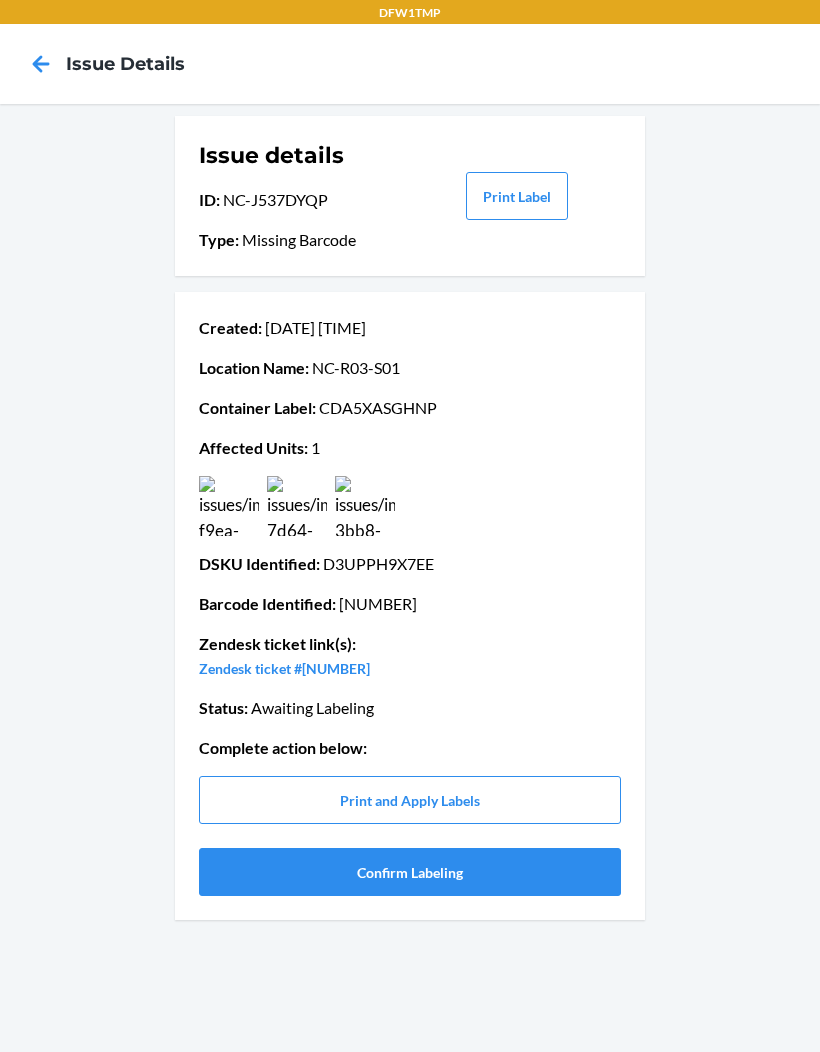 click on "Confirm Labeling" at bounding box center (410, 872) 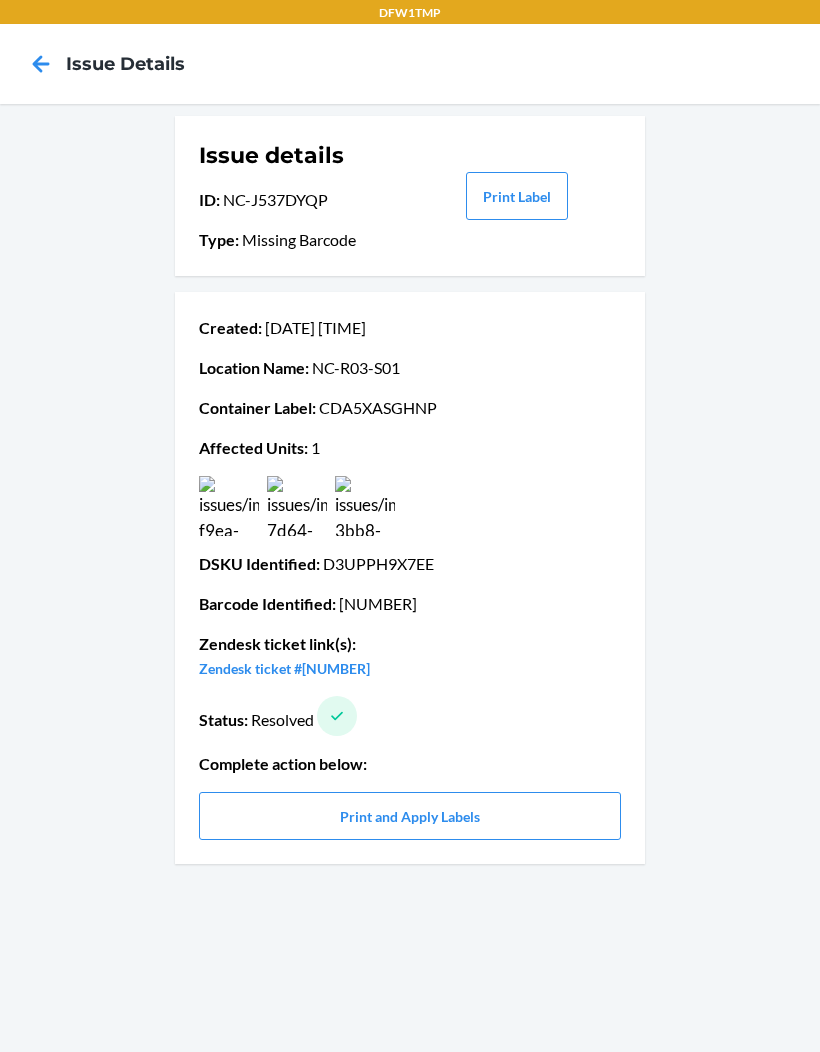 click 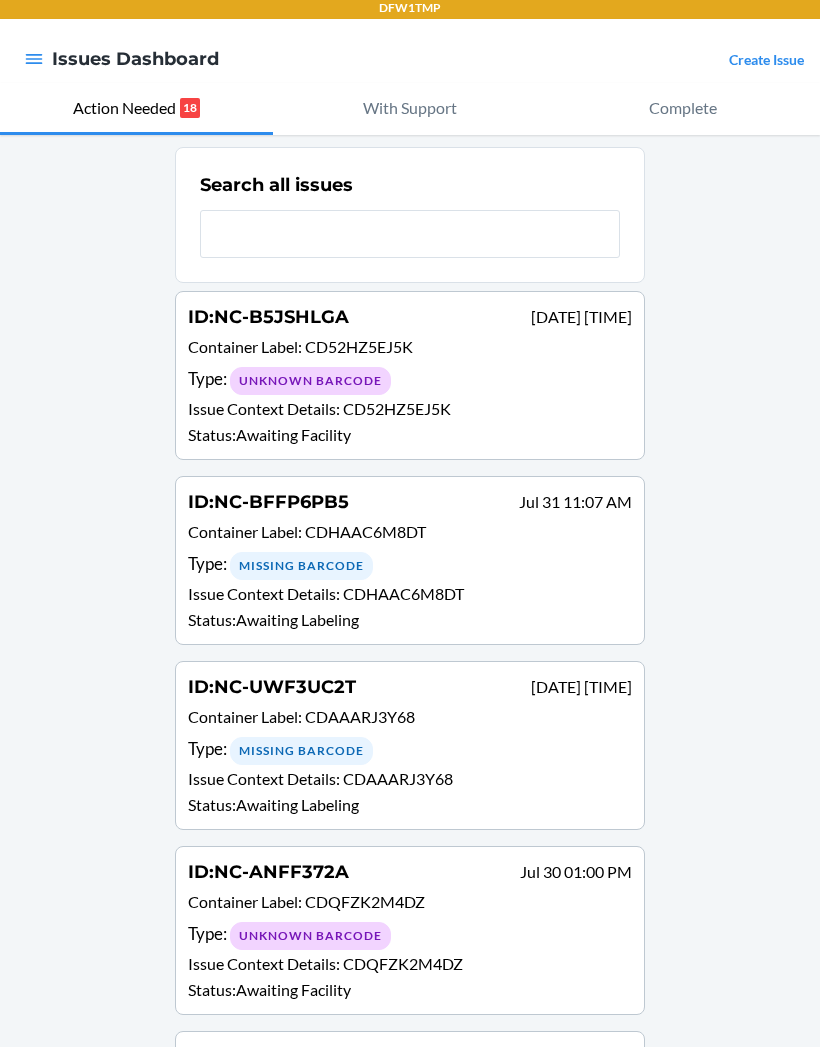 scroll, scrollTop: 35, scrollLeft: 0, axis: vertical 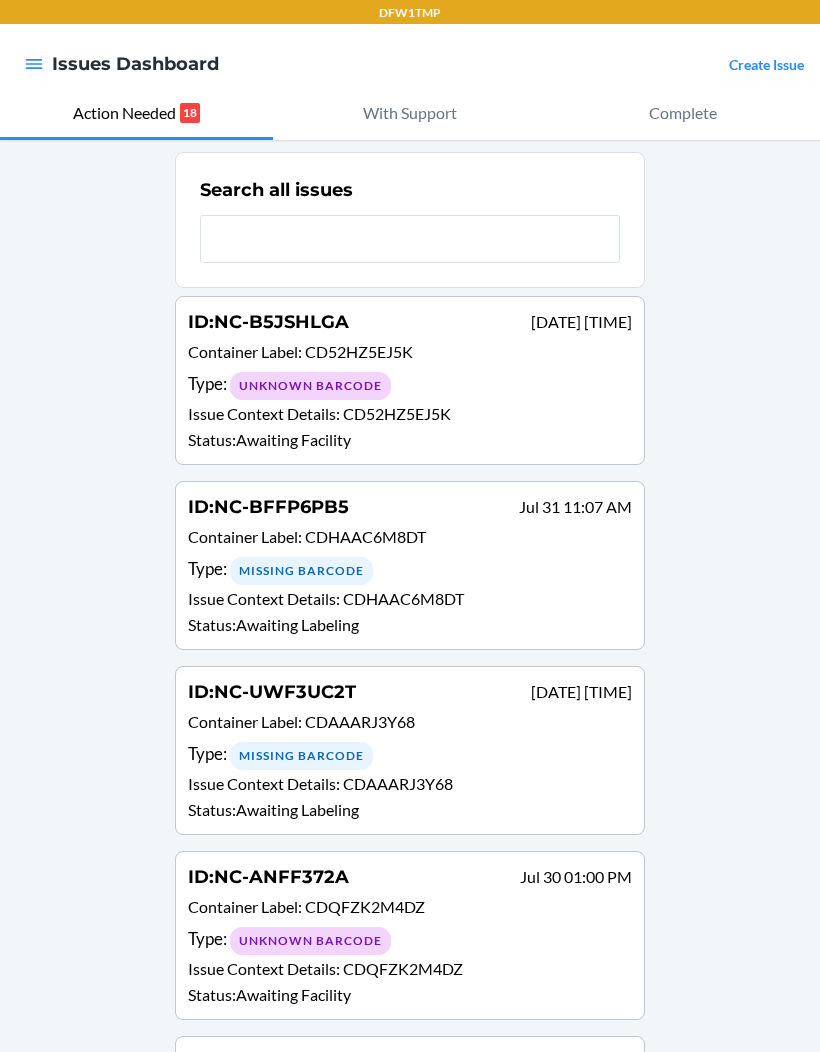 click on "ID :  NC-B5JSHLGA Jul 31 11:29 AM Container Label :   CD52HZ5EJ5K Type :   Unknown Barcode Issue Context Details :   CD52HZ5EJ5K Status :  Awaiting Facility" at bounding box center [410, 380] 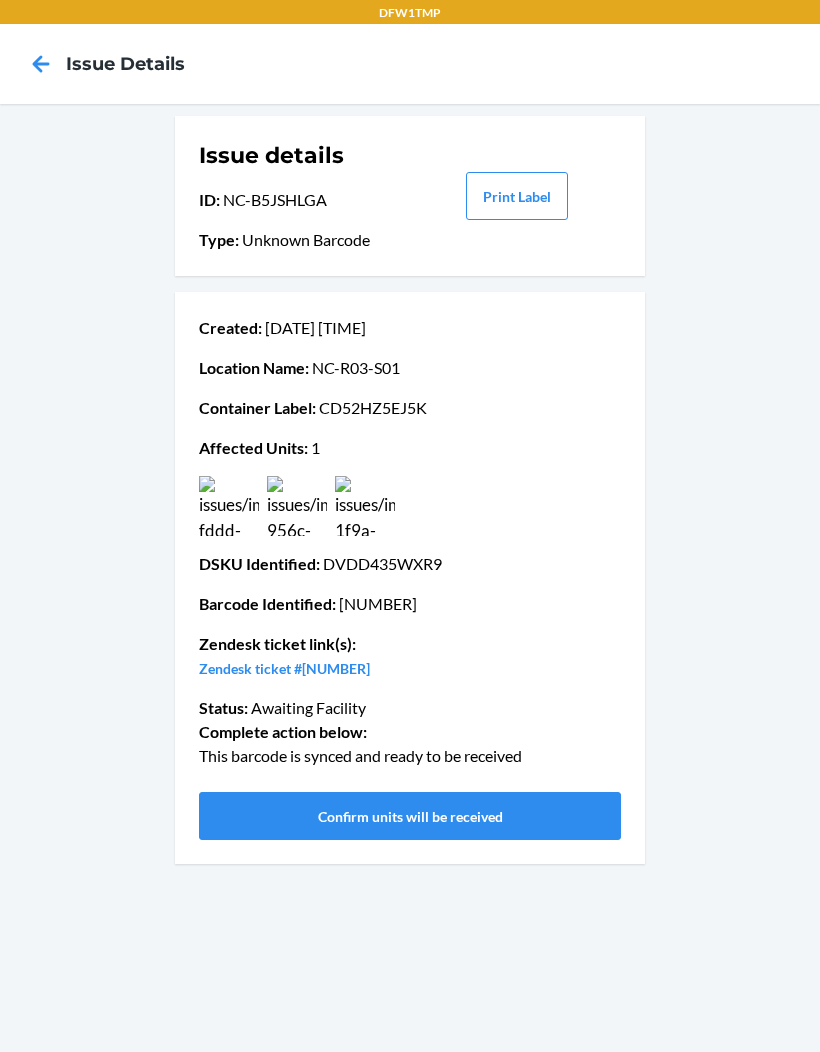 click on "Confirm units will be received" at bounding box center [410, 816] 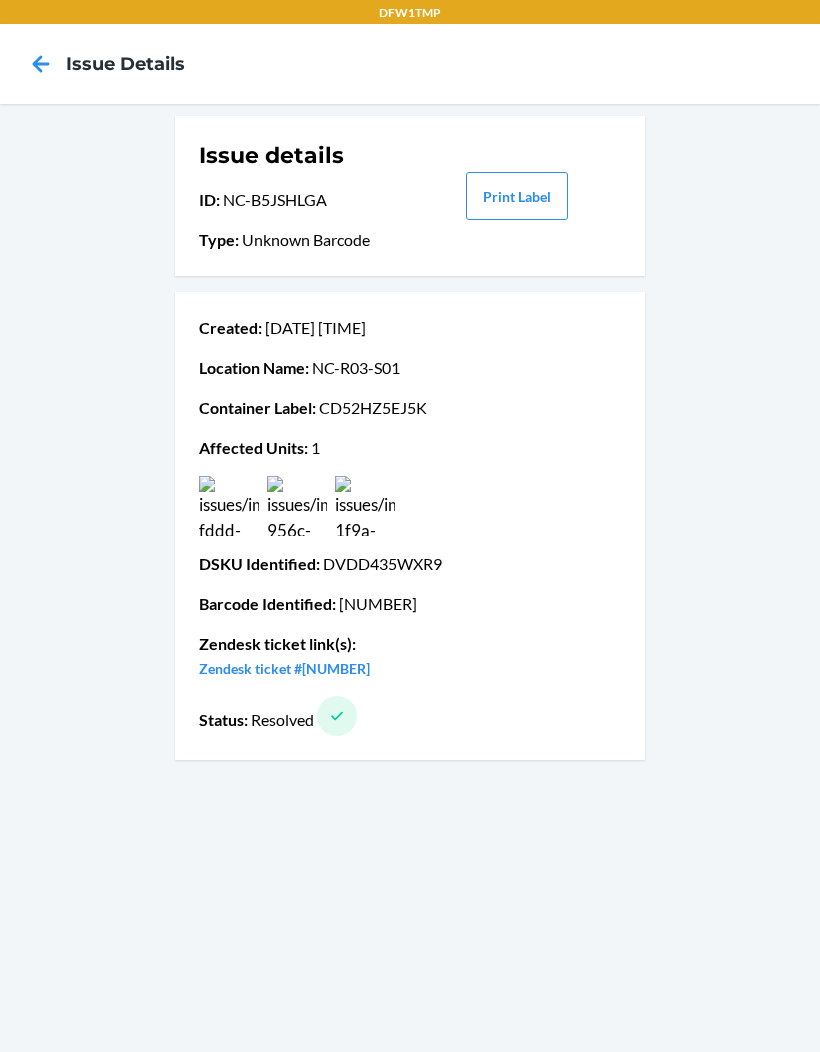 click 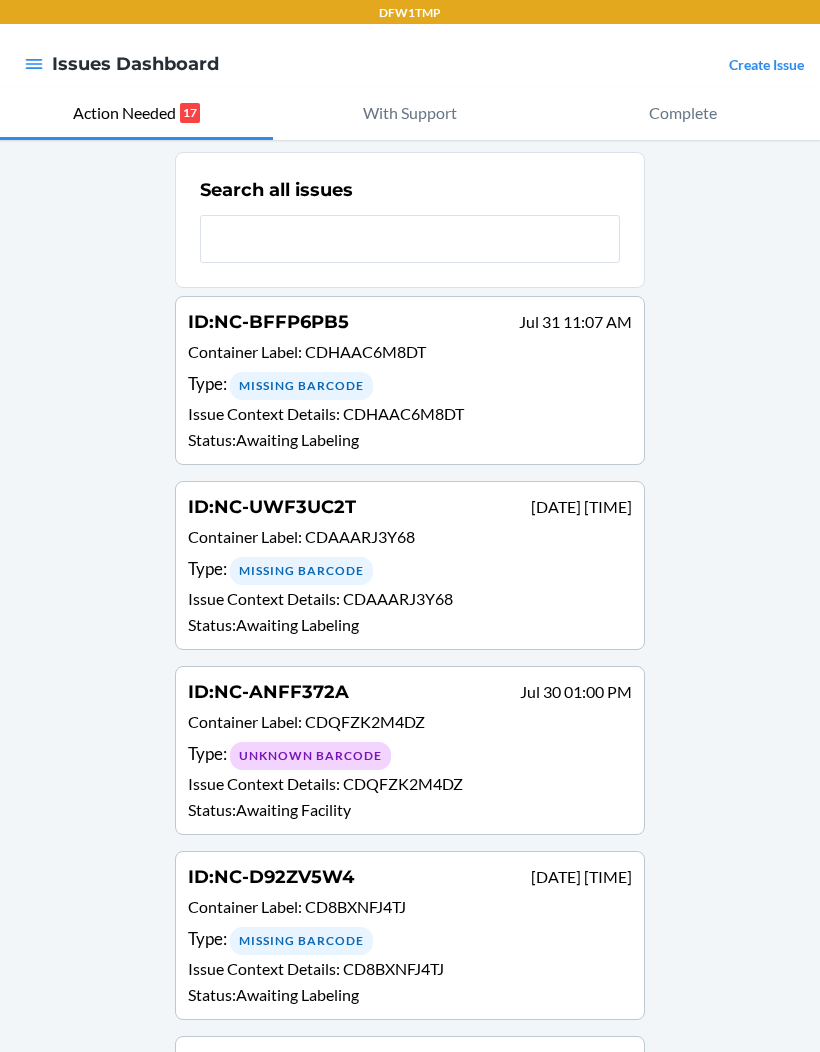 click on "Type :   Missing Barcode" at bounding box center [410, 385] 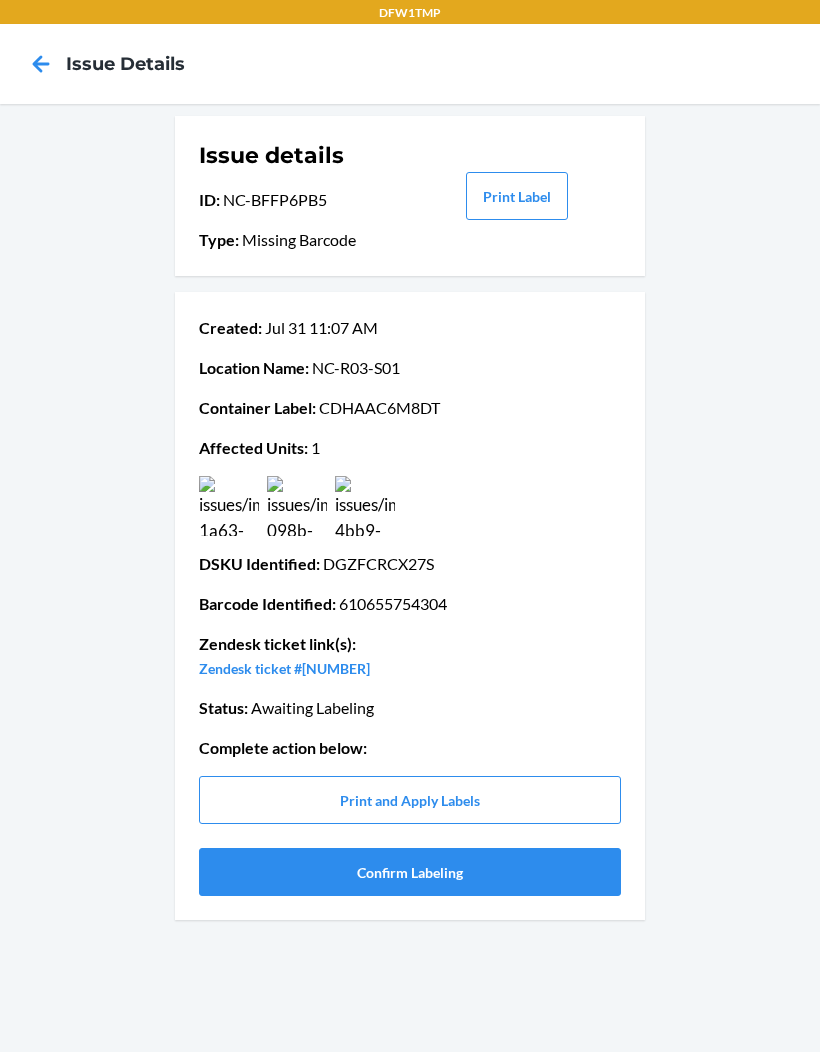 click at bounding box center [365, 506] 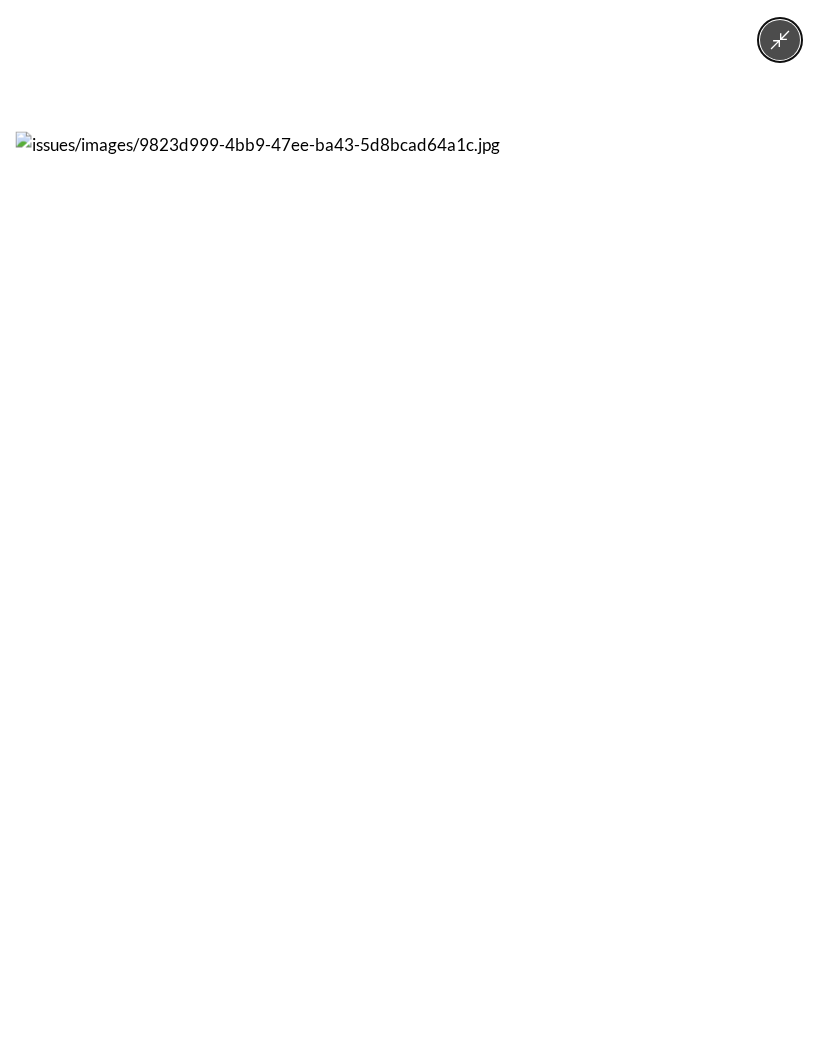 click 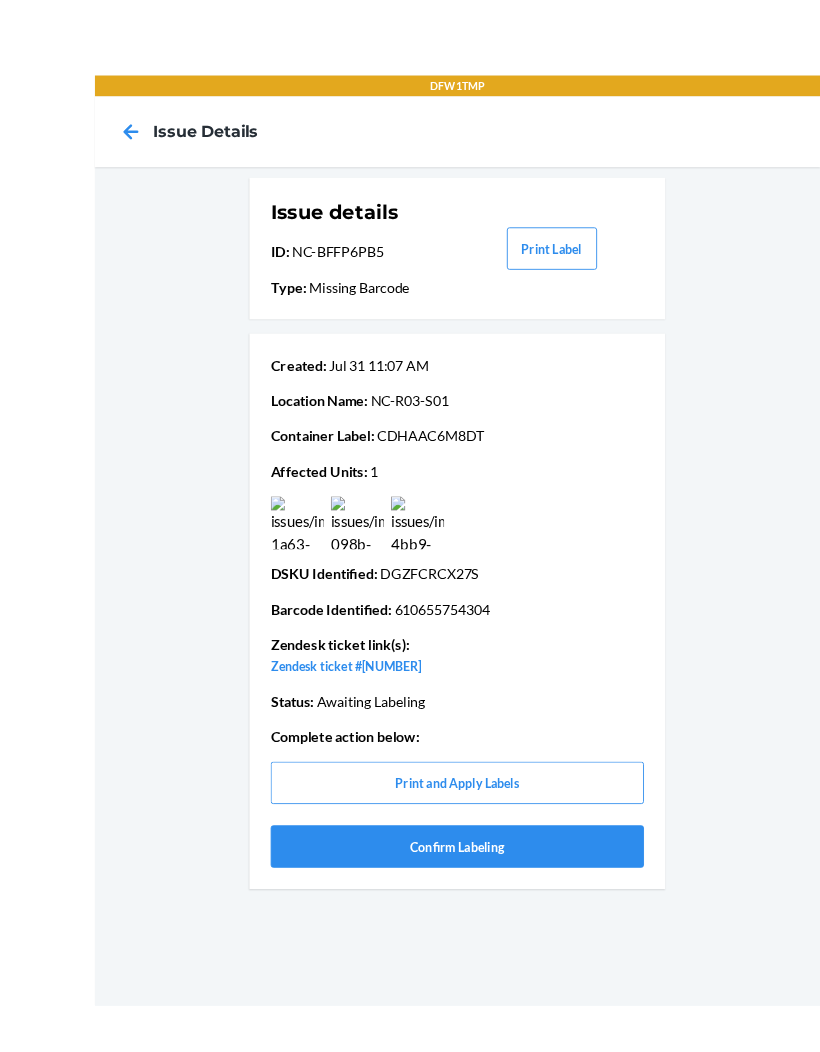 scroll, scrollTop: 14, scrollLeft: 0, axis: vertical 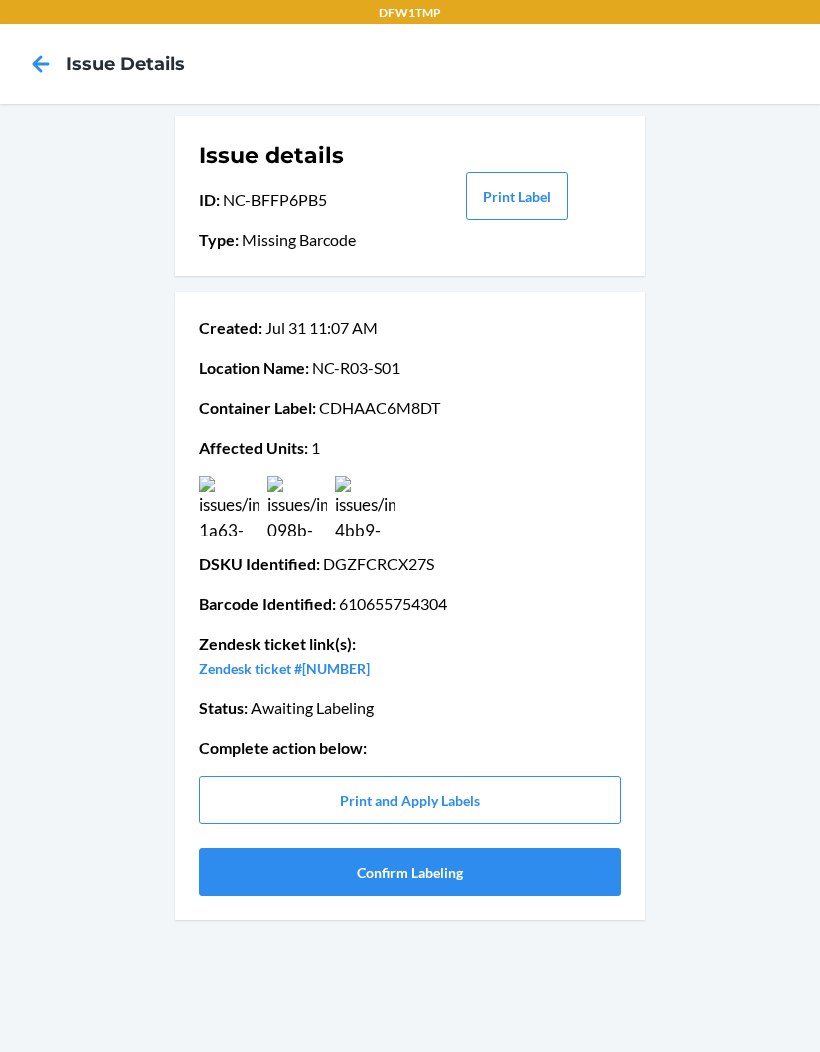 click on "Confirm Labeling" at bounding box center (410, 872) 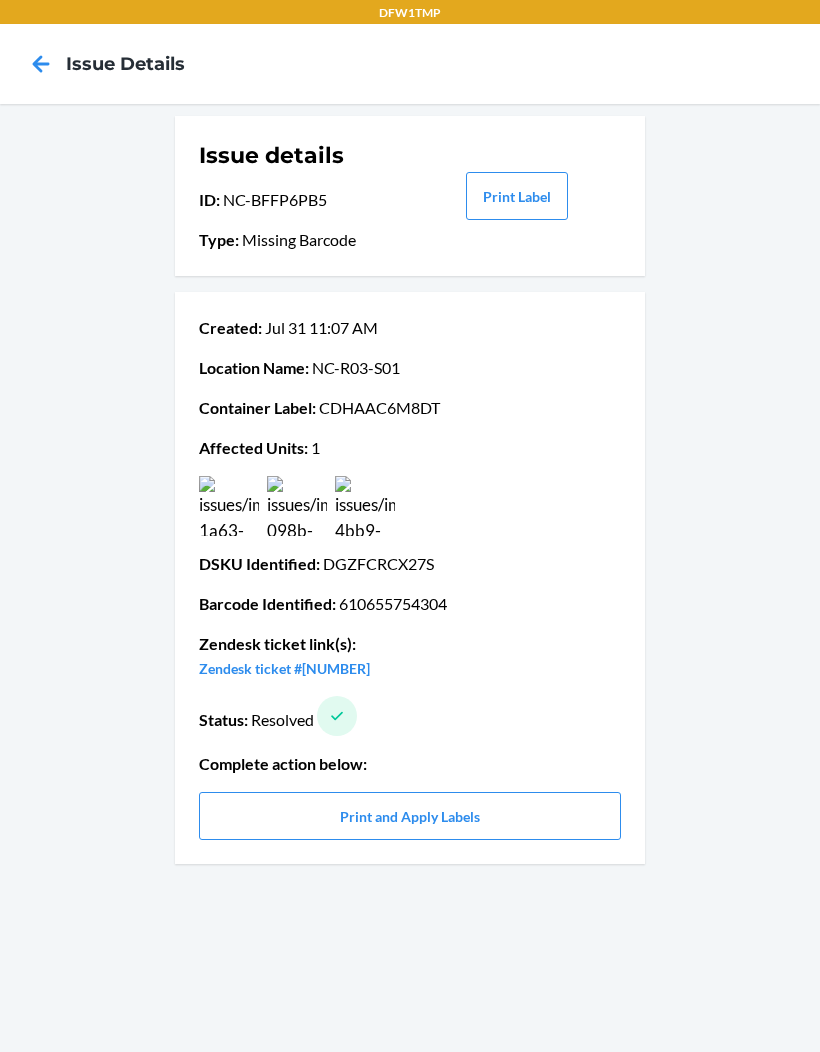 click 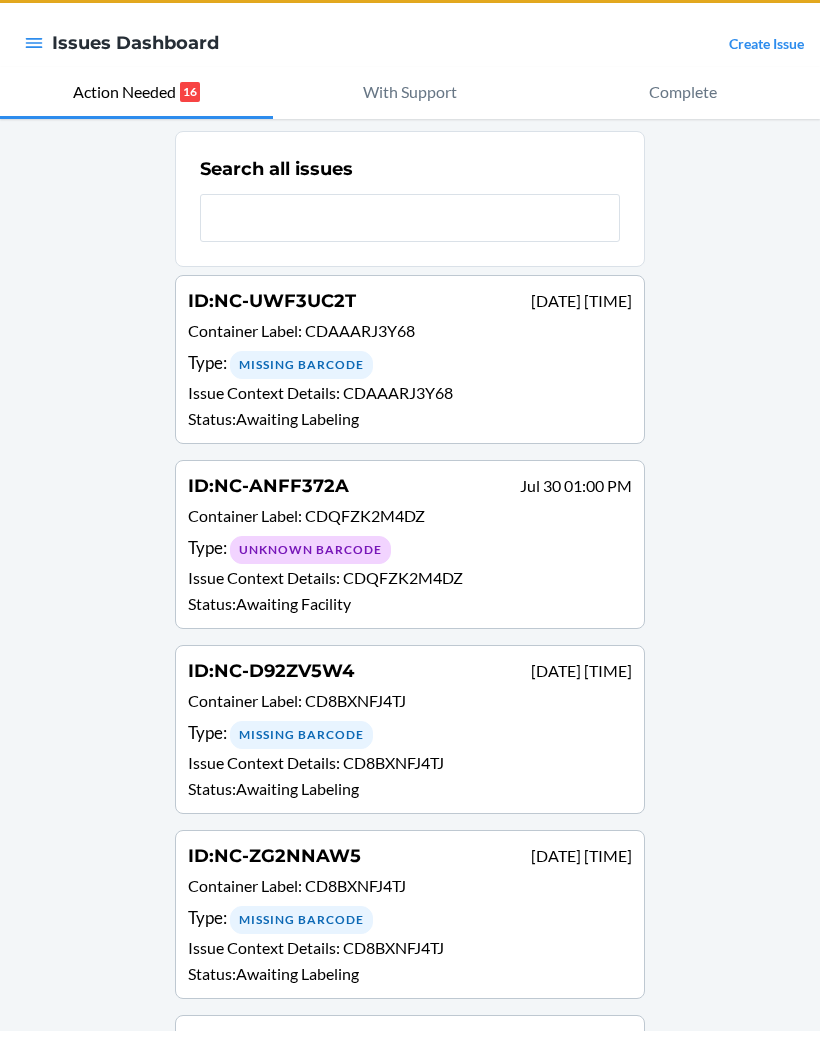 scroll, scrollTop: 35, scrollLeft: 0, axis: vertical 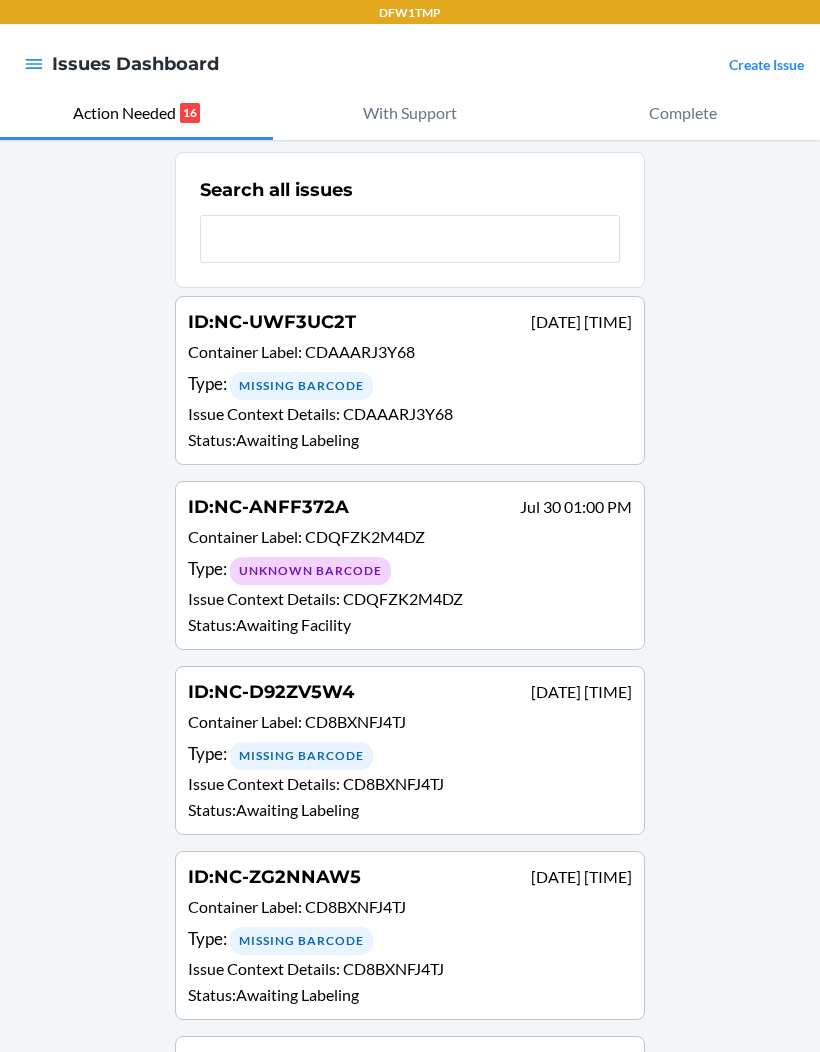 click on "Issue Context Details :   CDAAARJ3Y68" at bounding box center (410, 414) 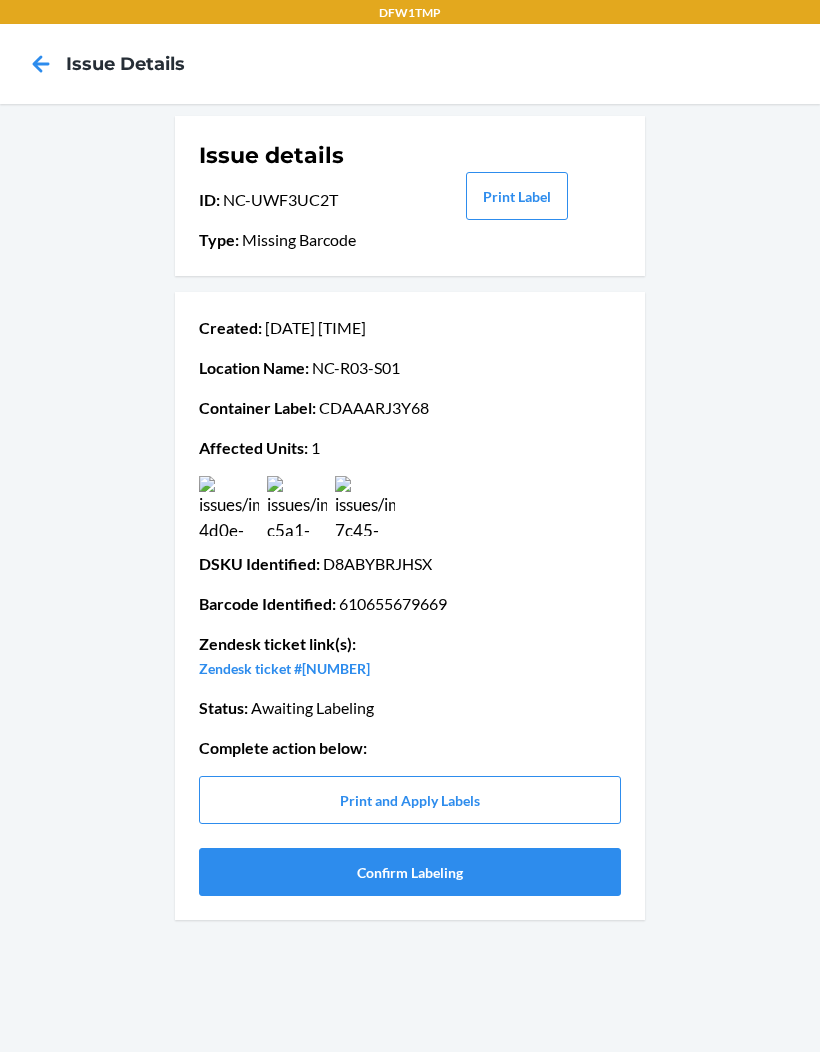 click on "Confirm Labeling" at bounding box center [410, 872] 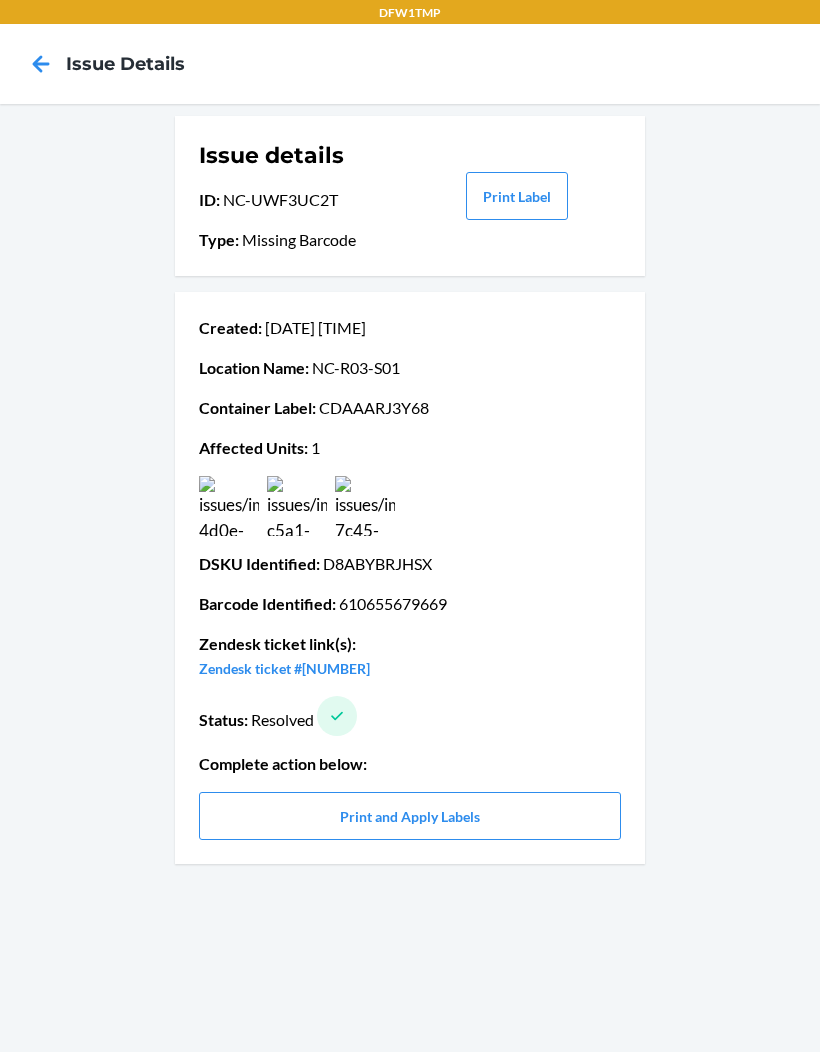 click 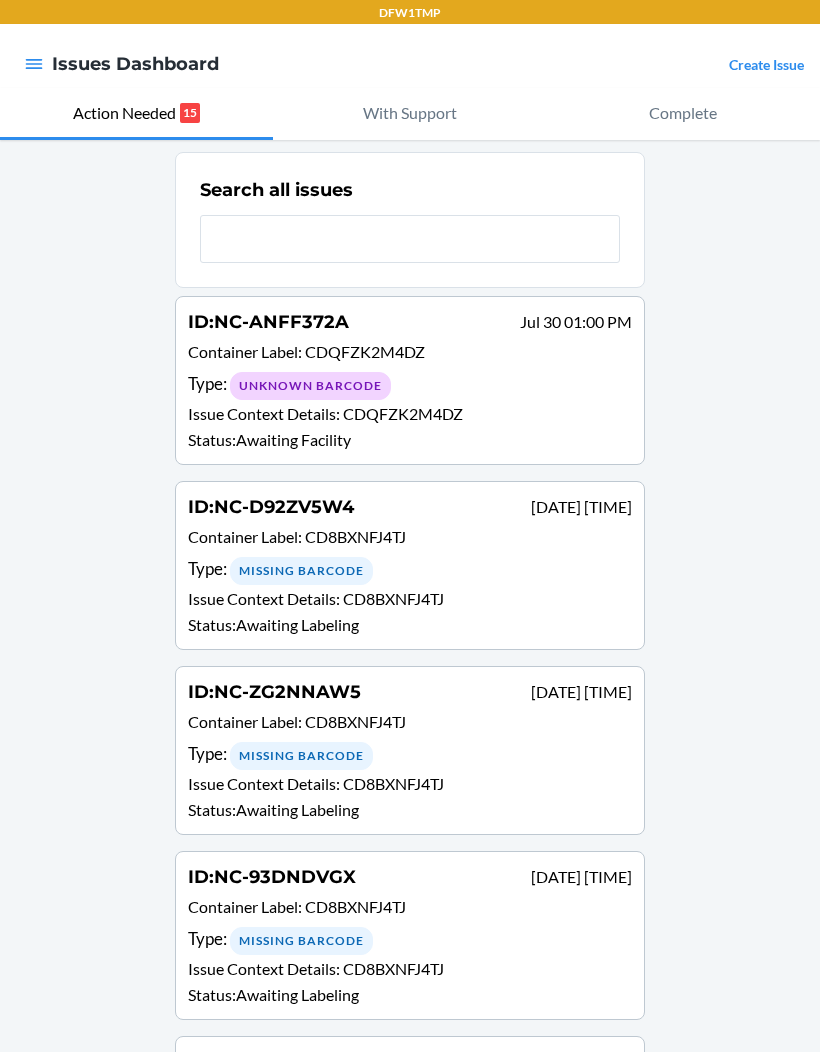 click on "Unknown Barcode" at bounding box center (310, 386) 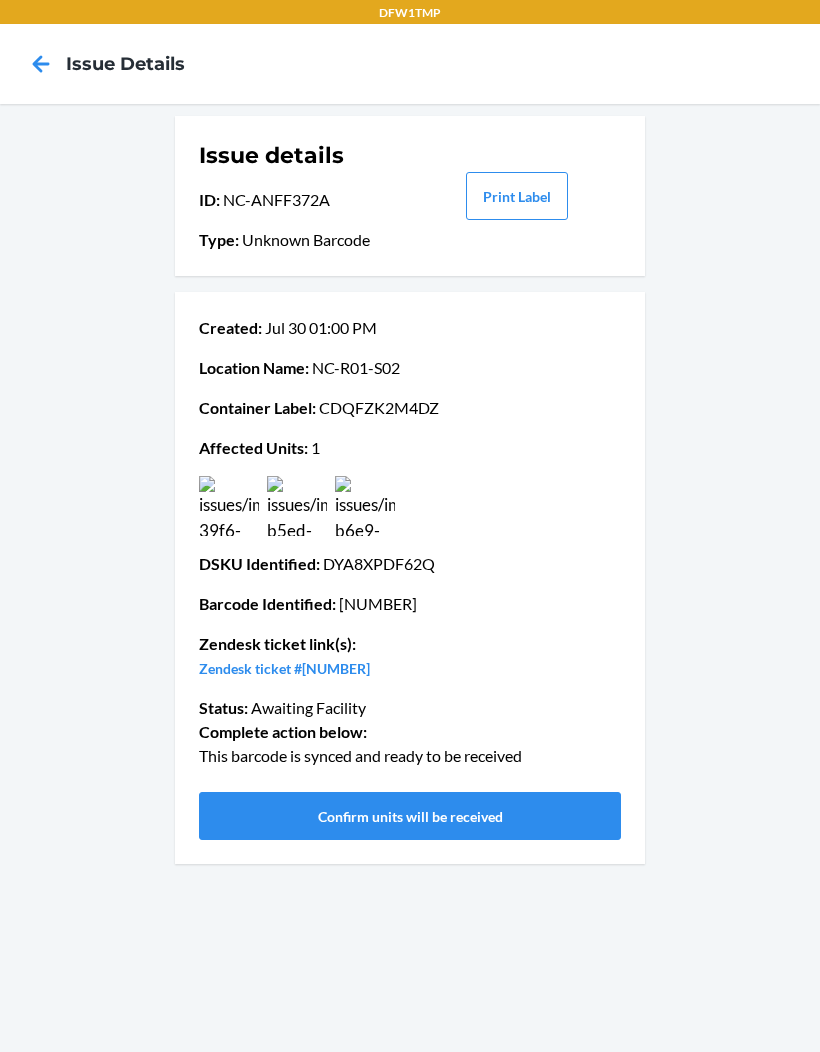 click at bounding box center [229, 506] 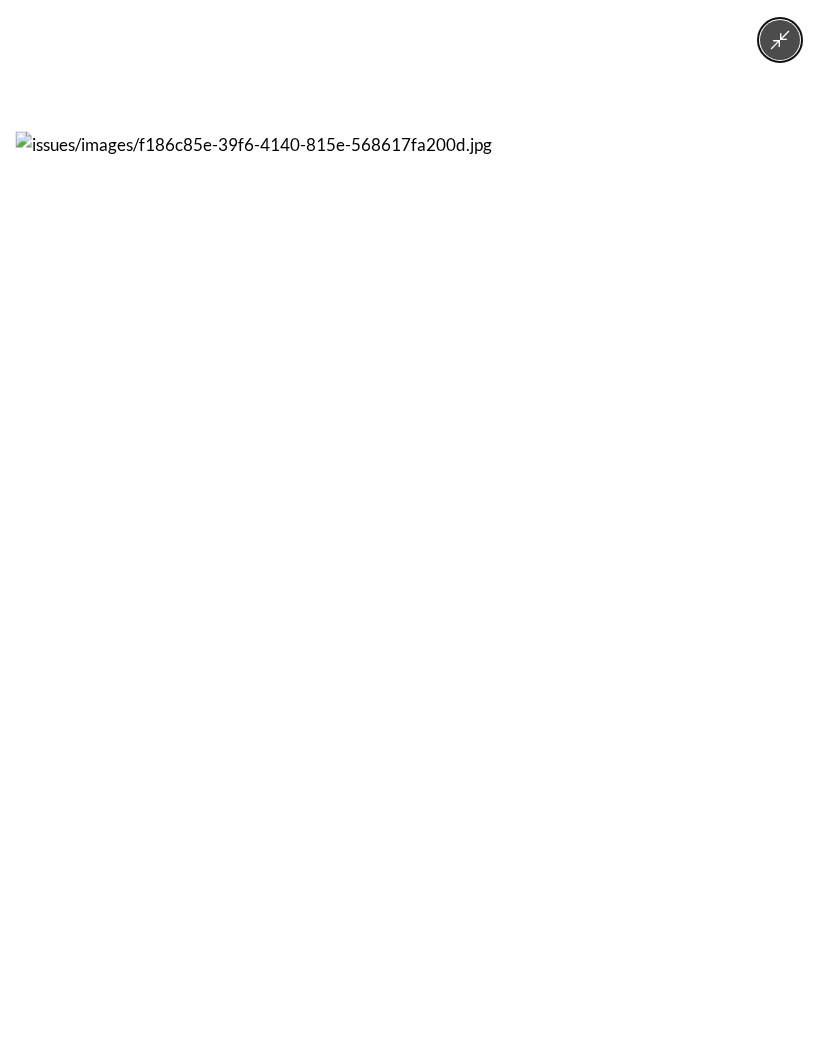 click 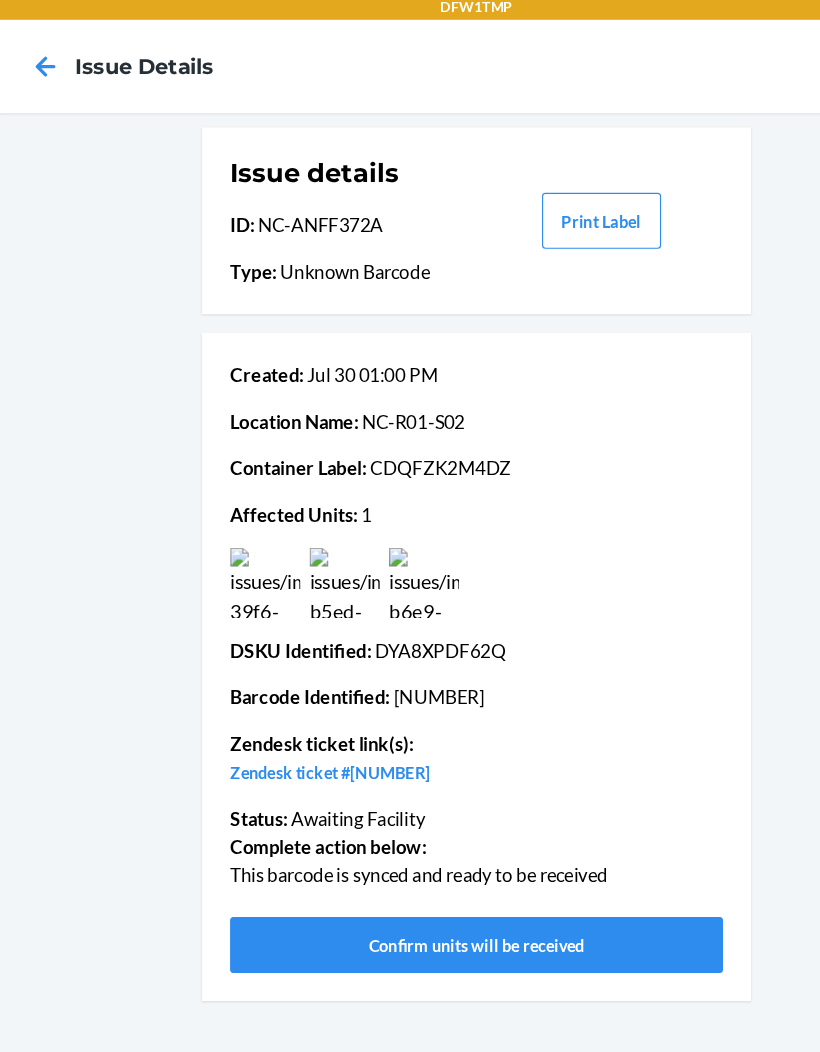 click on "Confirm units will be received" at bounding box center (410, 816) 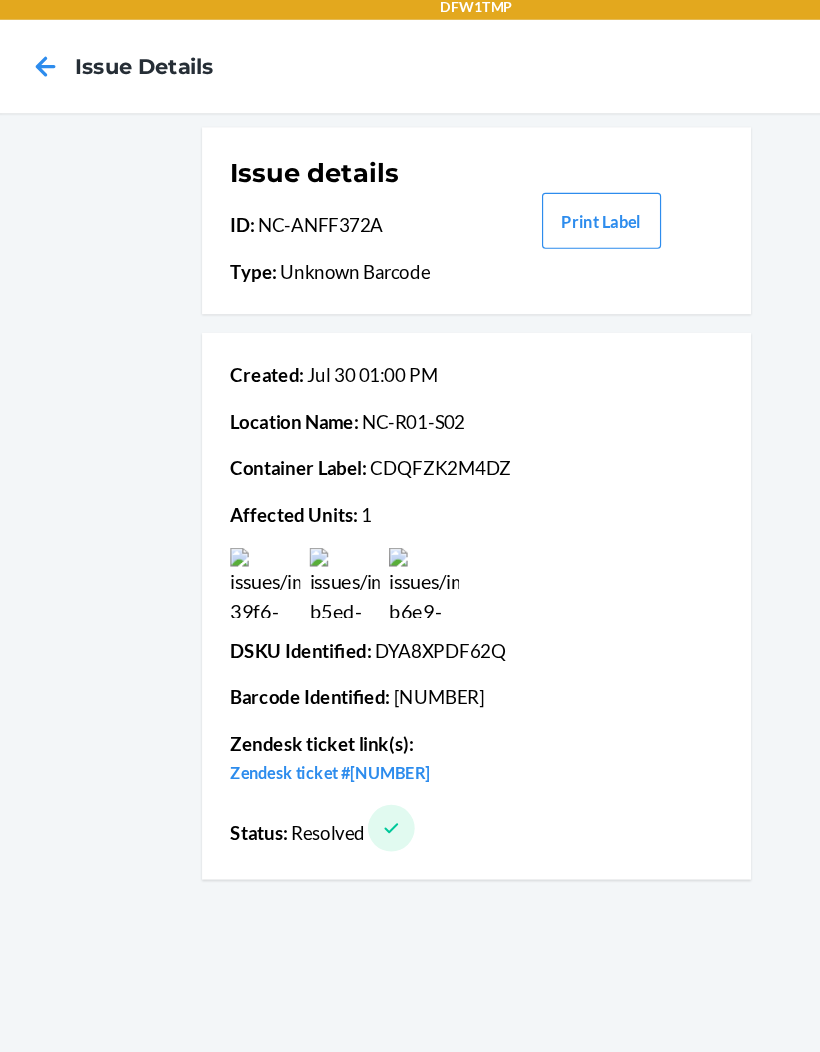 click 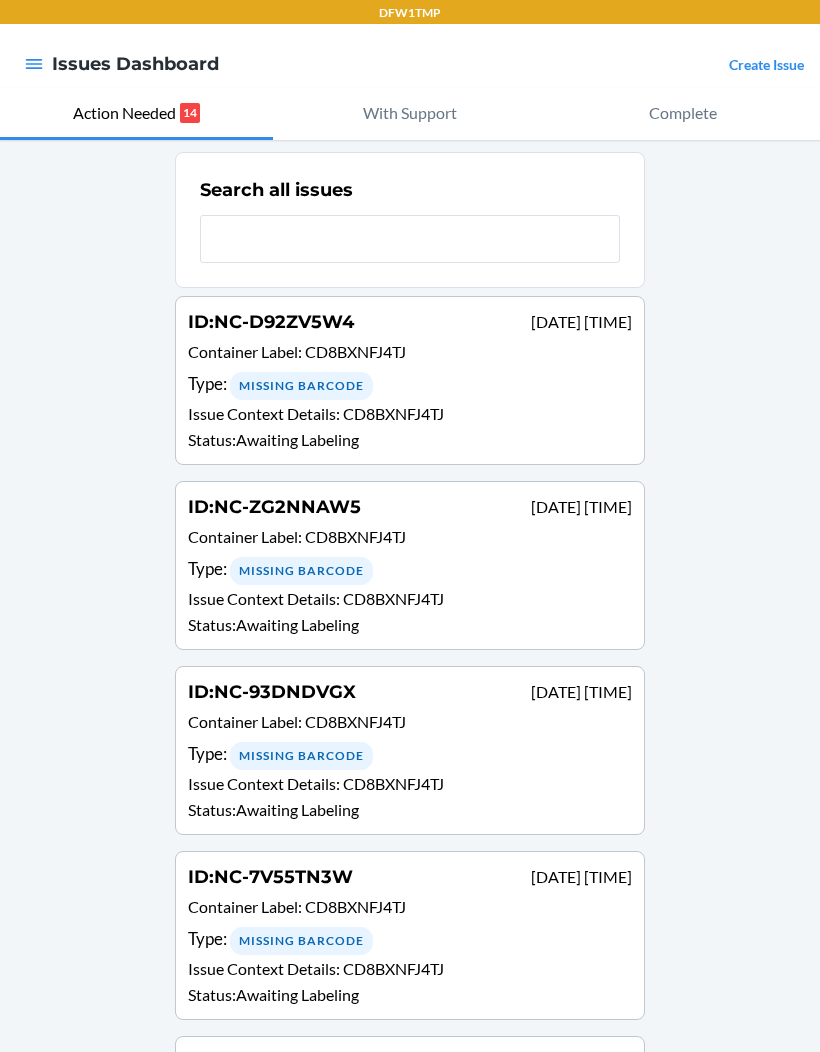 click on "Jul 30 09:59 AM" at bounding box center [581, 322] 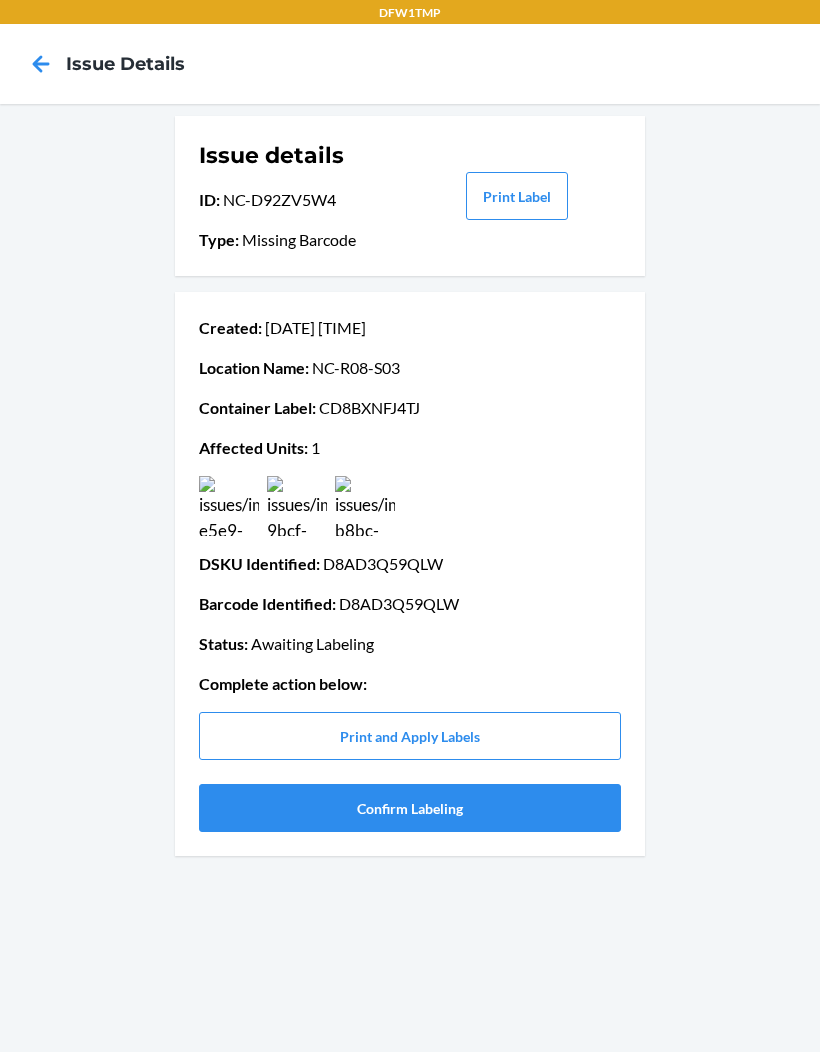click on "Confirm Labeling" at bounding box center [410, 808] 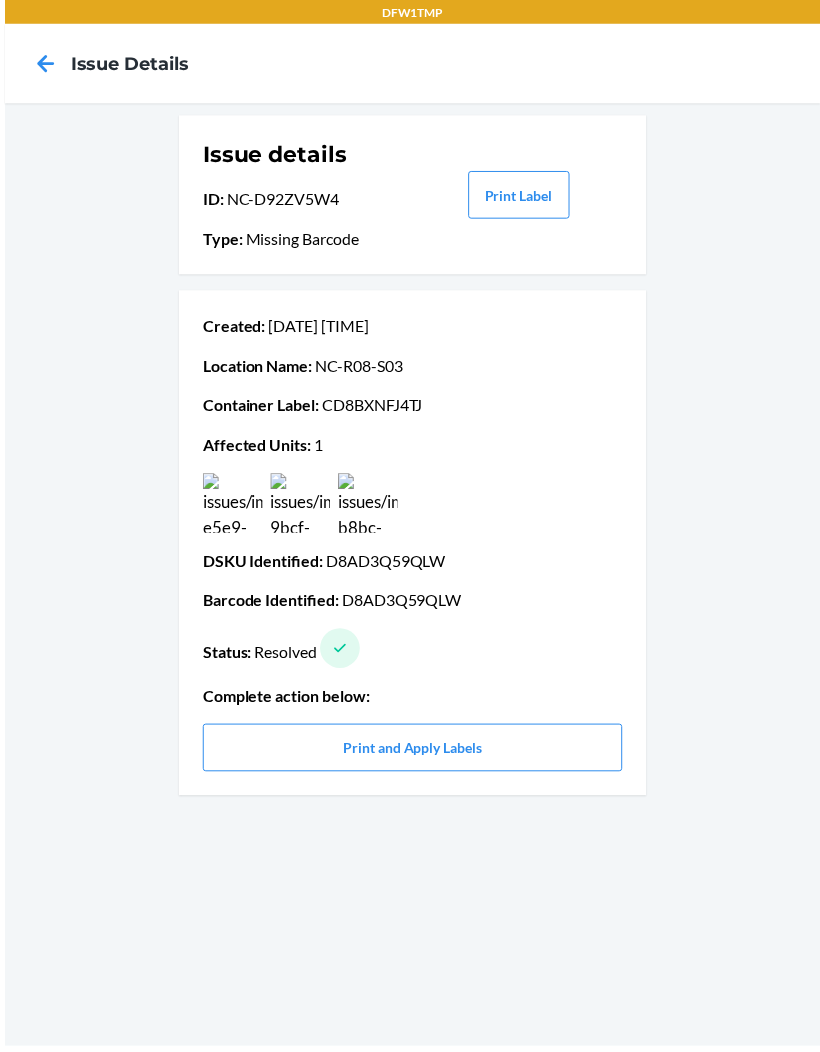scroll, scrollTop: 12, scrollLeft: 0, axis: vertical 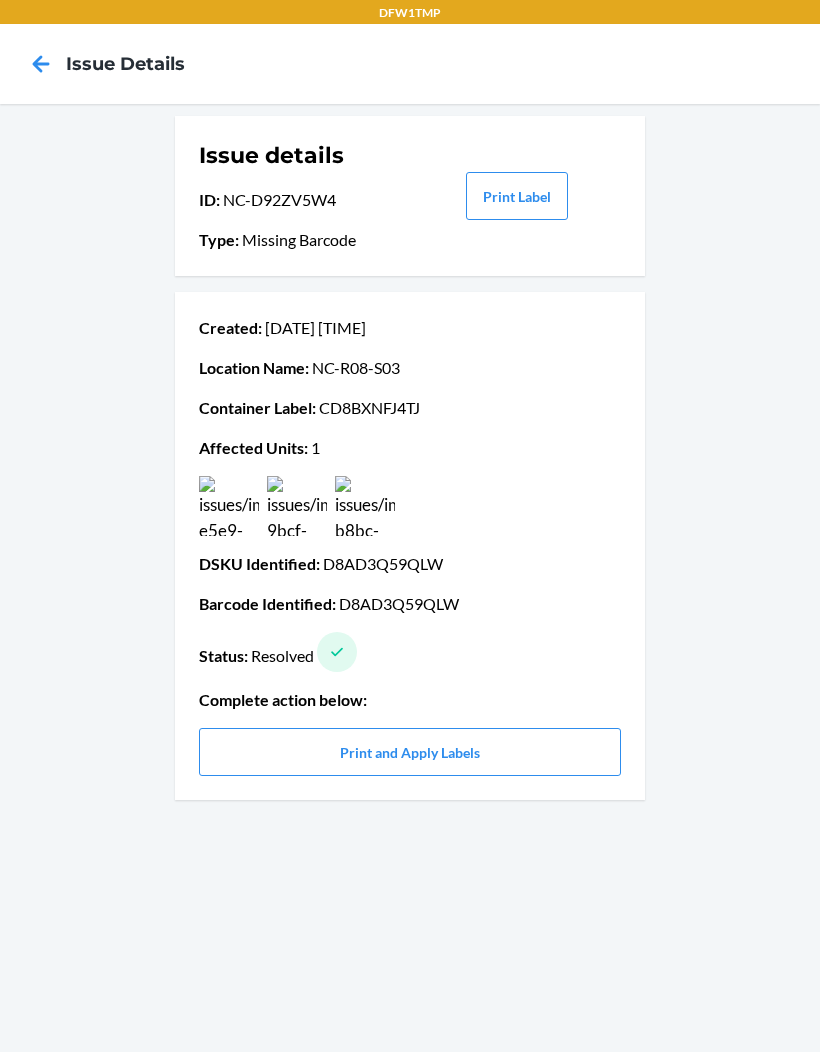 click 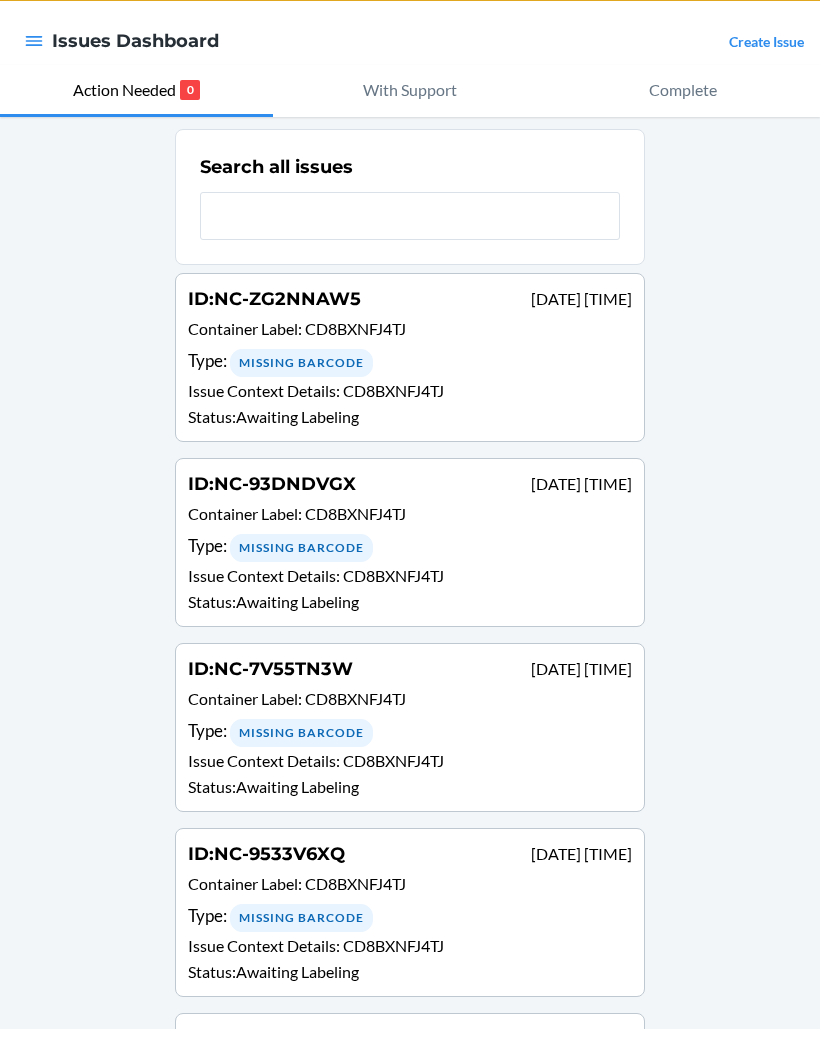 scroll, scrollTop: 35, scrollLeft: 0, axis: vertical 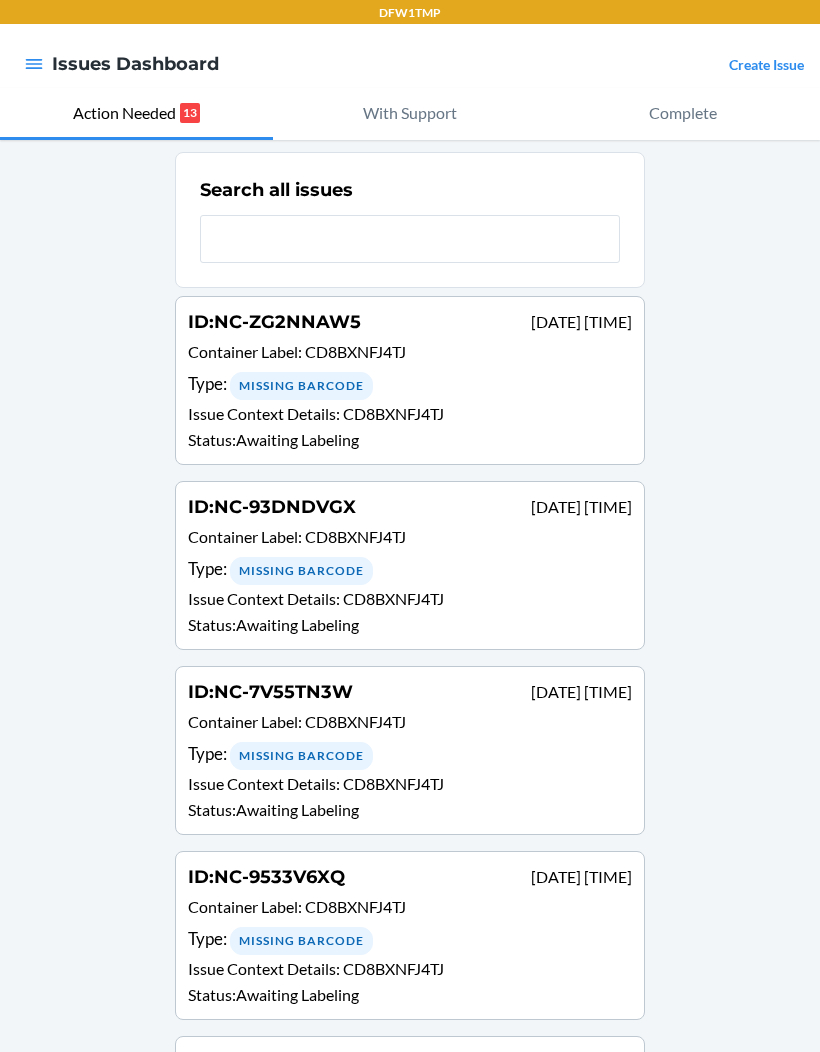 click on "ID :  NC-ZG2NNAW5 Jul 26 05:21 PM" at bounding box center [410, 323] 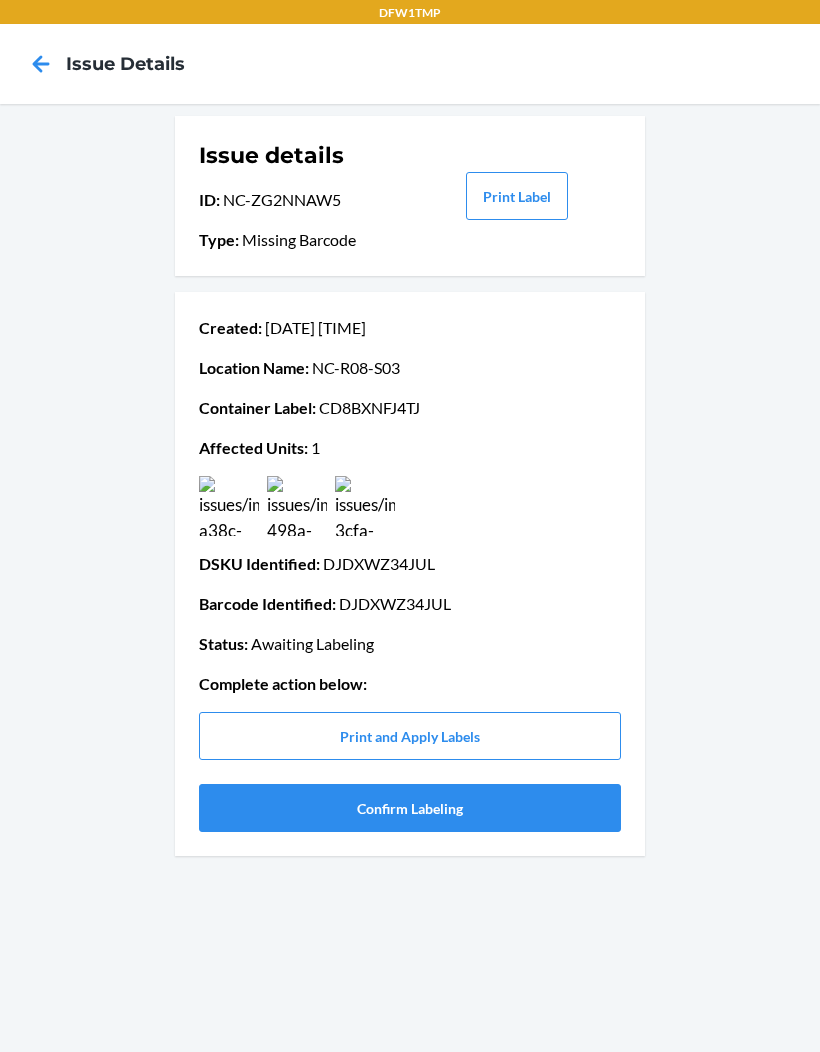 scroll, scrollTop: 33, scrollLeft: 0, axis: vertical 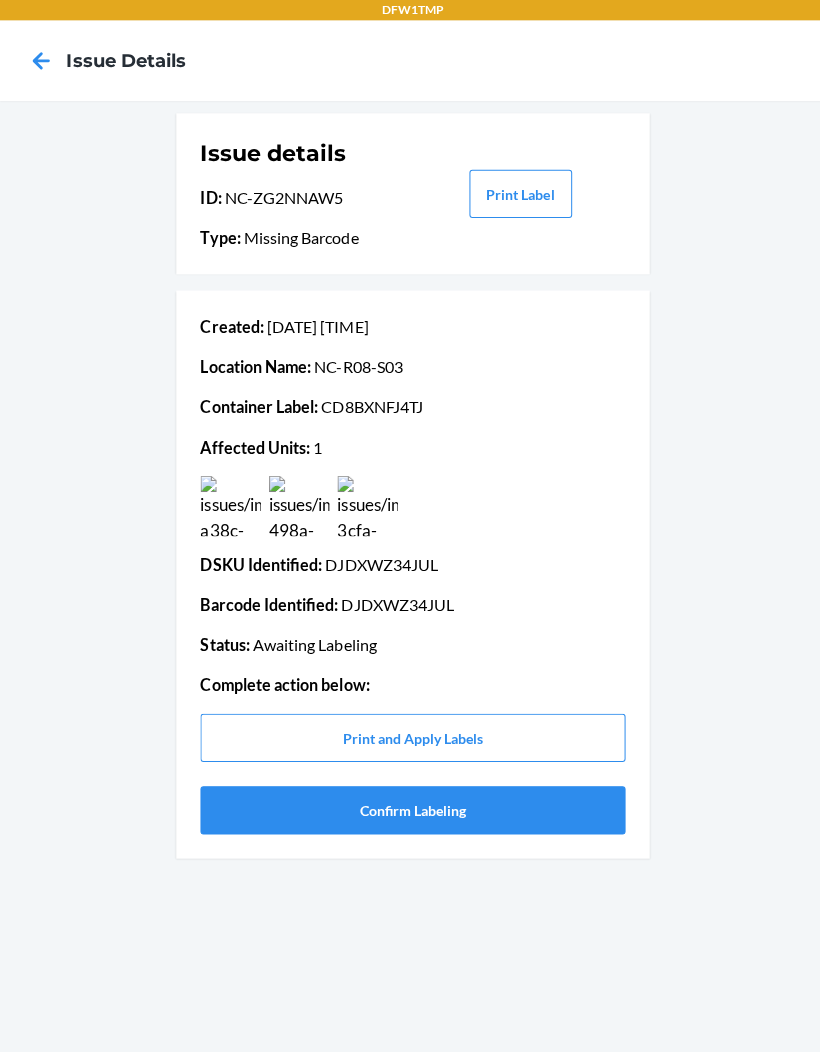click at bounding box center [365, 506] 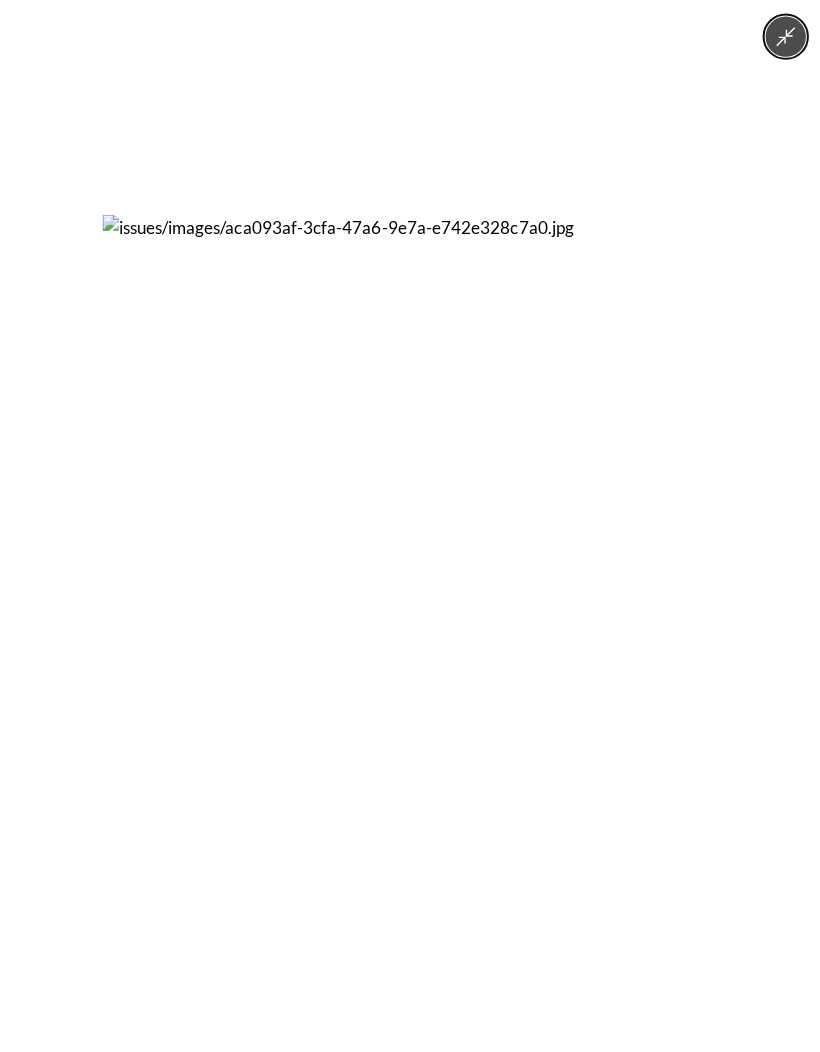 click 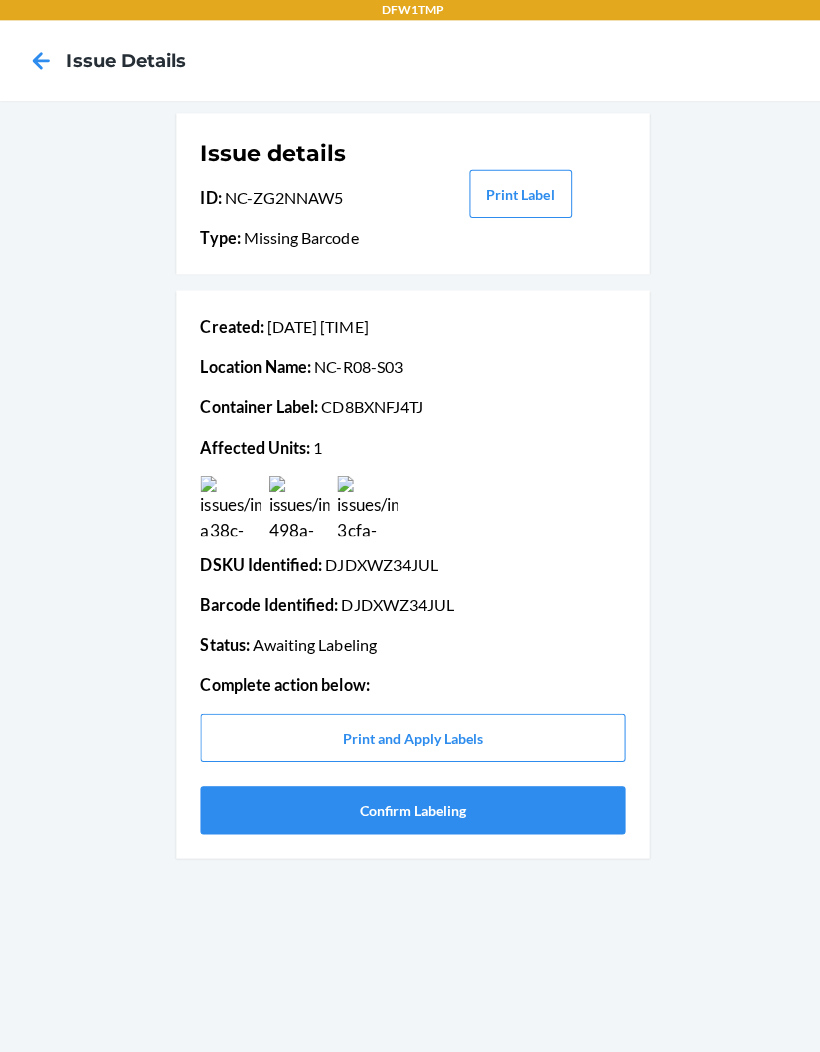 click at bounding box center [229, 506] 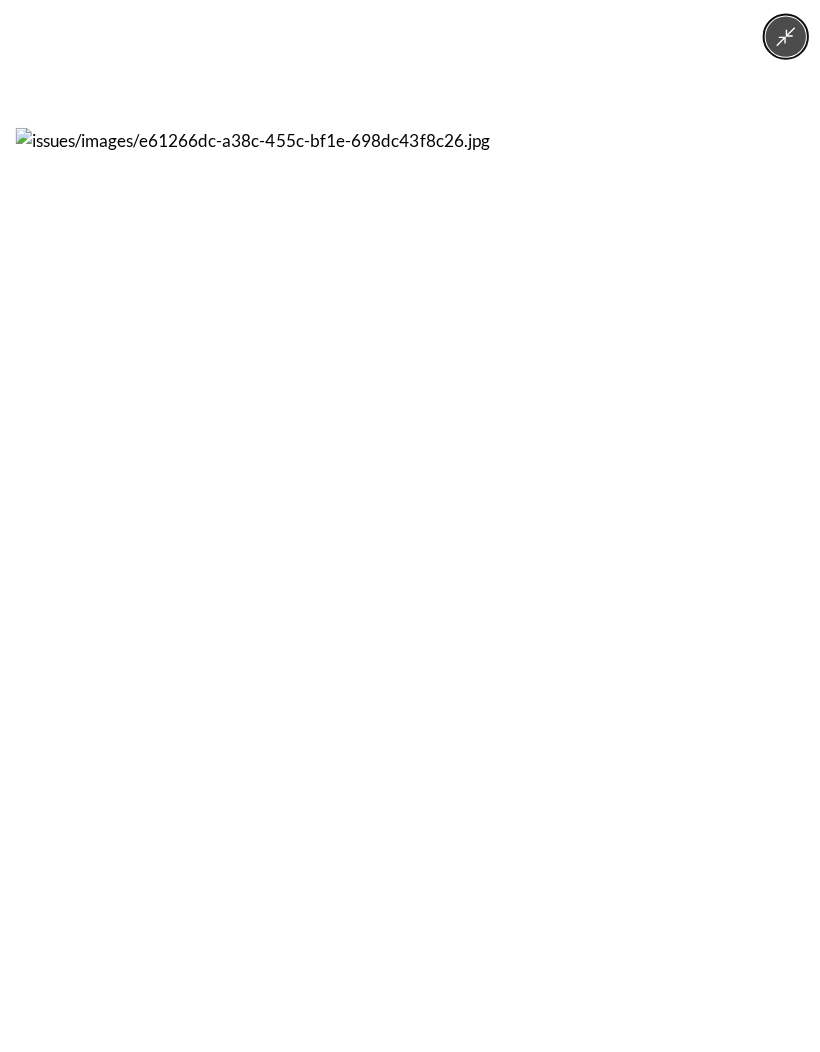 click 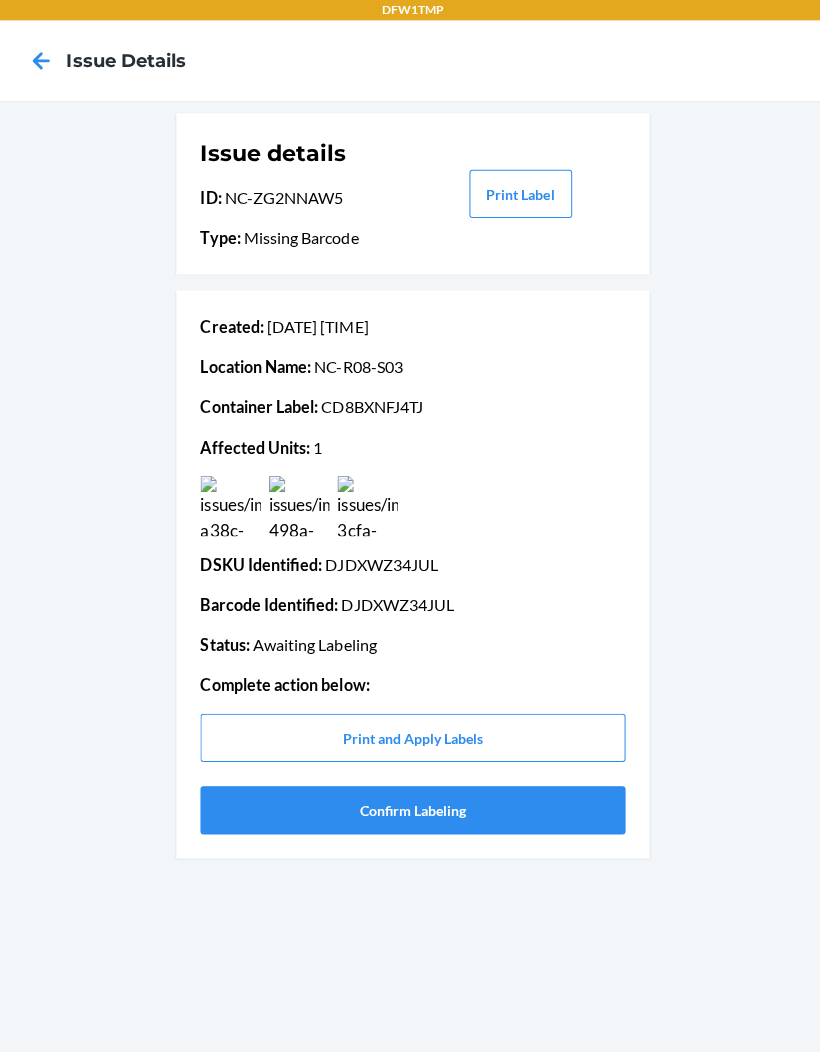 click at bounding box center [297, 506] 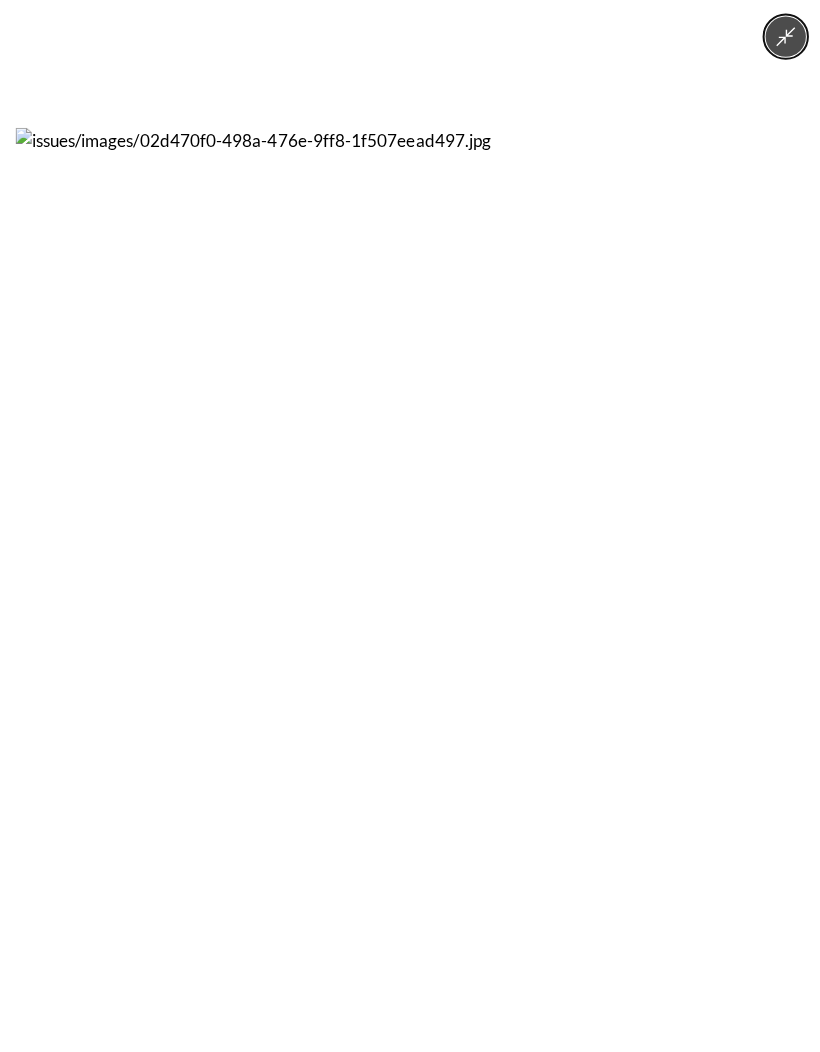 click at bounding box center [780, 40] 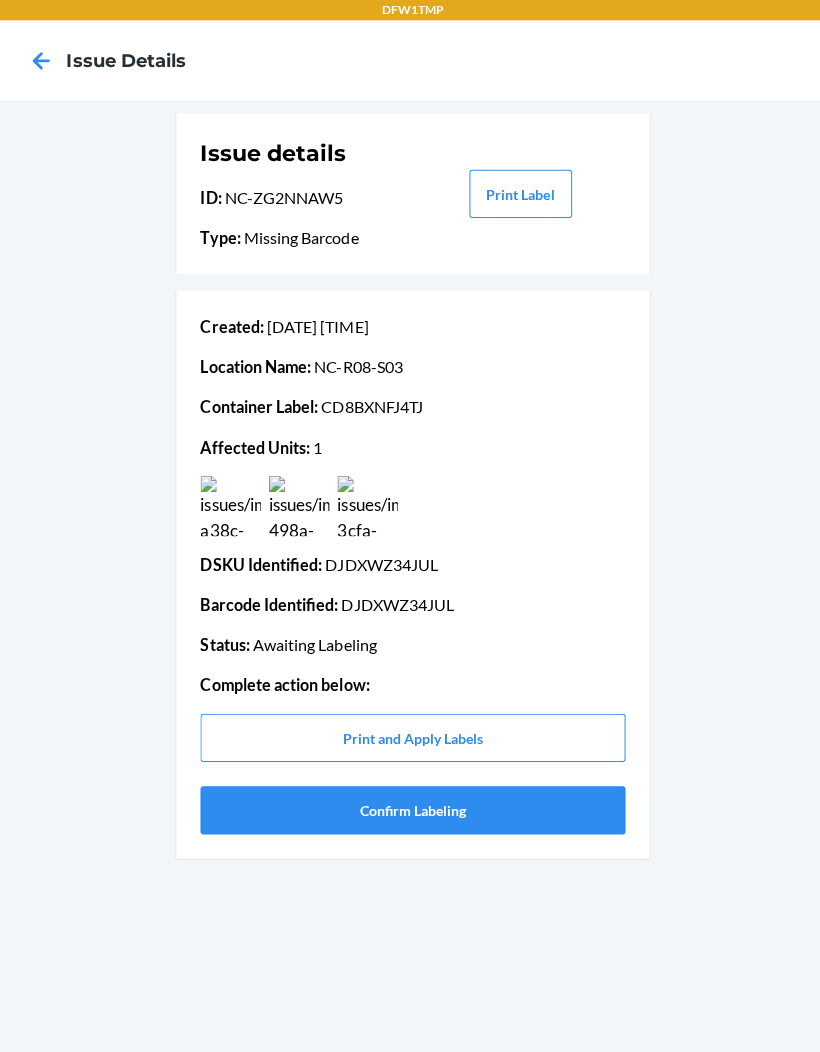scroll, scrollTop: 0, scrollLeft: 0, axis: both 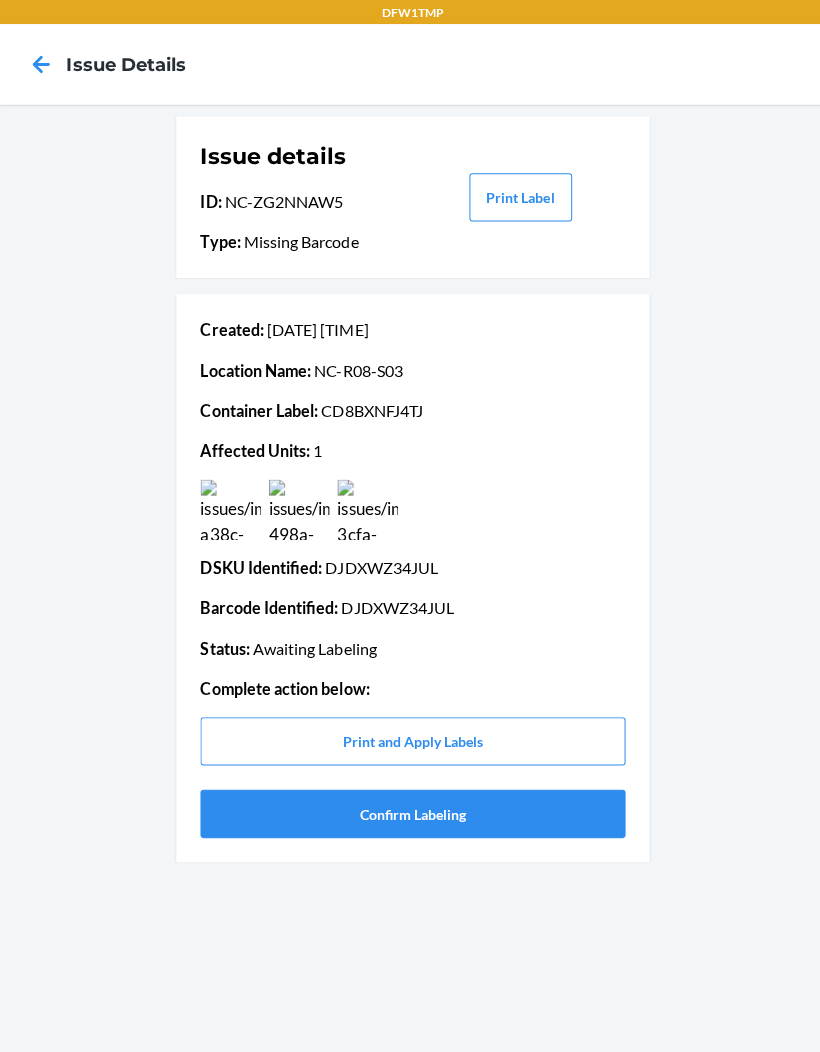click on "Issue details" at bounding box center (410, 64) 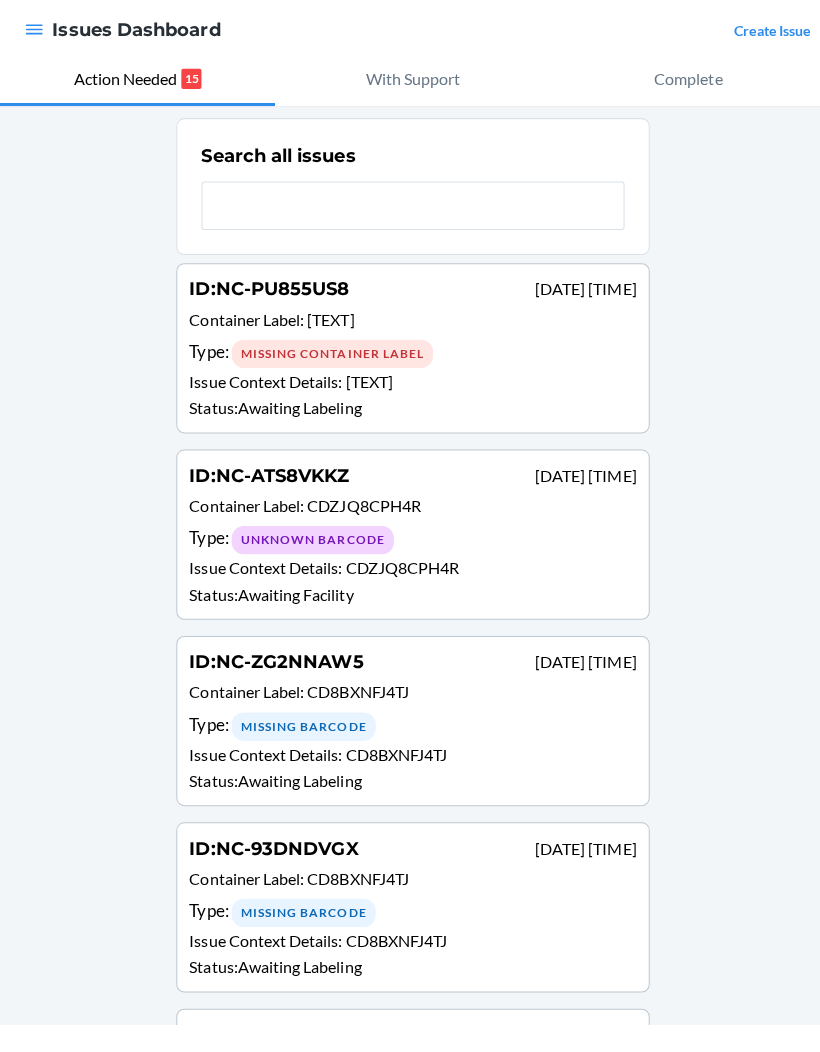 scroll, scrollTop: 27, scrollLeft: 0, axis: vertical 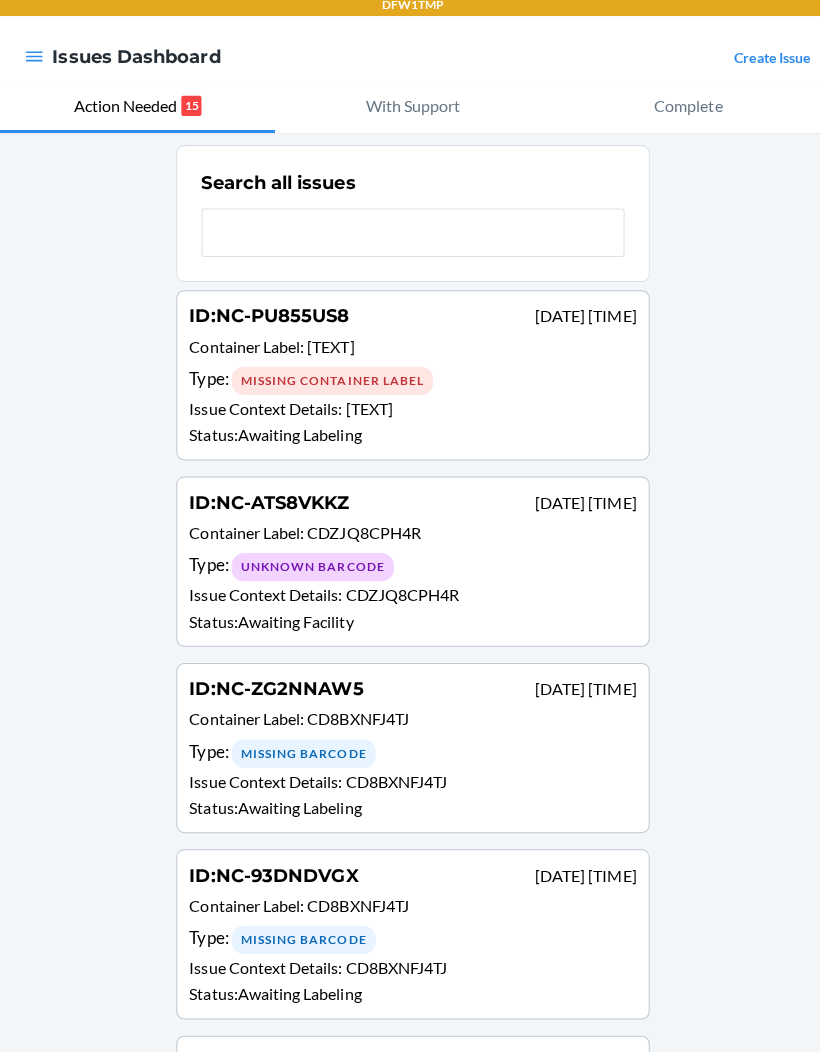 click on "Container Label :   CDMWQV9W6XJ" at bounding box center (410, 354) 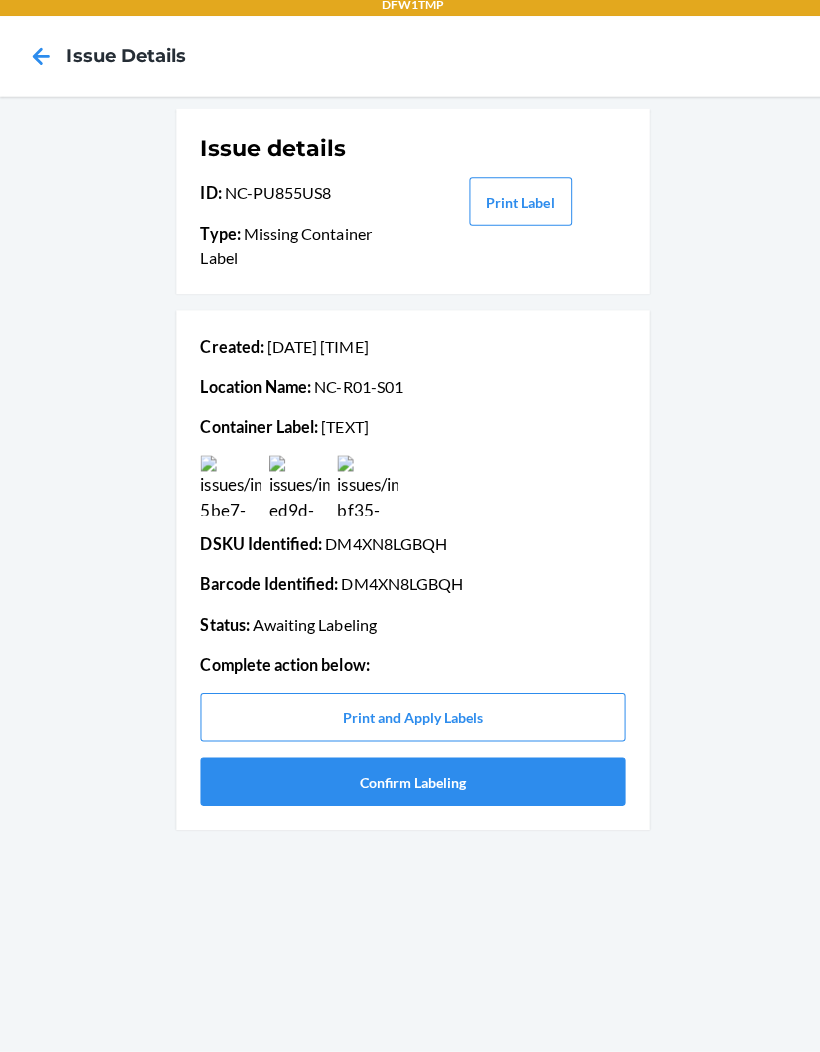 scroll, scrollTop: 40, scrollLeft: 0, axis: vertical 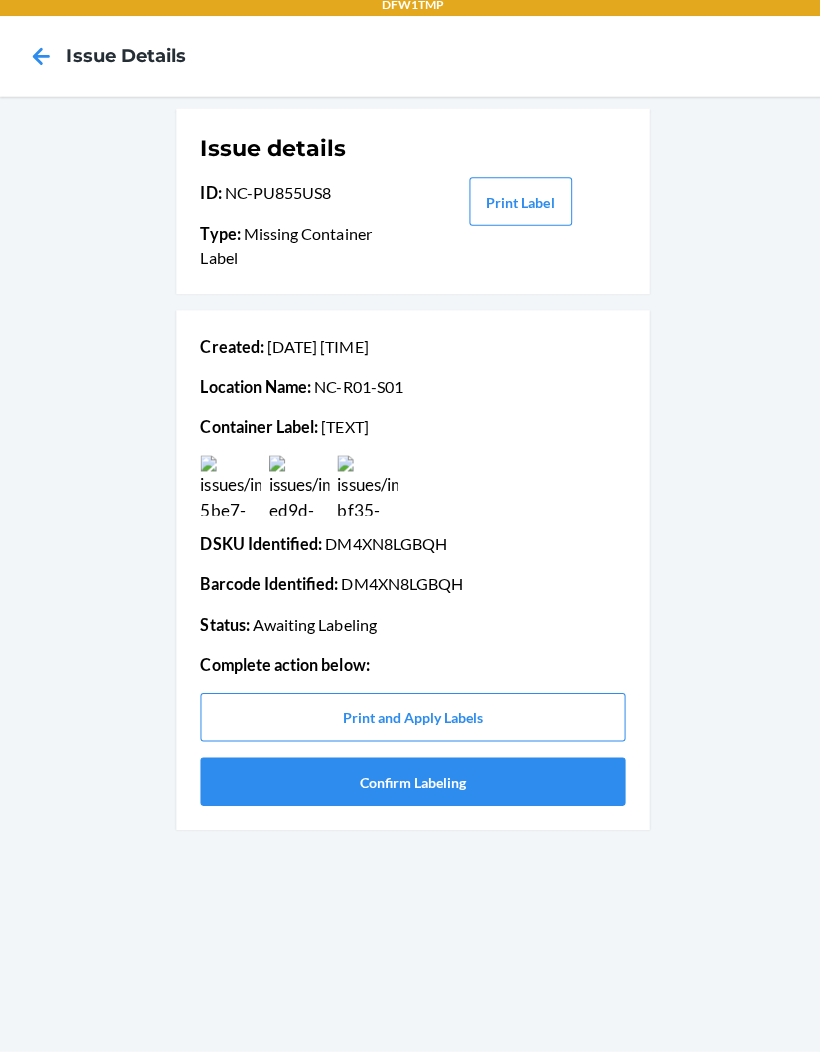 click on "Confirm Labeling" at bounding box center (410, 784) 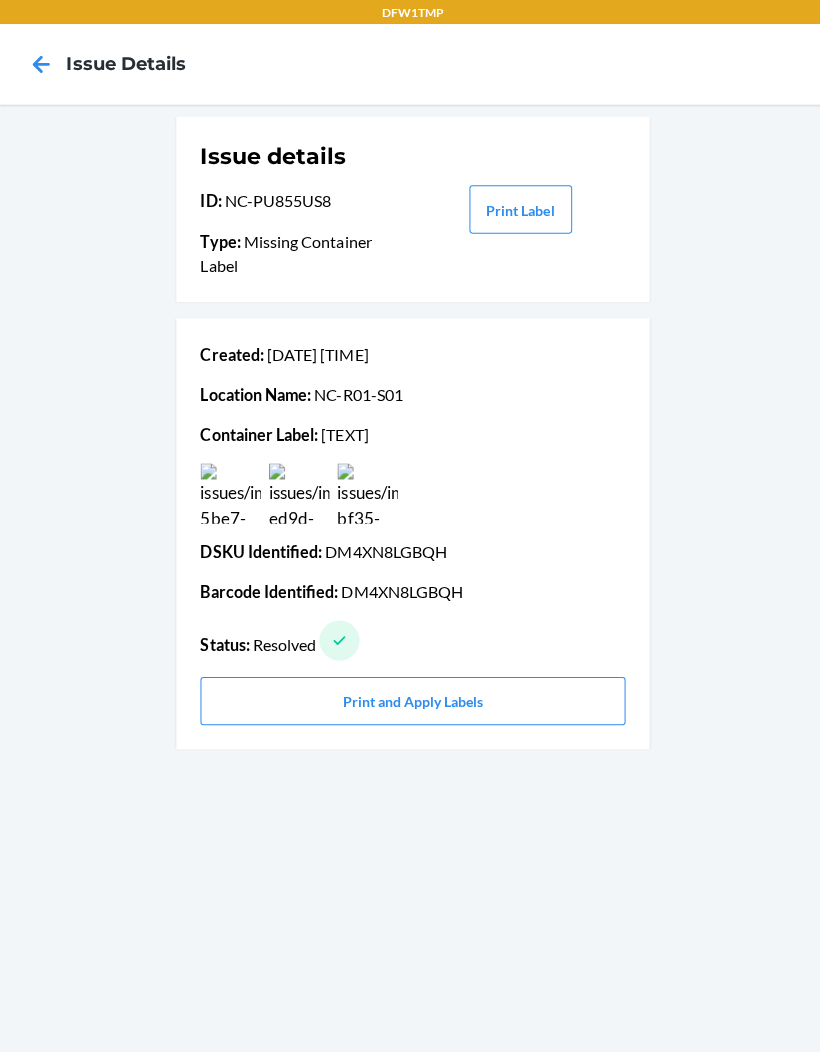 scroll, scrollTop: 0, scrollLeft: 0, axis: both 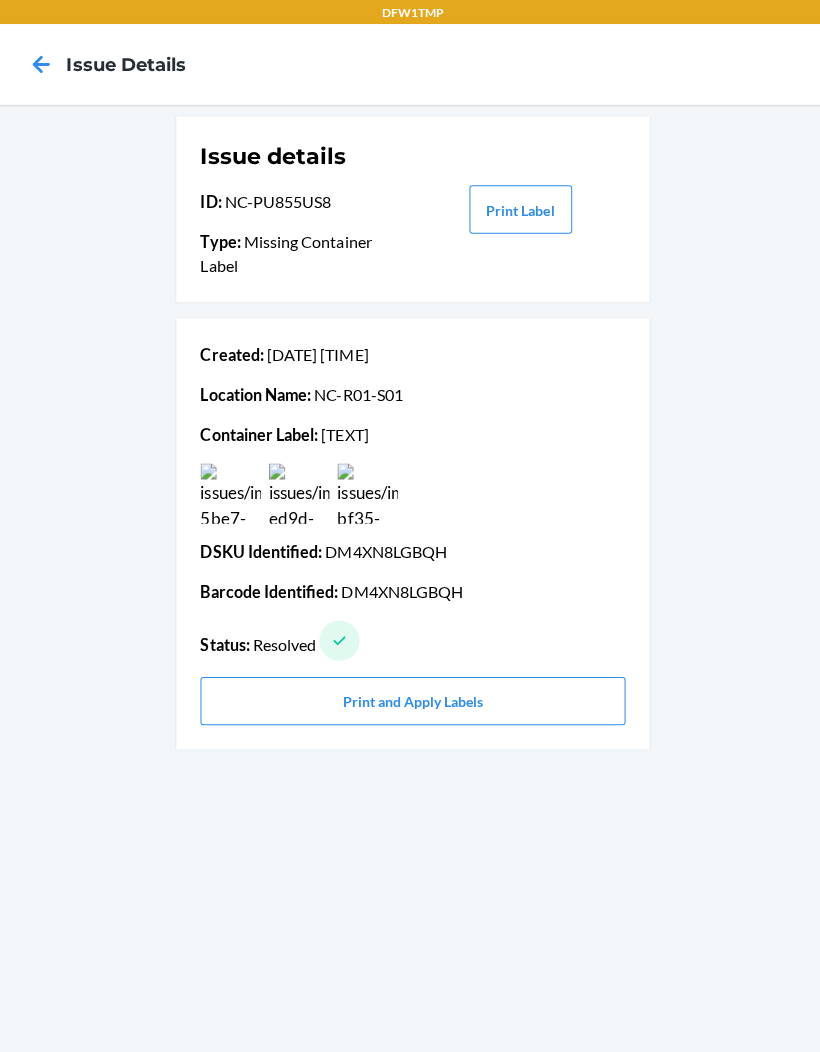 click 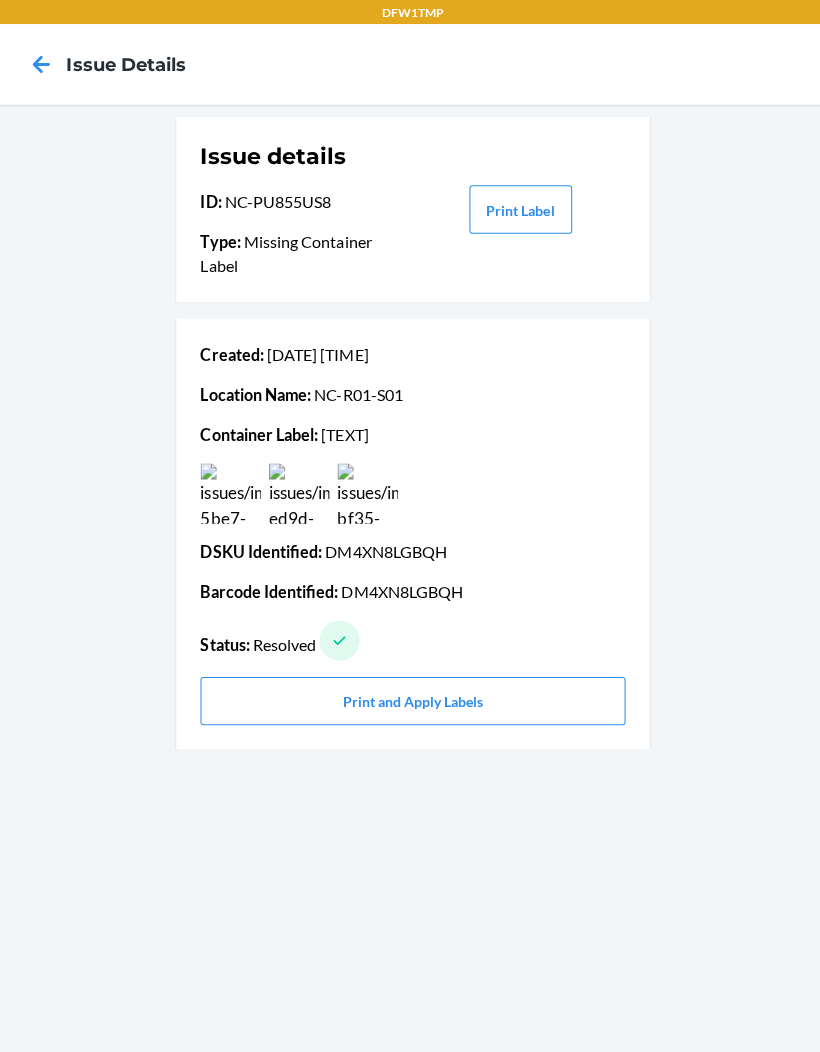 scroll, scrollTop: 27, scrollLeft: 0, axis: vertical 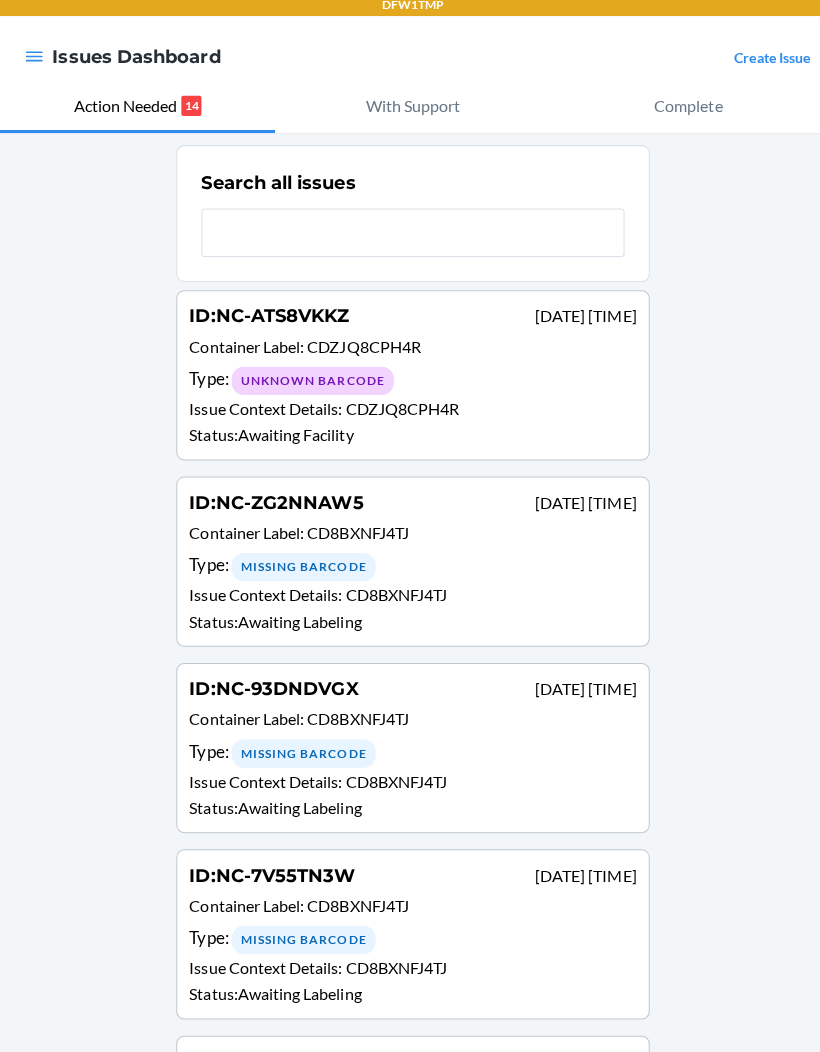 click on "Container Label :   CDZJQ8CPH4R" at bounding box center [410, 354] 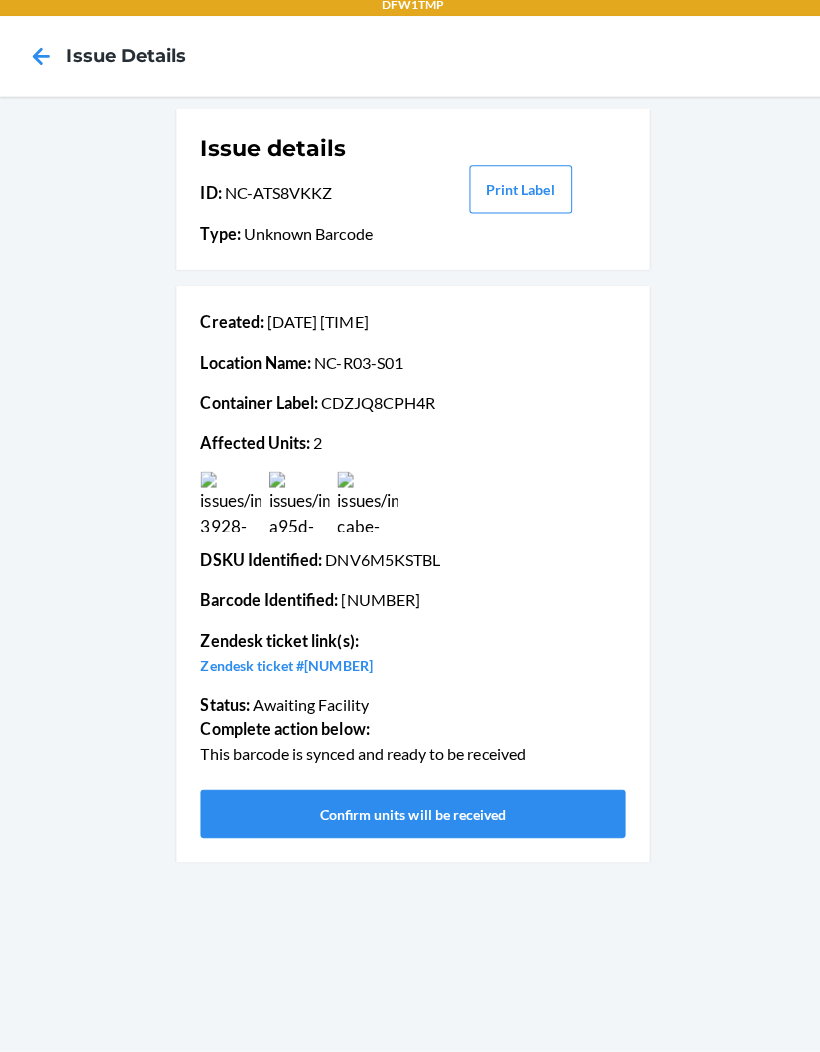 click on "Confirm units will be received" at bounding box center [410, 816] 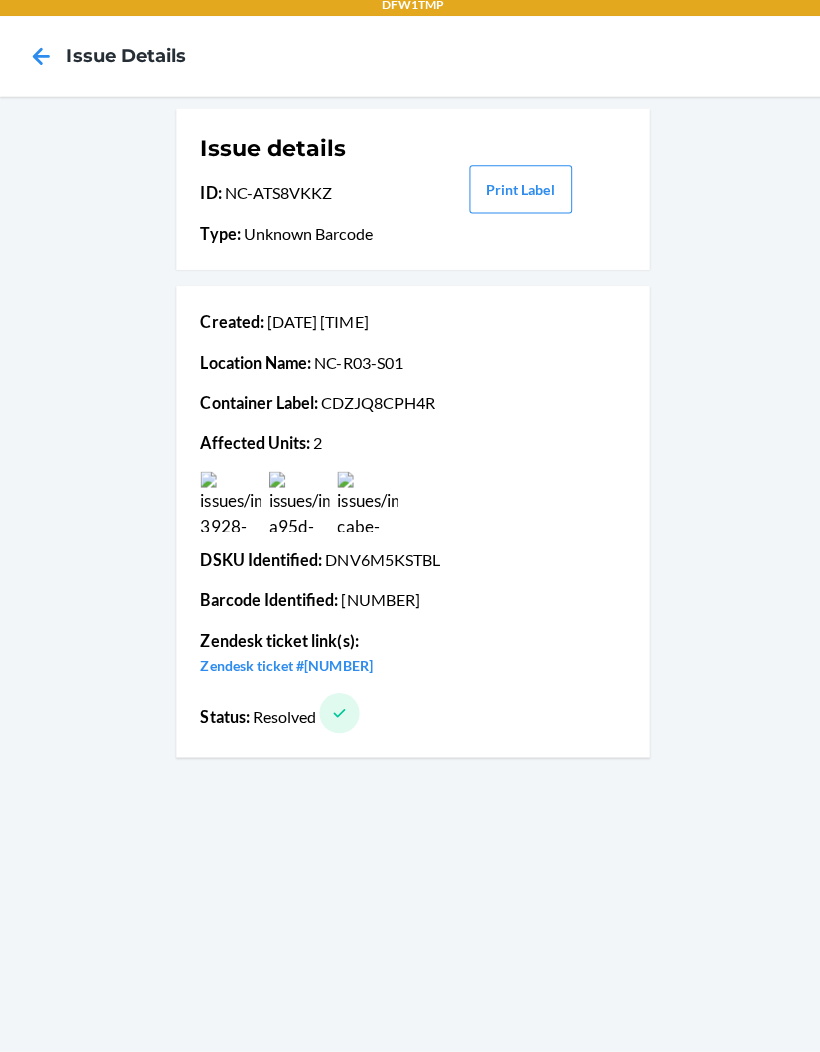 click 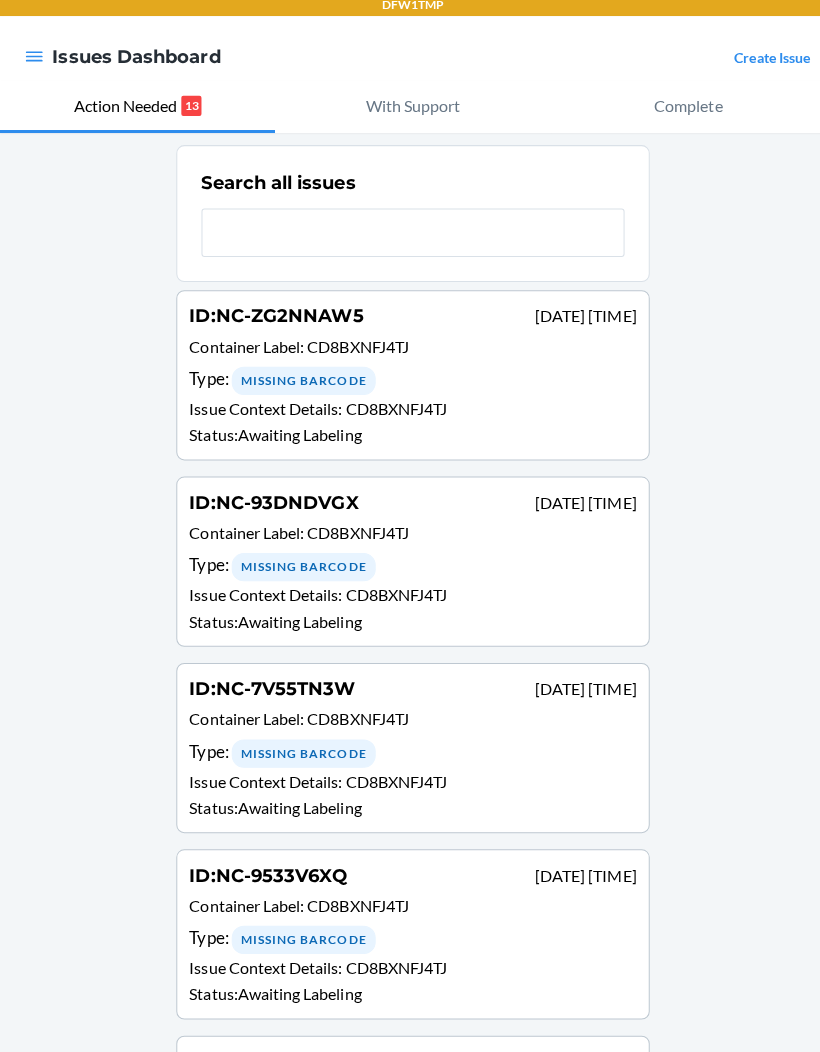 click on "Container Label :   CD8BXNFJ4TJ" at bounding box center (410, 539) 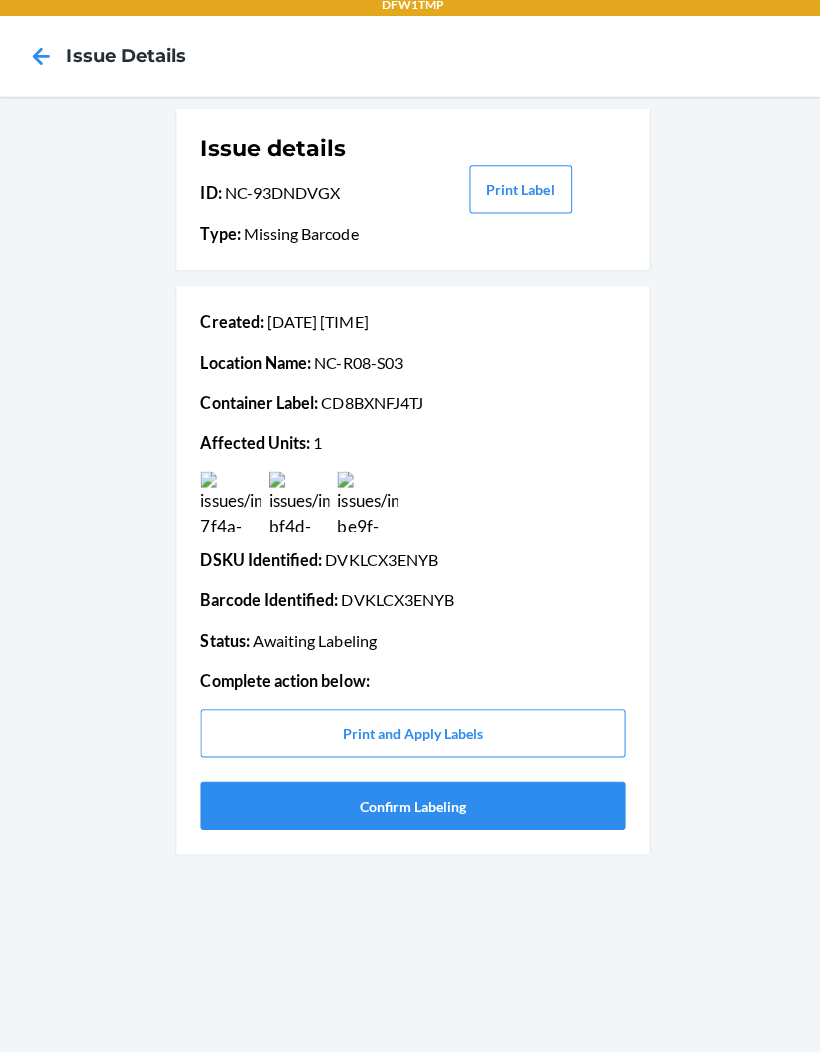 click at bounding box center [365, 506] 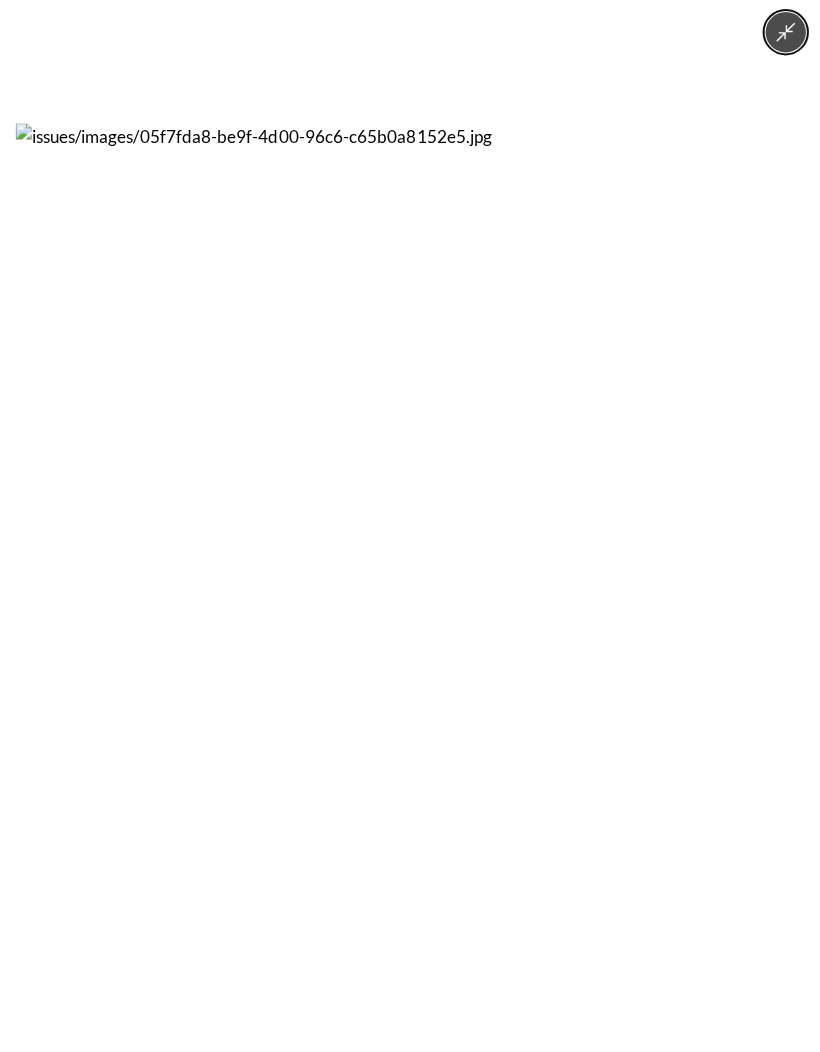 scroll, scrollTop: 0, scrollLeft: 0, axis: both 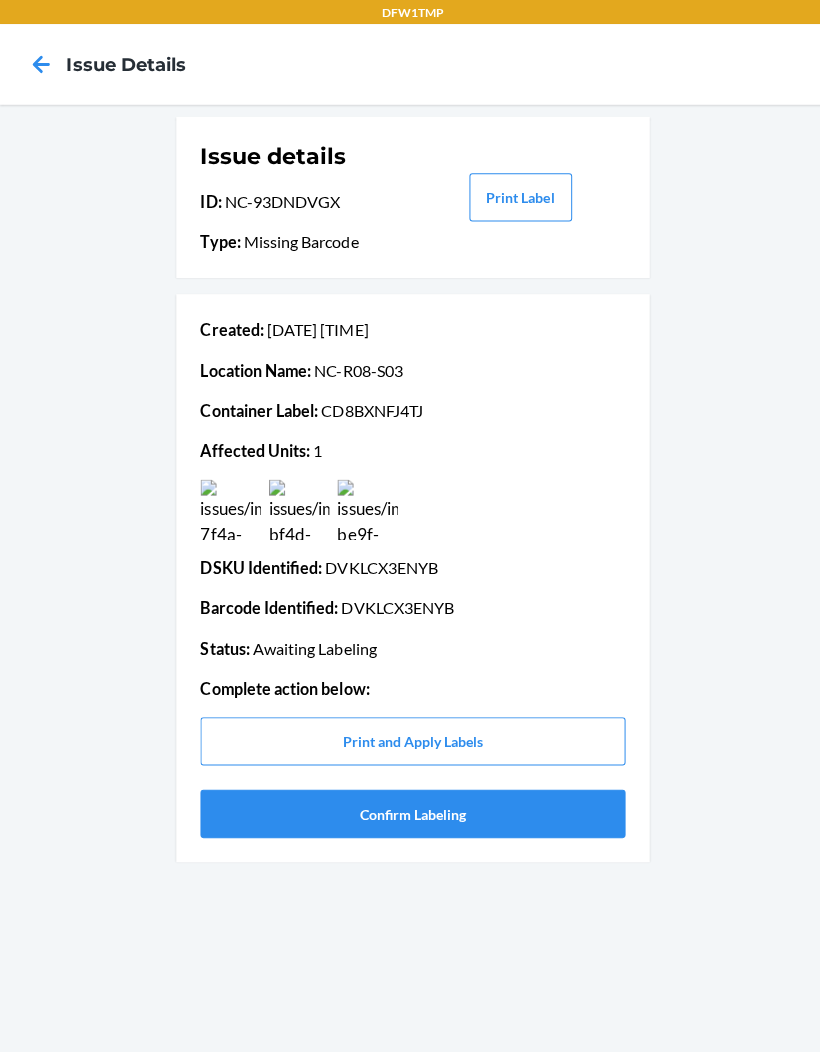 click at bounding box center (297, 506) 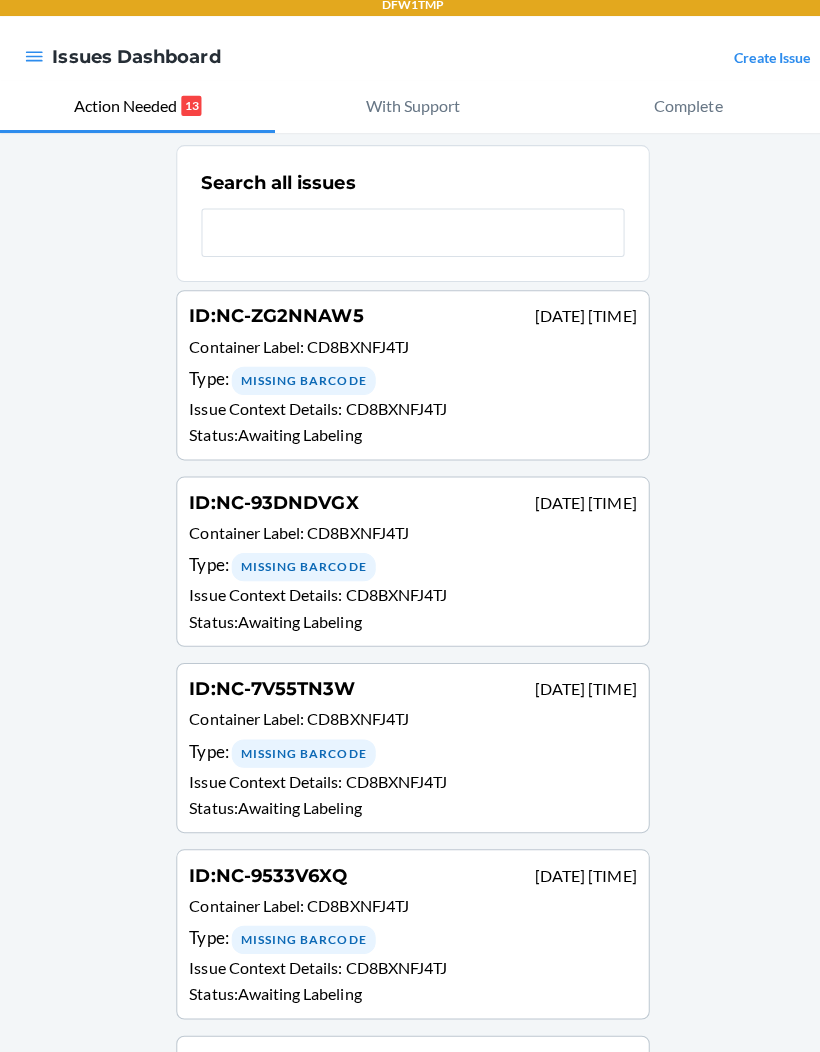 click on "CD8BXNFJ4TJ" at bounding box center (393, 413) 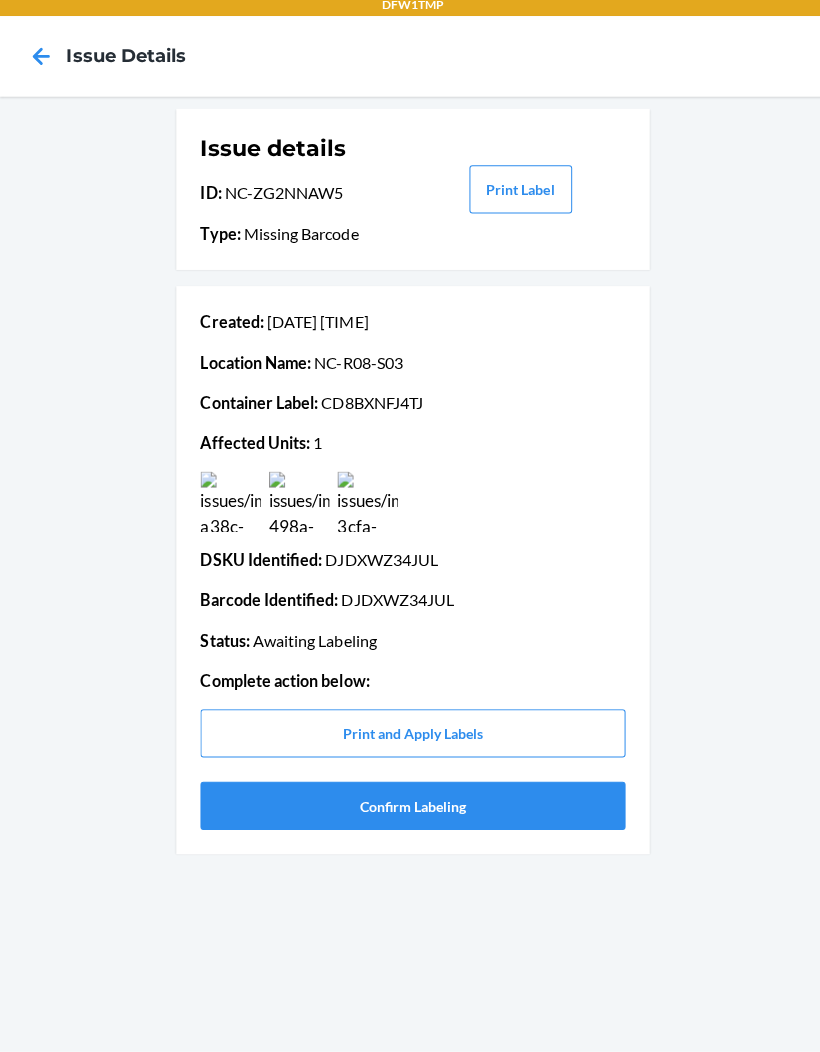 click on "Print and Apply Labels Confirm Labeling" at bounding box center [410, 772] 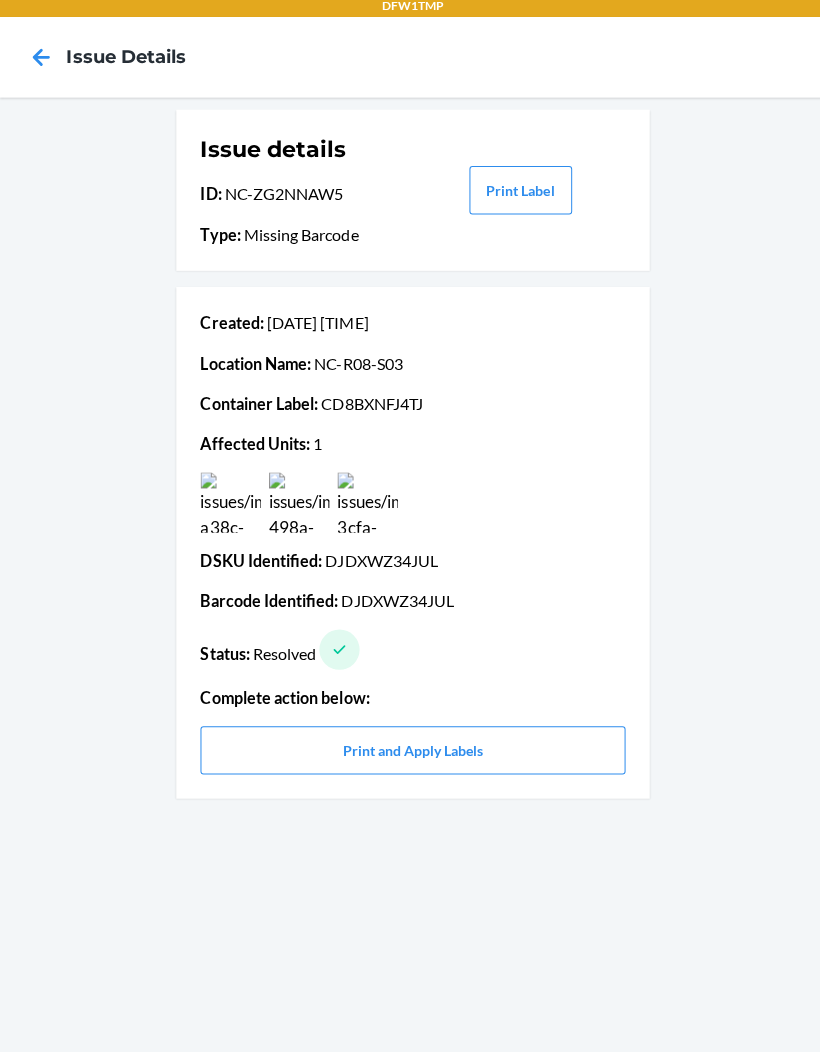 click 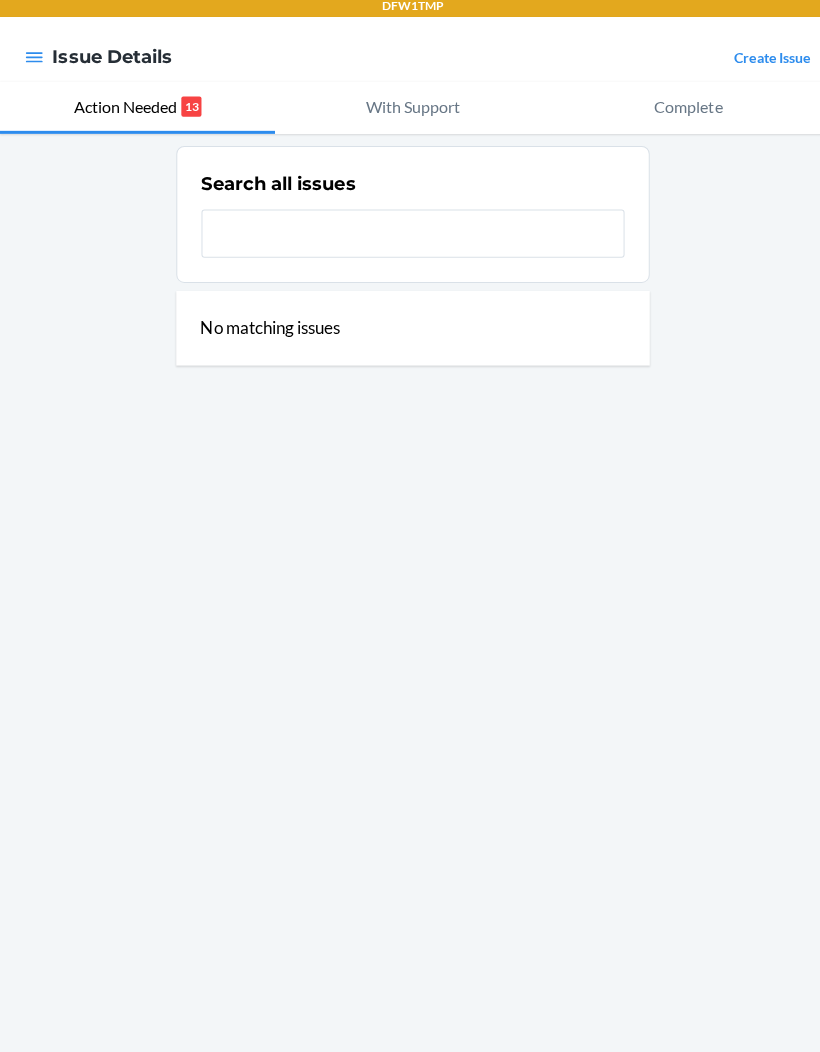 scroll, scrollTop: 27, scrollLeft: 0, axis: vertical 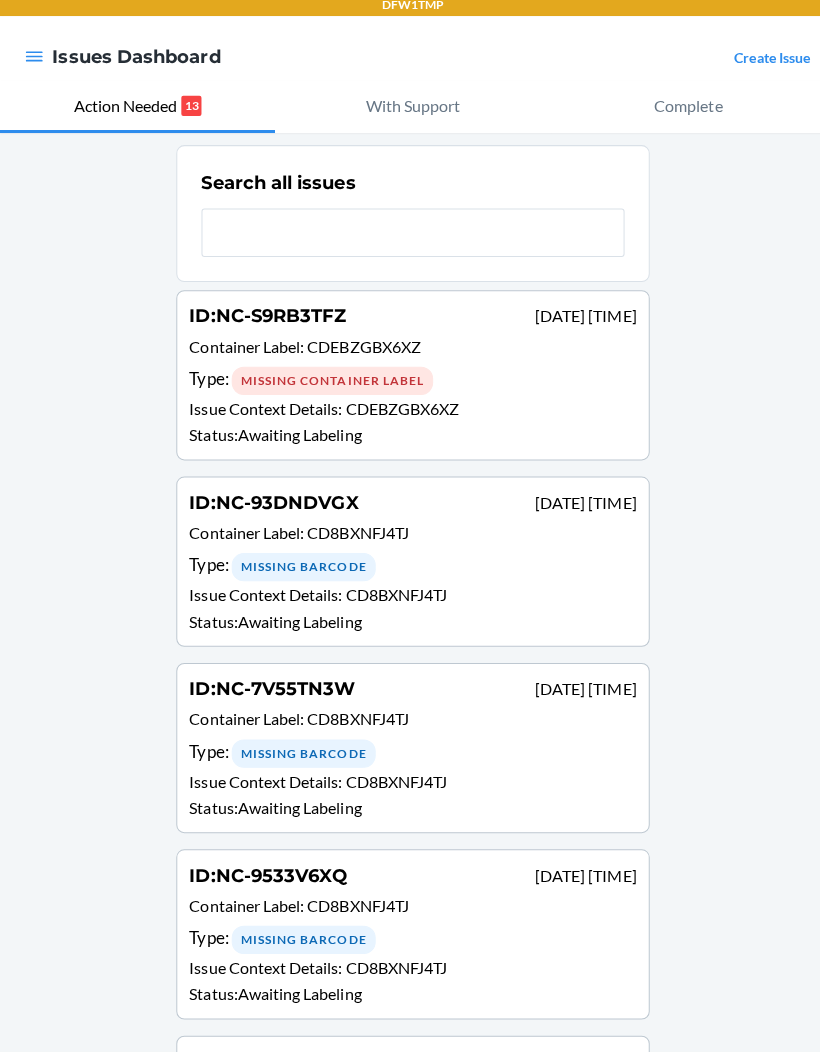 click on "NC-S9RB3TFZ" at bounding box center (279, 322) 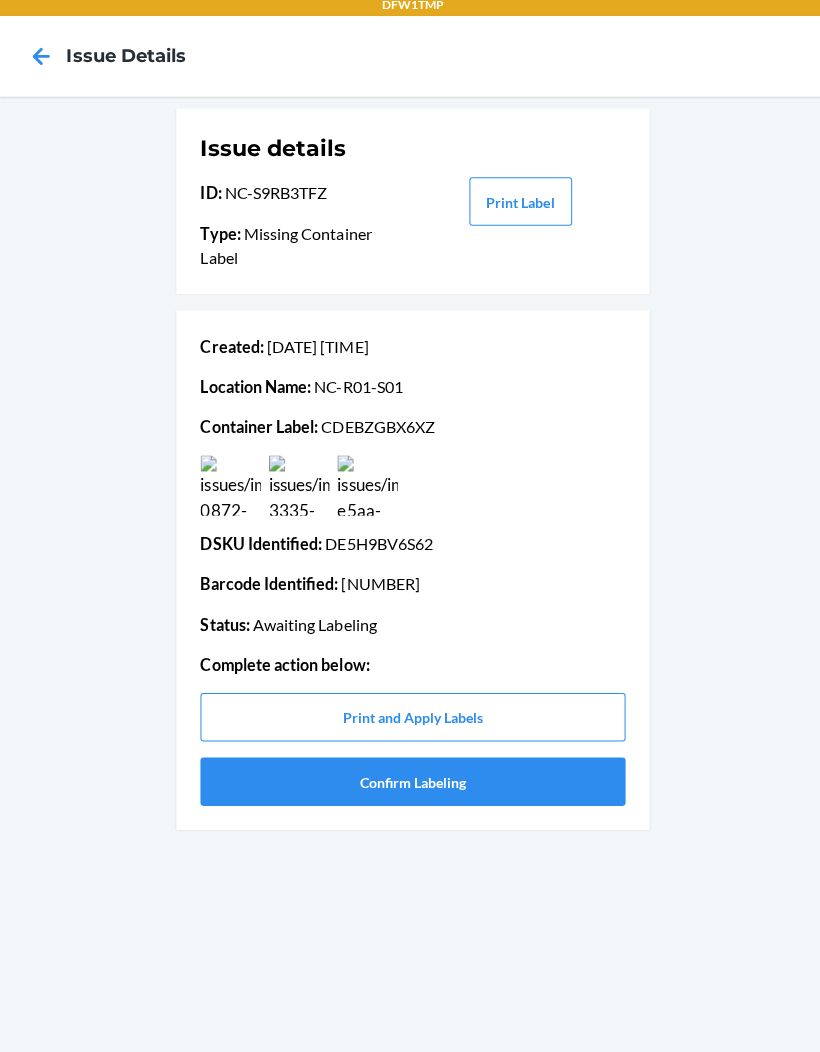 click on "Created :   Aug 04 09:34 AM Location Name :   NC-R01-S01 Container Label :   CDEBZGBX6XZ DSKU Identified :   DE5H9BV6S62 Barcode Identified :   612461436399 Status :   Awaiting Labeling   Complete action below :   Print and Apply Labels Confirm Labeling" at bounding box center (410, 574) 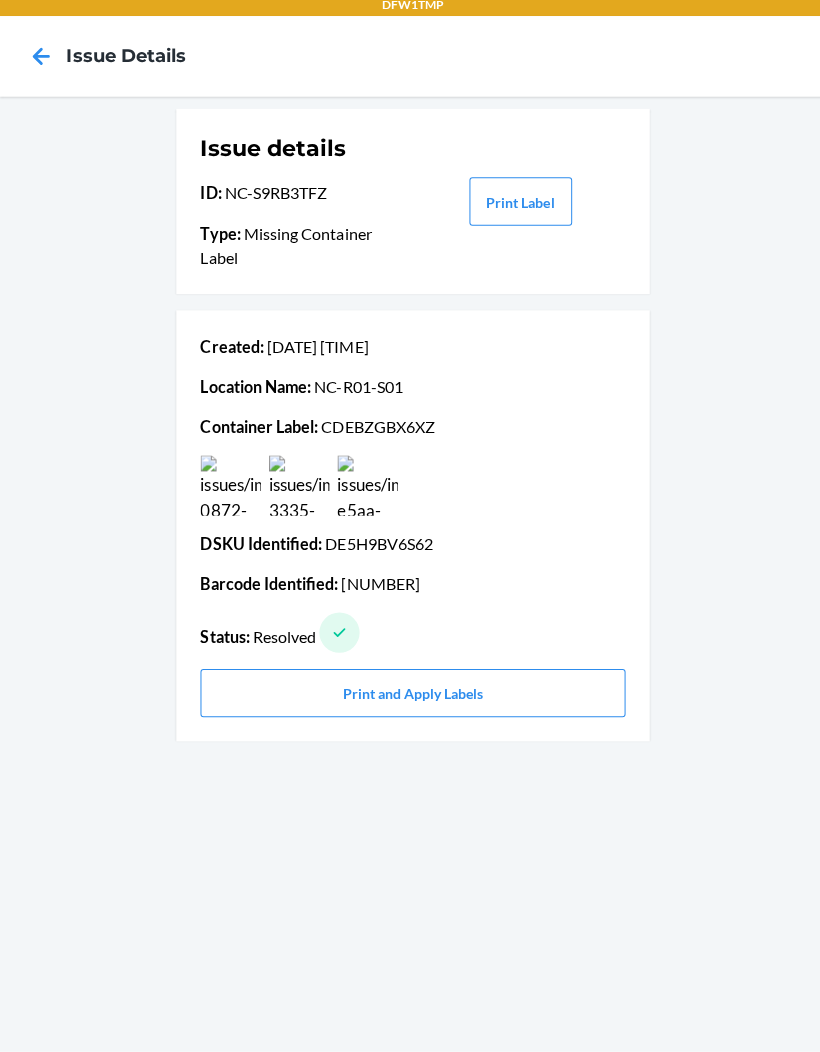click 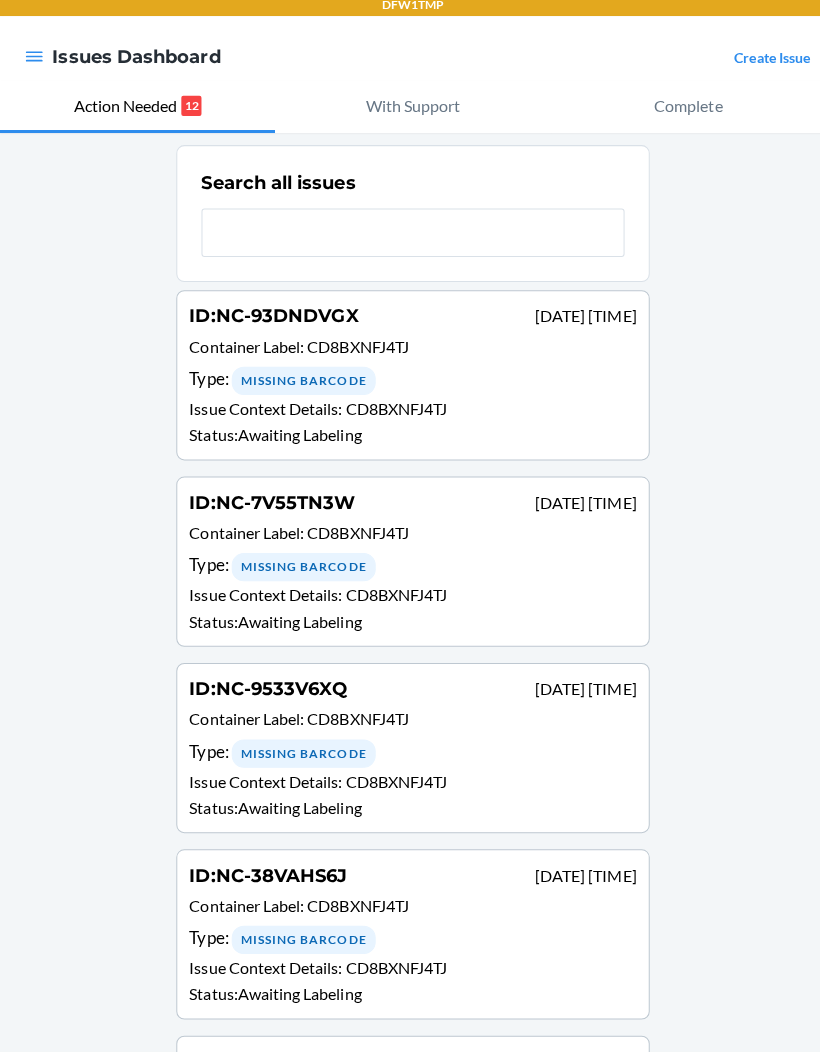 click on "Type :   Missing Barcode" at bounding box center (410, 385) 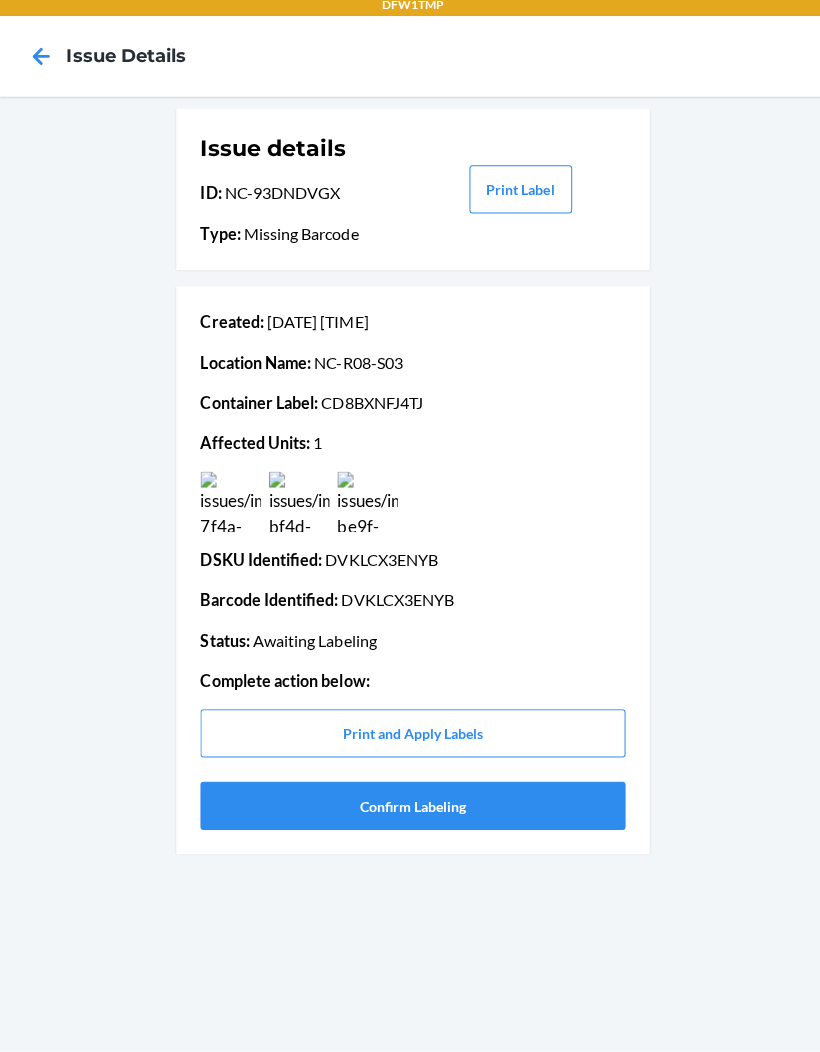 click at bounding box center (229, 506) 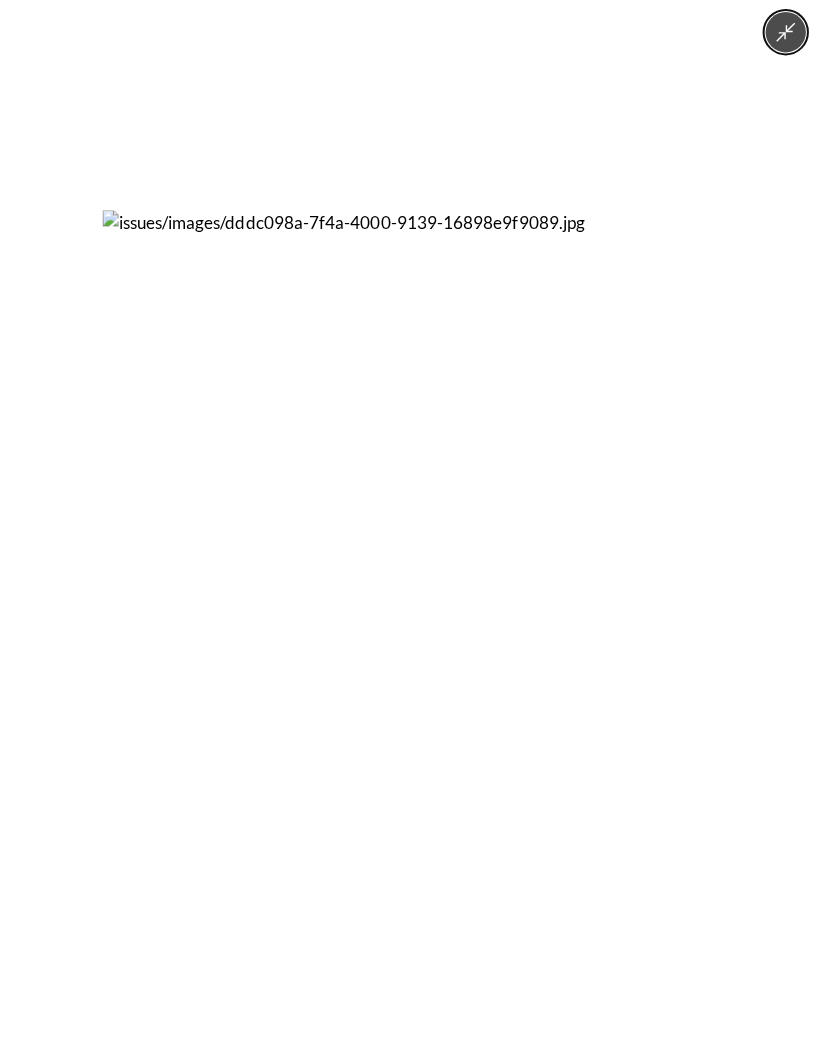 click at bounding box center [780, 40] 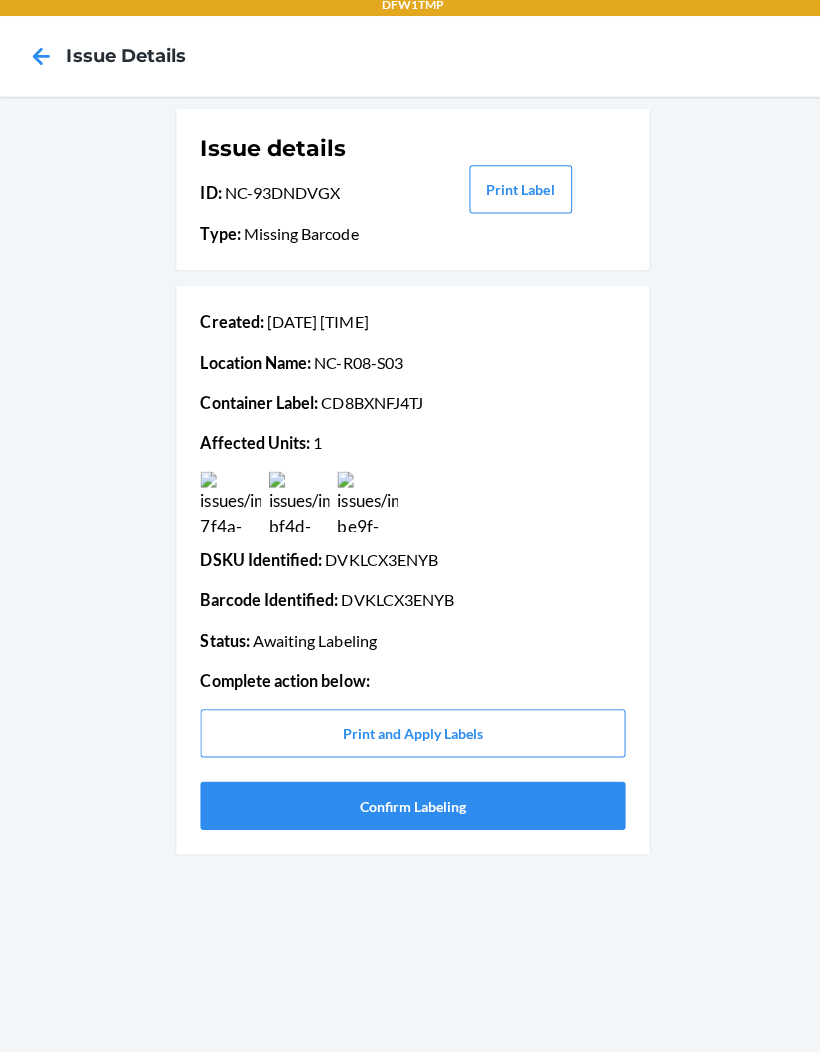 click at bounding box center (365, 506) 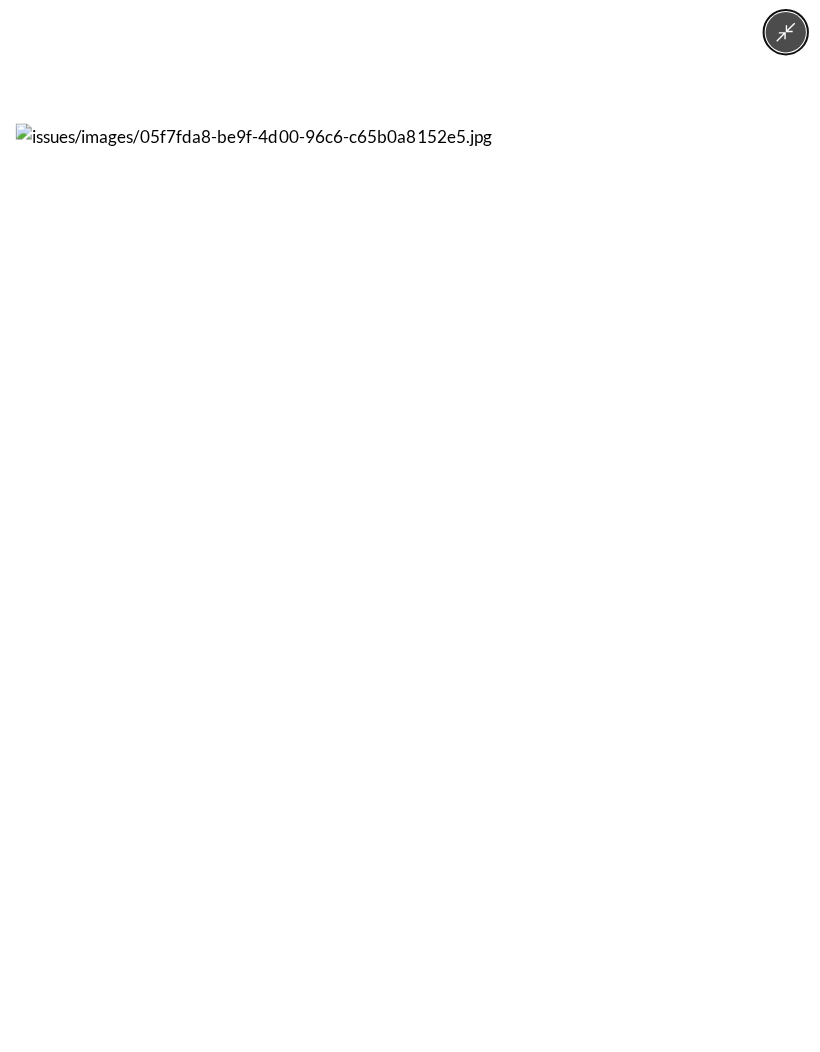 click 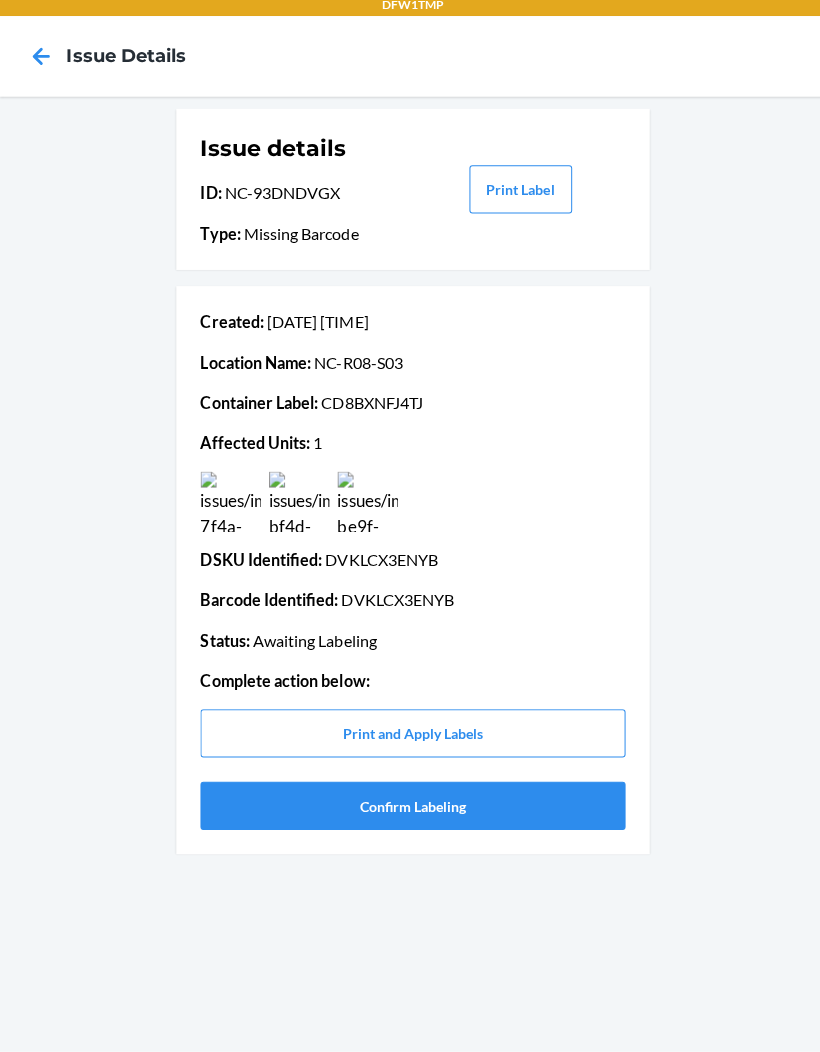 click at bounding box center (365, 506) 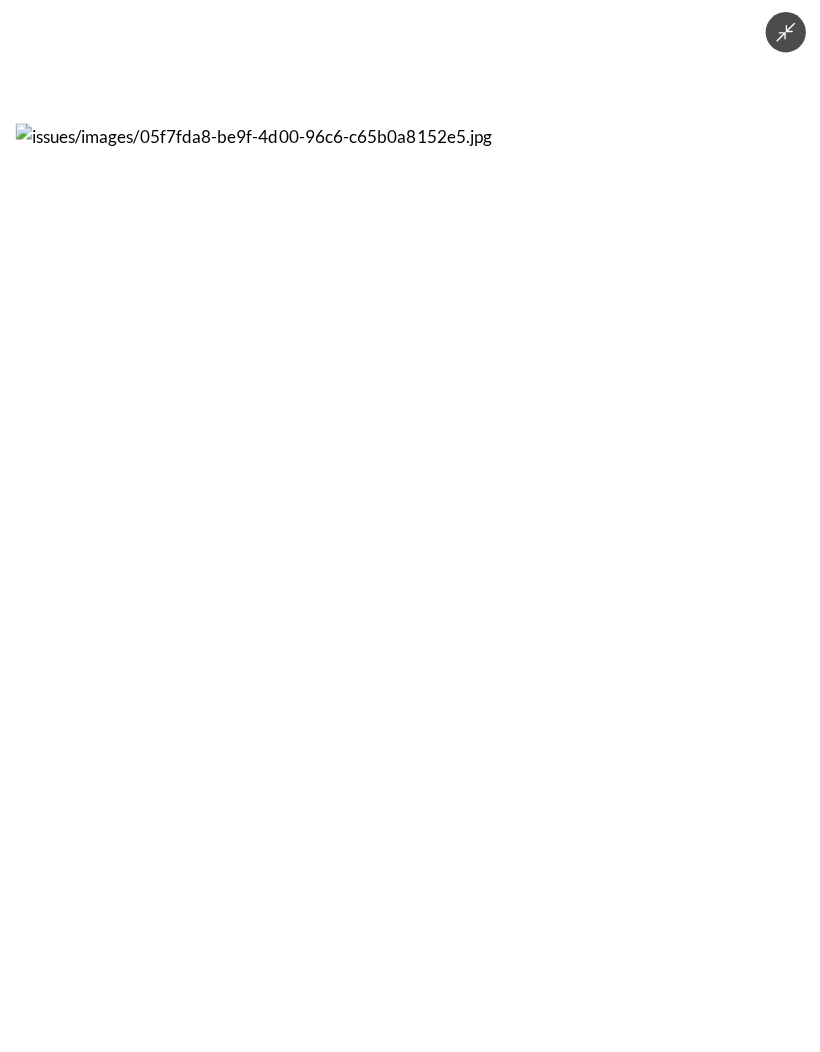 click at bounding box center [410, 526] 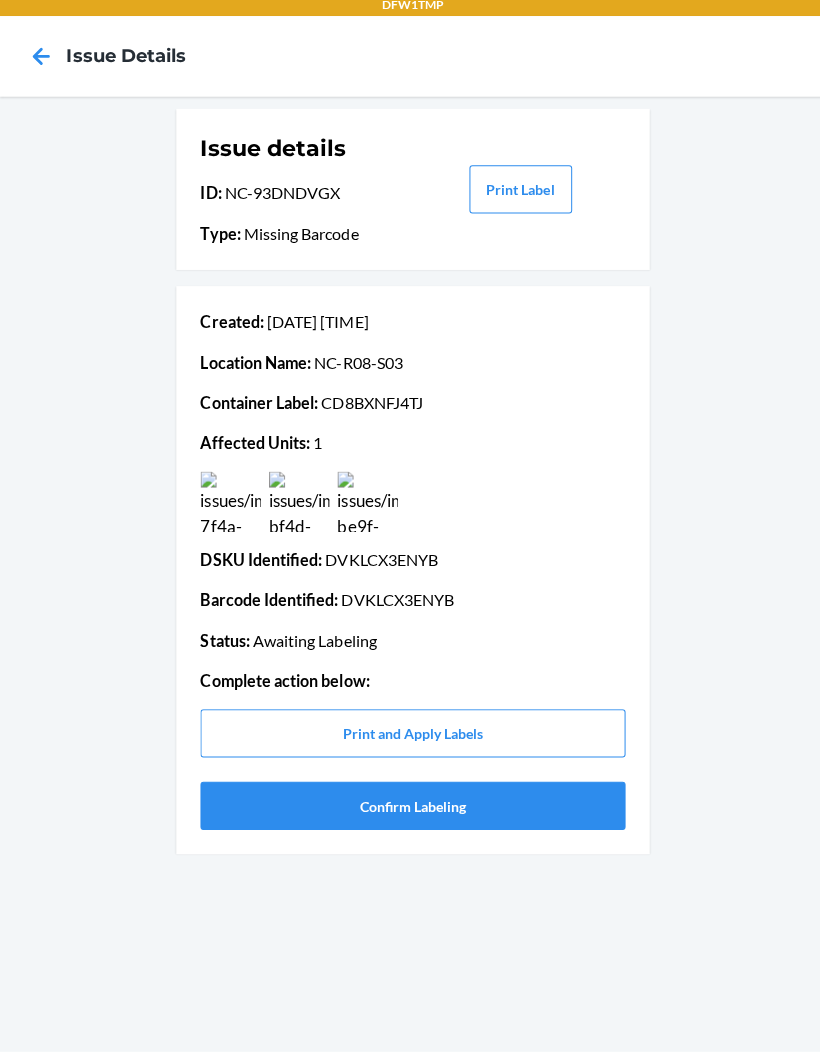 click at bounding box center (297, 506) 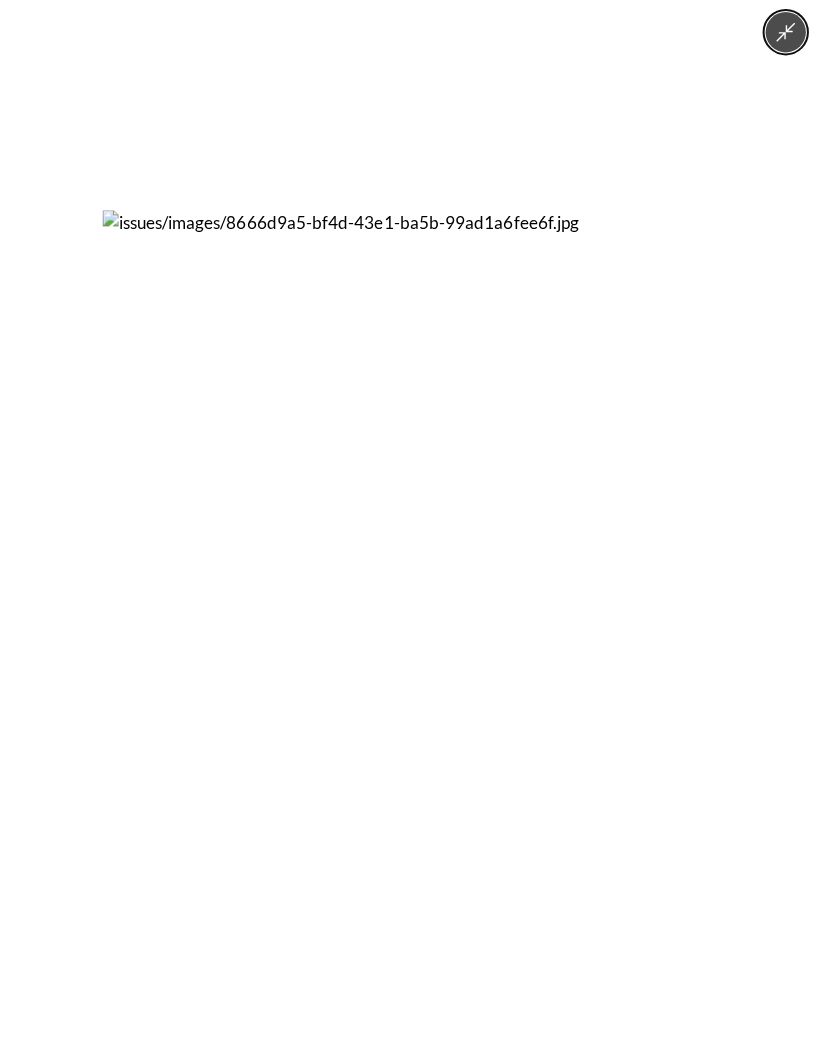 click at bounding box center (410, 526) 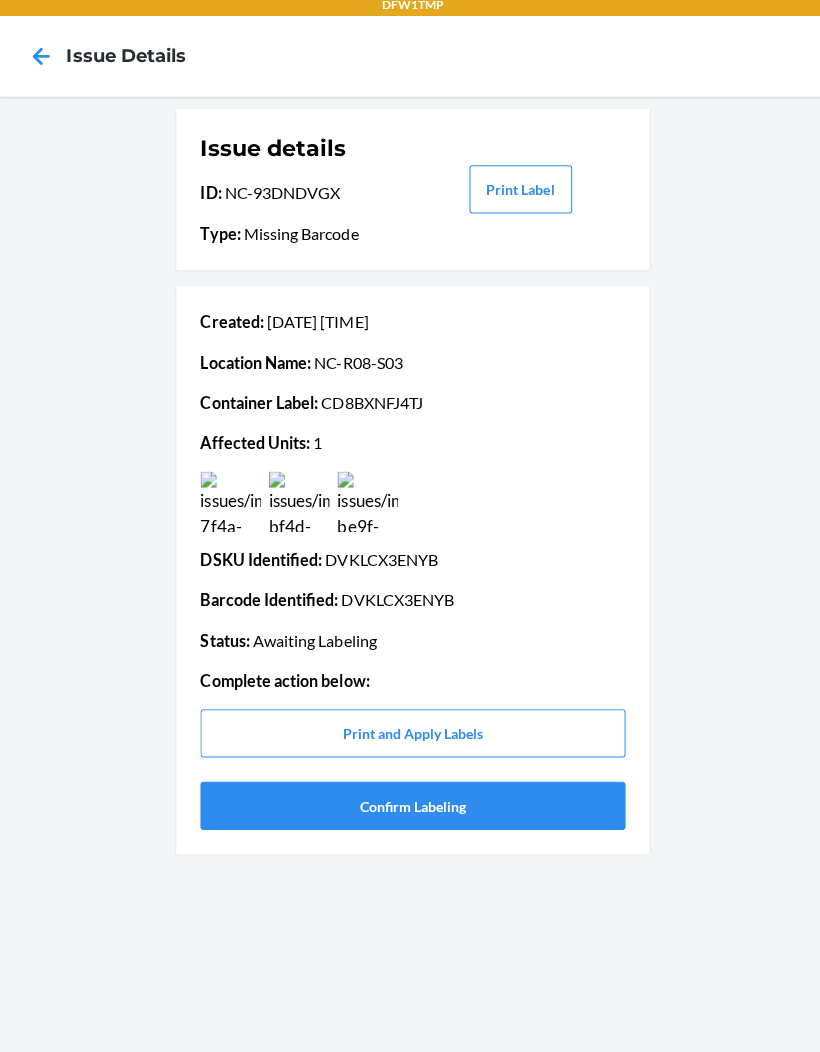 click on "Created :   Jul 26 04:54 PM Location Name :   NC-R08-S03 Container Label :   CD8BXNFJ4TJ Affected Units :   1 DSKU Identified :   DVKLCX3ENYB Barcode Identified :   DVKLCX3ENYB Status :   Awaiting Labeling   Complete action below :   Print and Apply Labels Confirm Labeling" at bounding box center [410, 574] 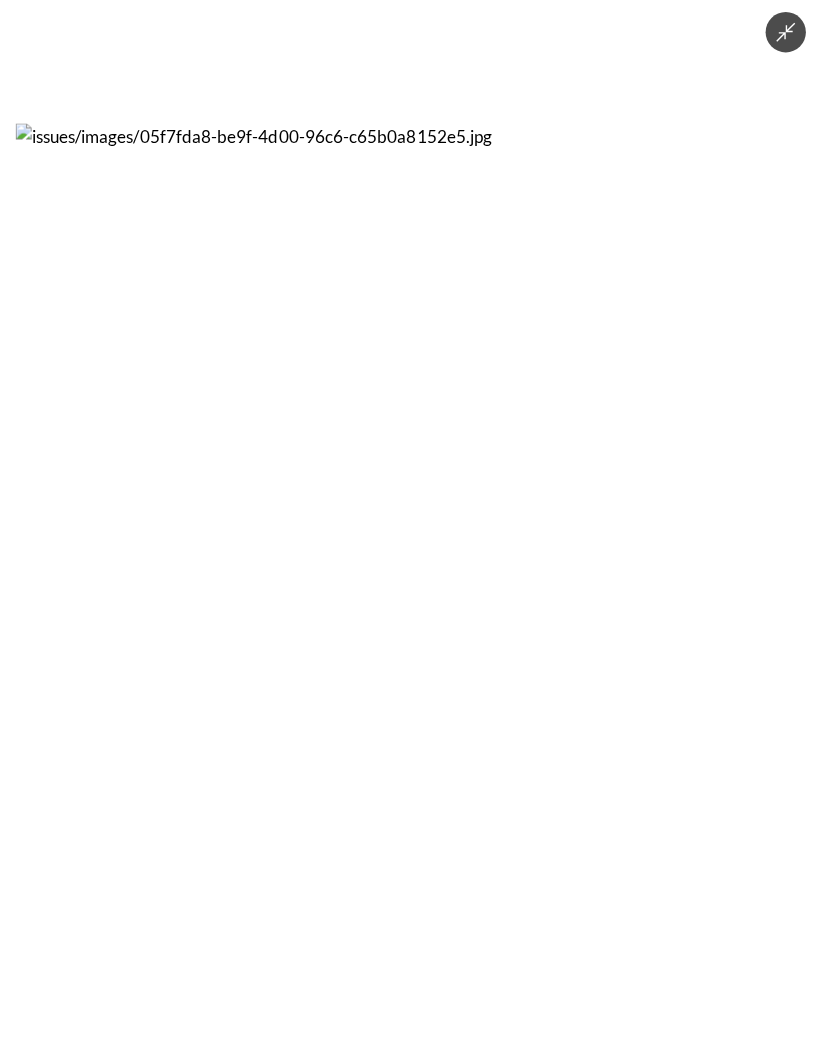 click at bounding box center [410, 526] 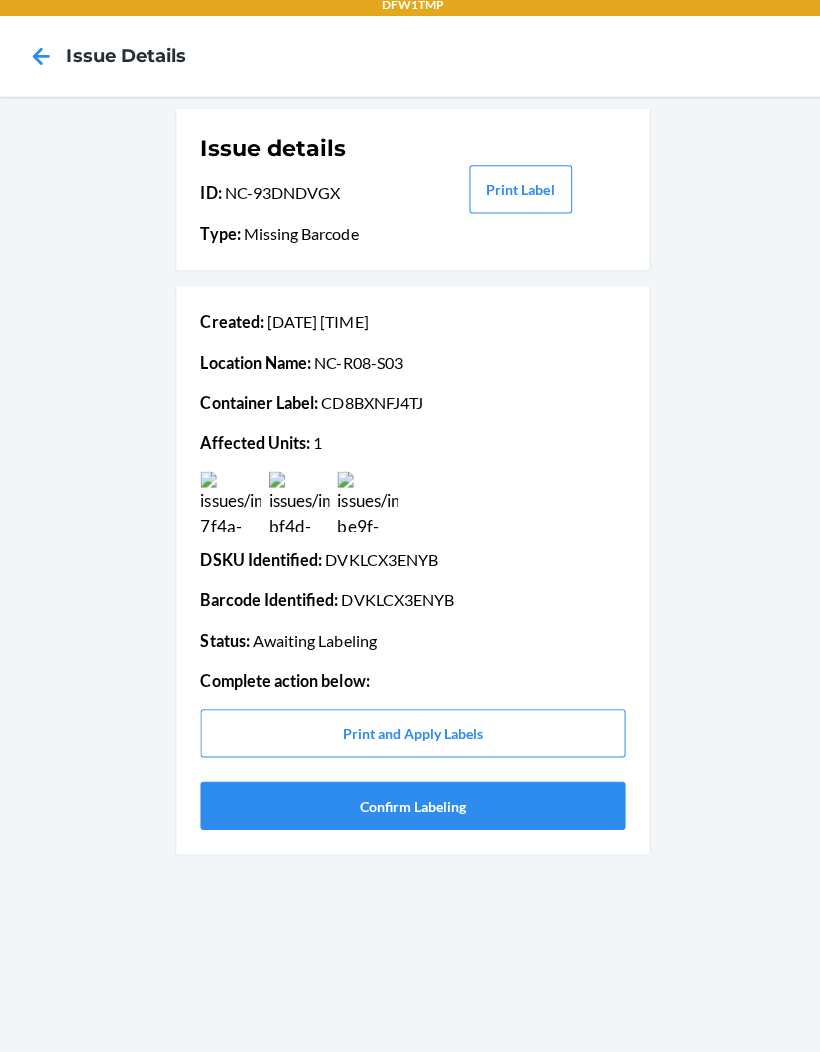 click on "Confirm Labeling" at bounding box center [410, 808] 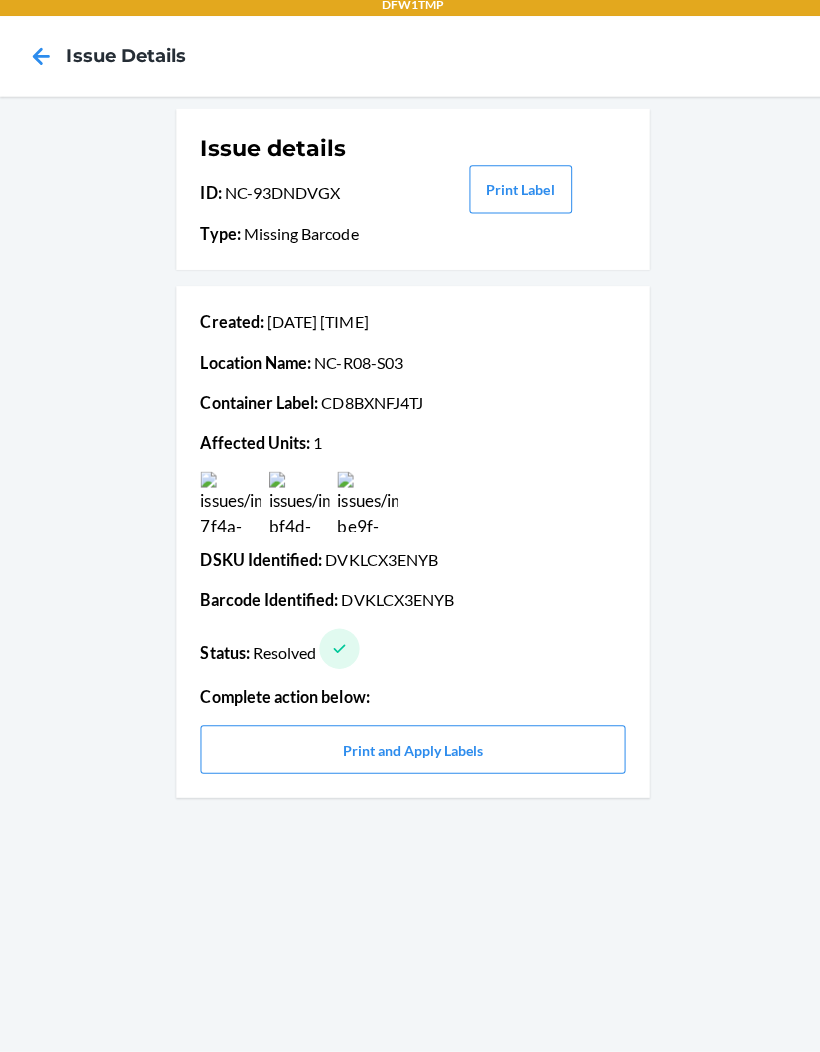 click 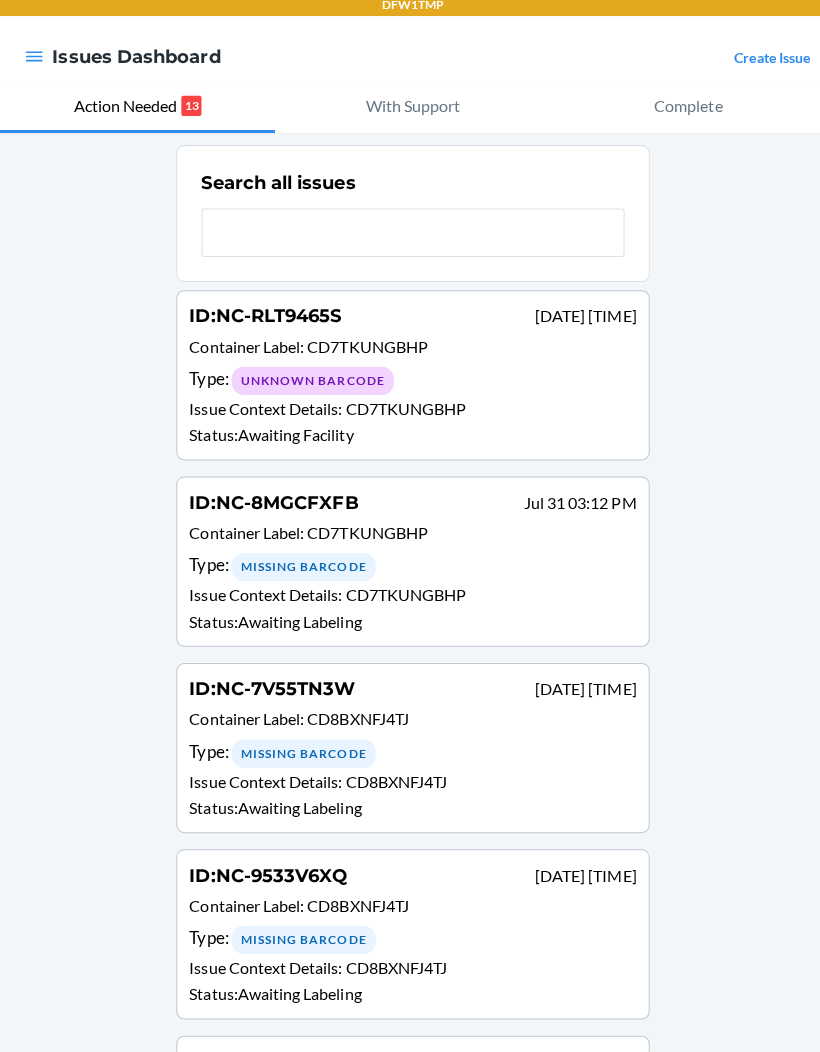 click on "Type :   Unknown Barcode" at bounding box center [410, 385] 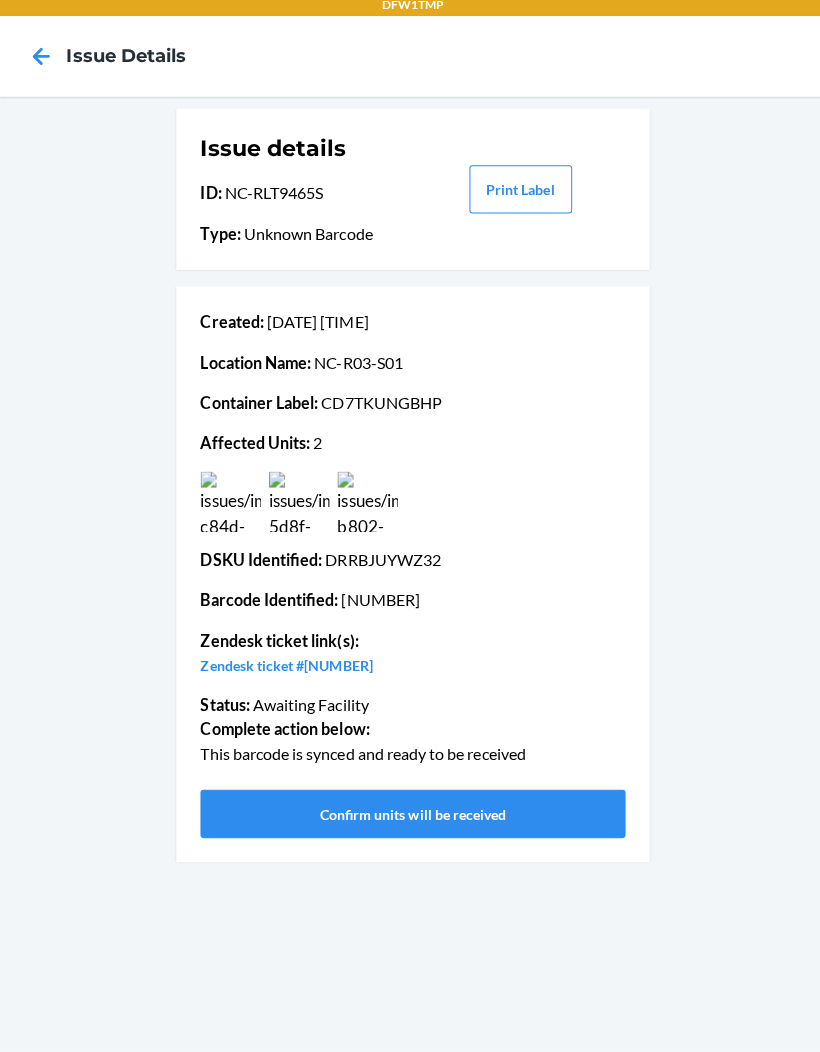 click at bounding box center (365, 506) 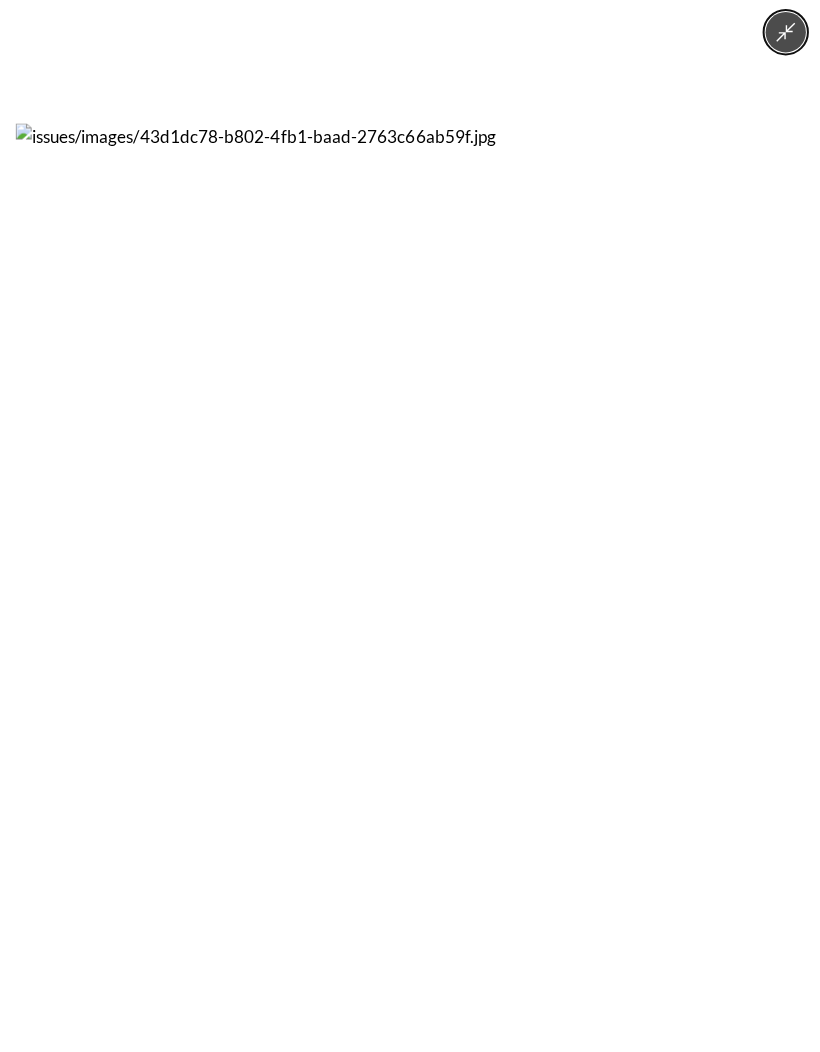 click at bounding box center [410, 526] 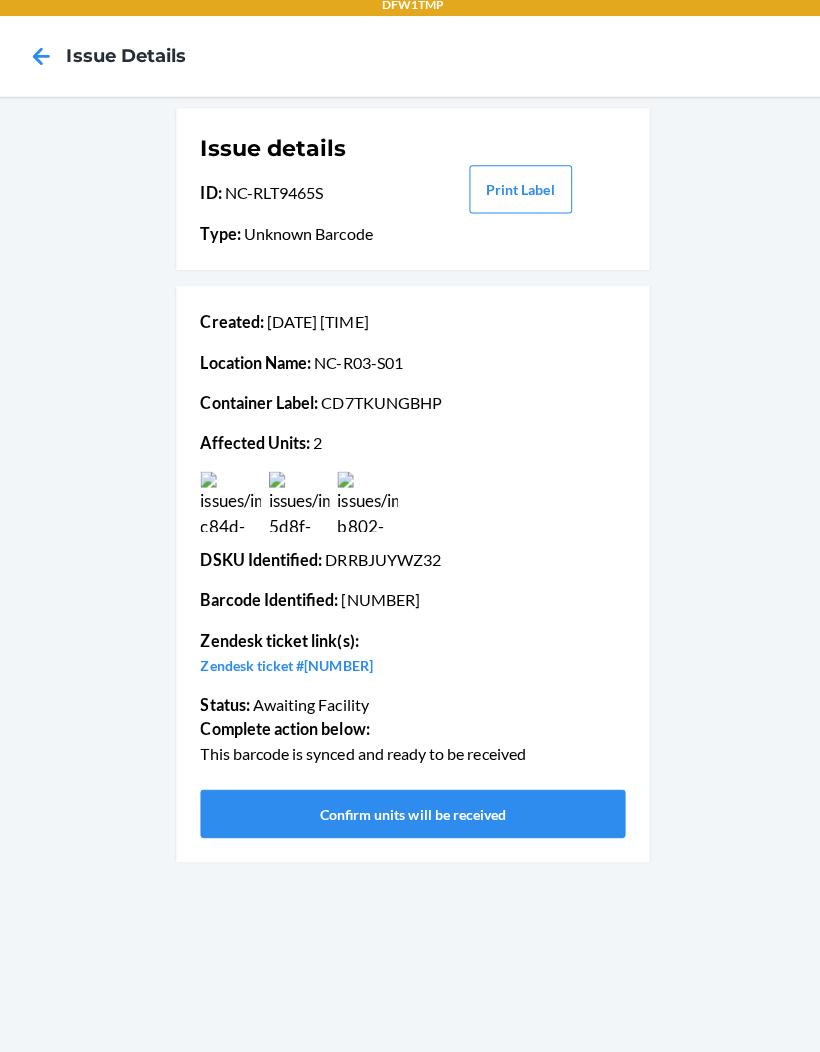 click at bounding box center [365, 506] 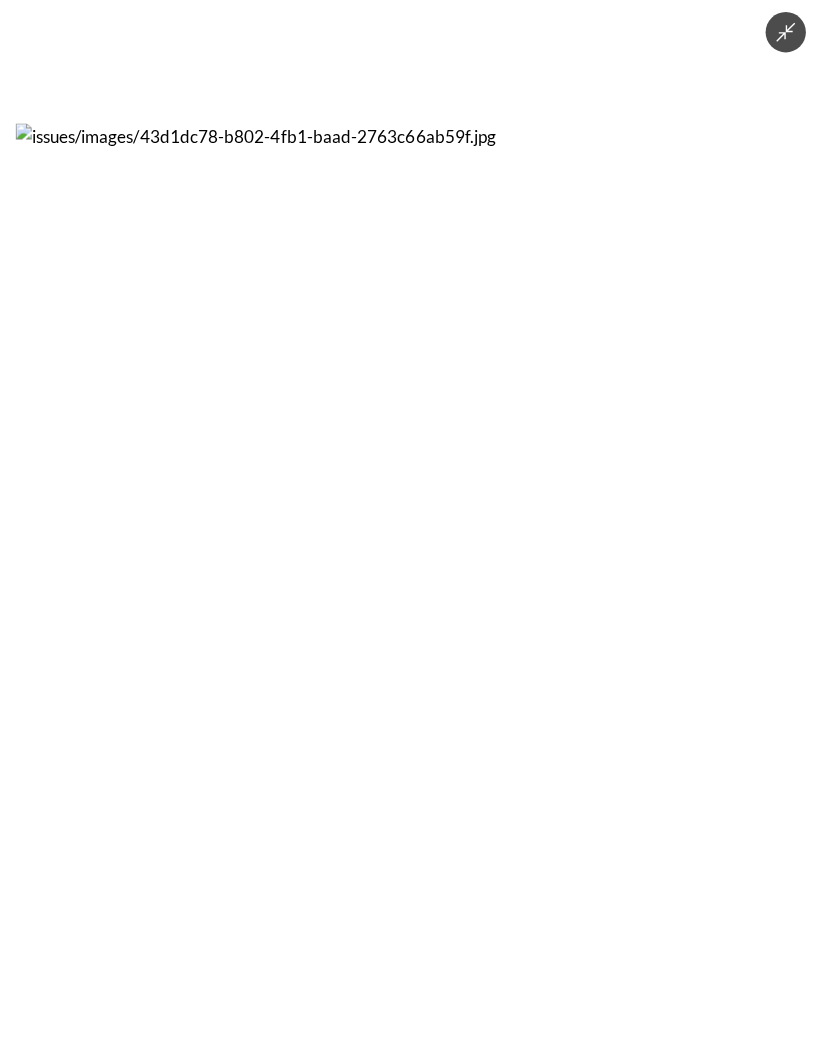 click at bounding box center [410, 526] 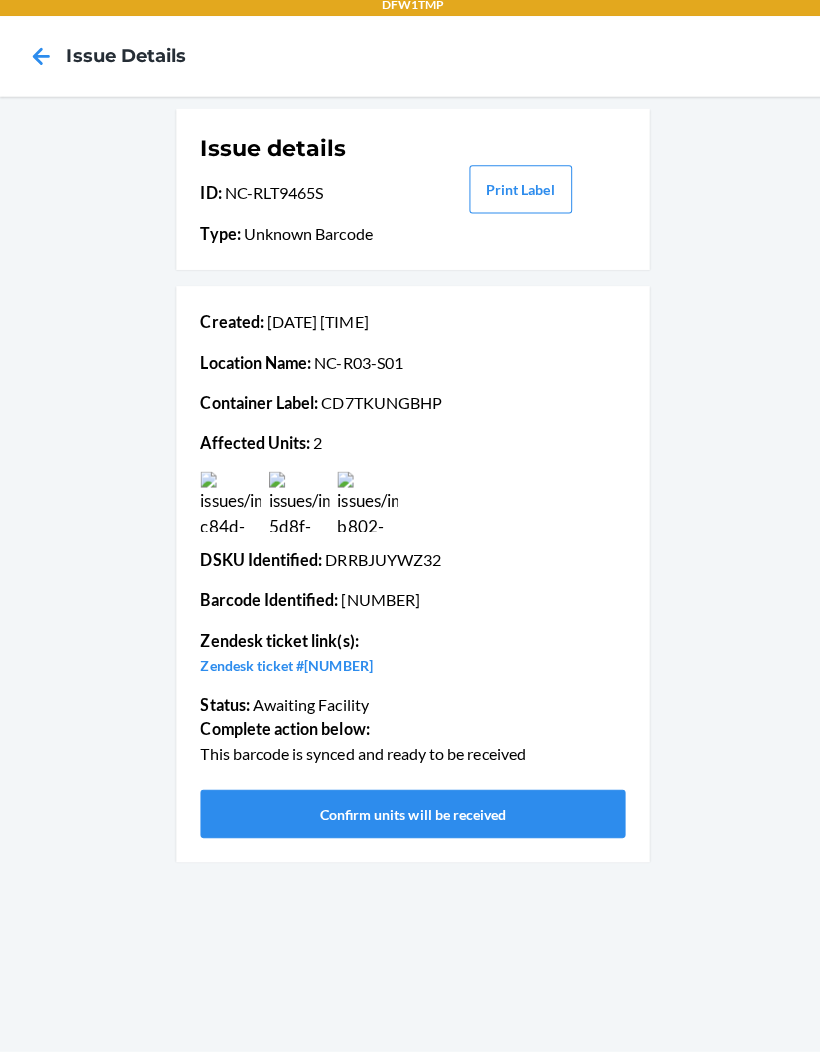 click at bounding box center [365, 506] 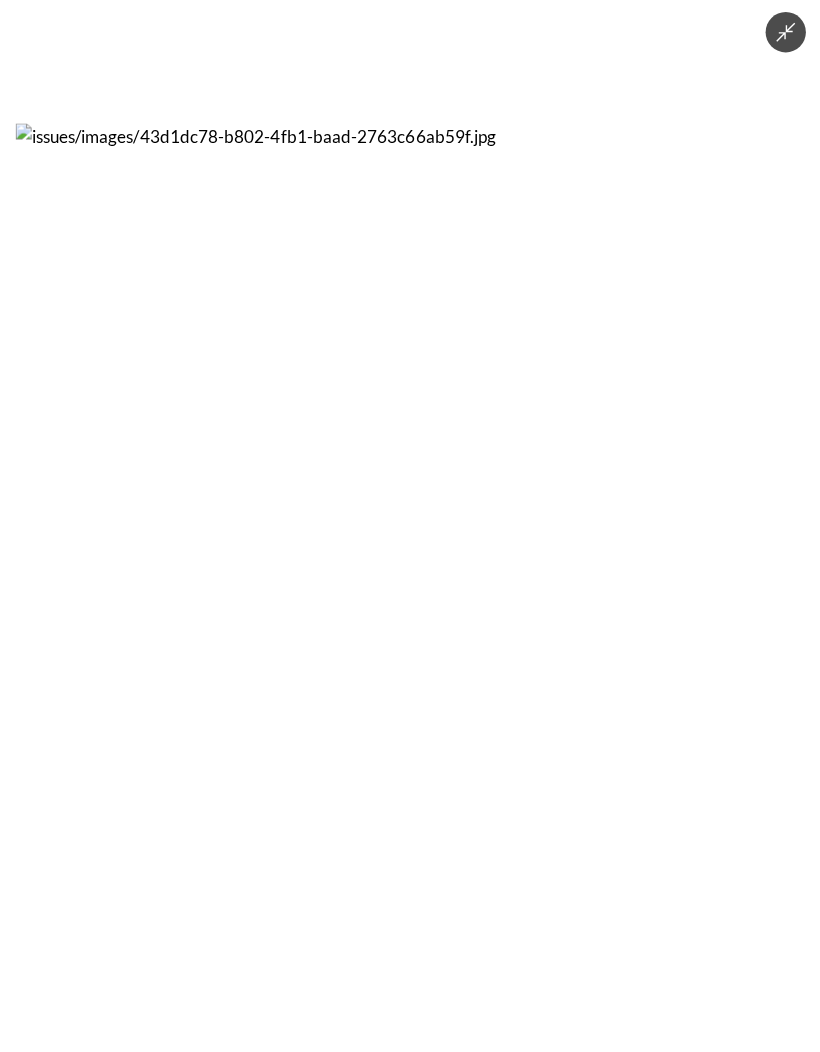 click 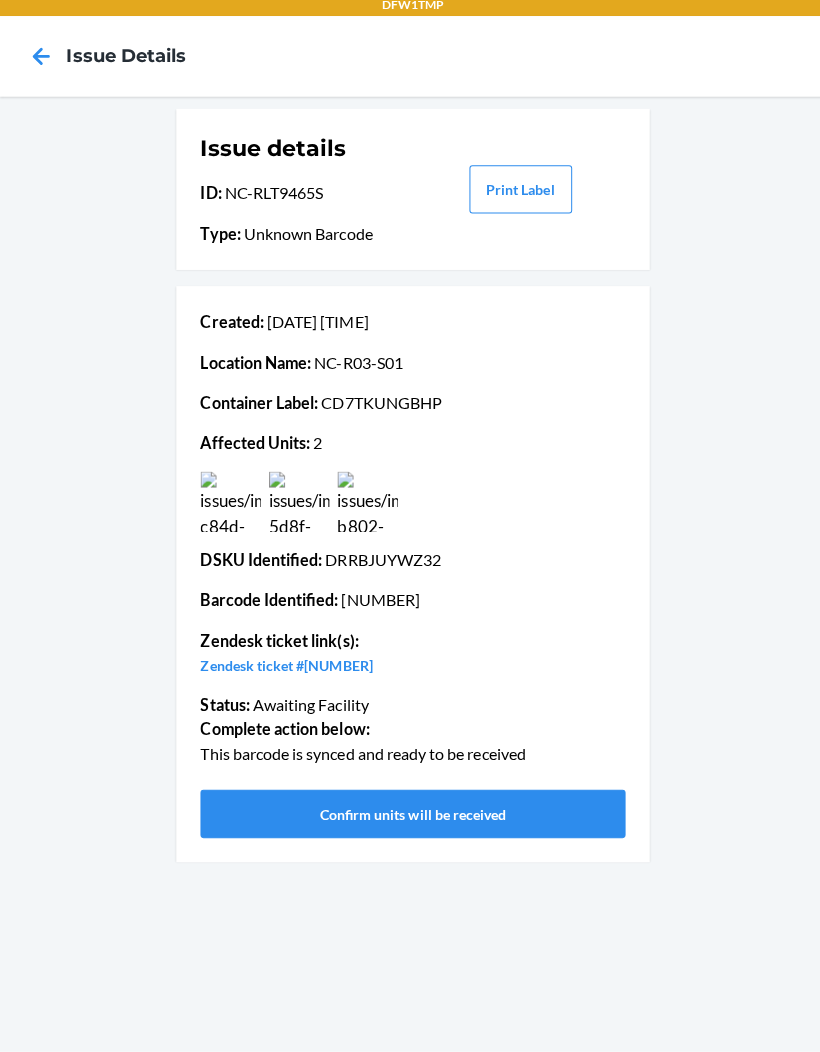 click on "Confirm units will be received" at bounding box center (410, 816) 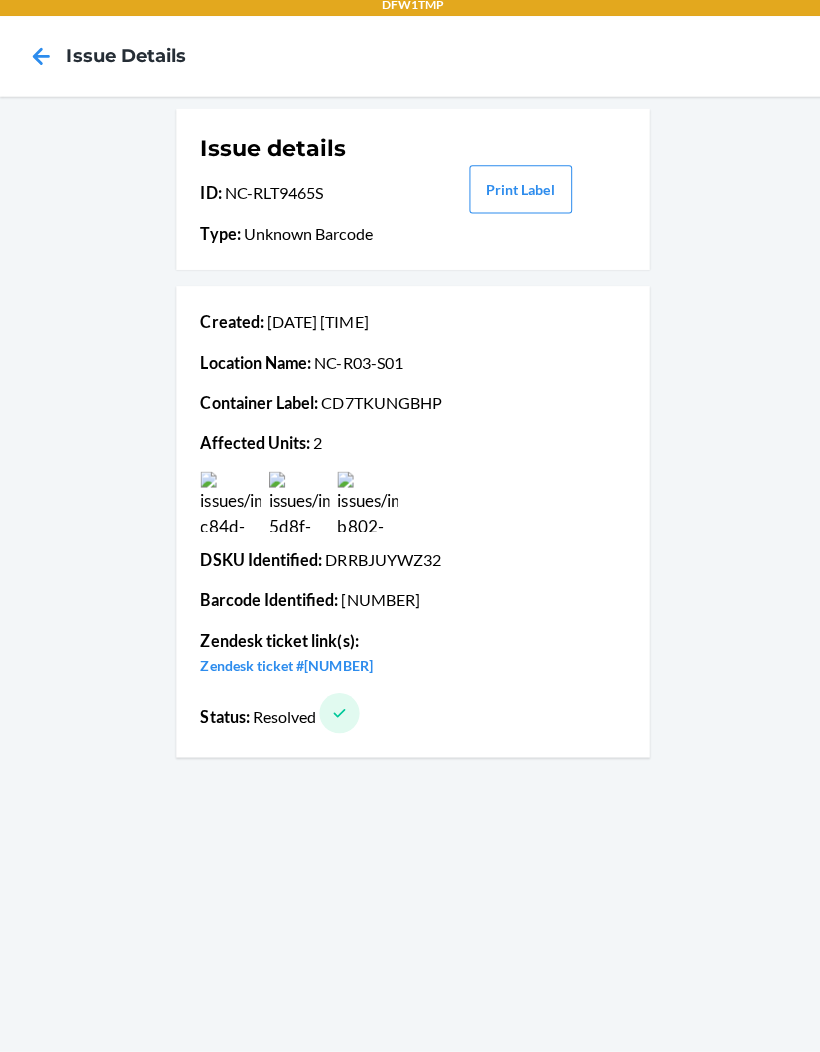 click 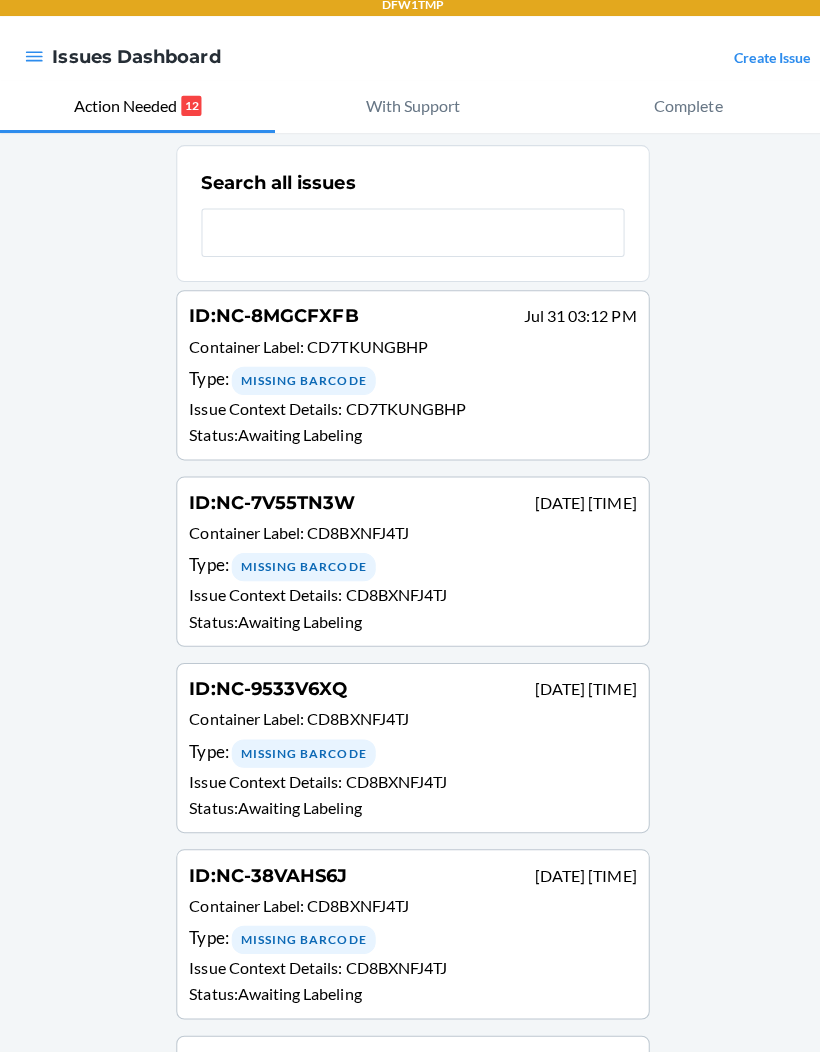 click on "Type :   Missing Barcode" at bounding box center [410, 385] 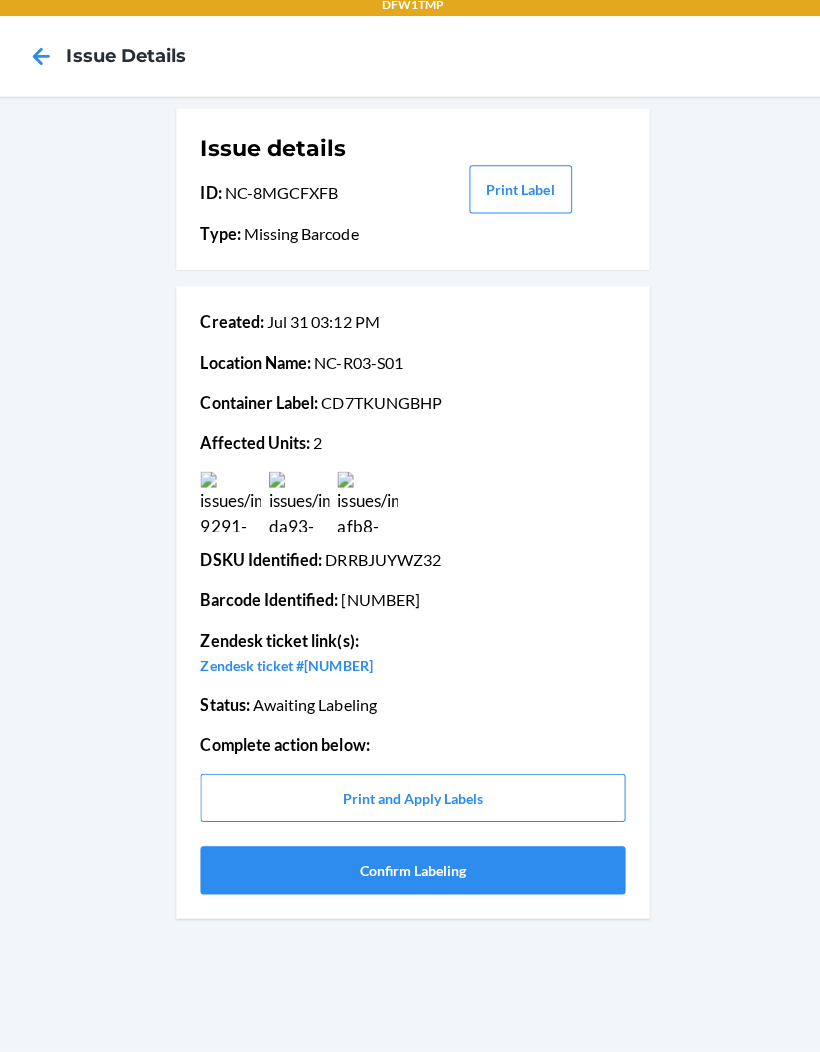 click at bounding box center (229, 506) 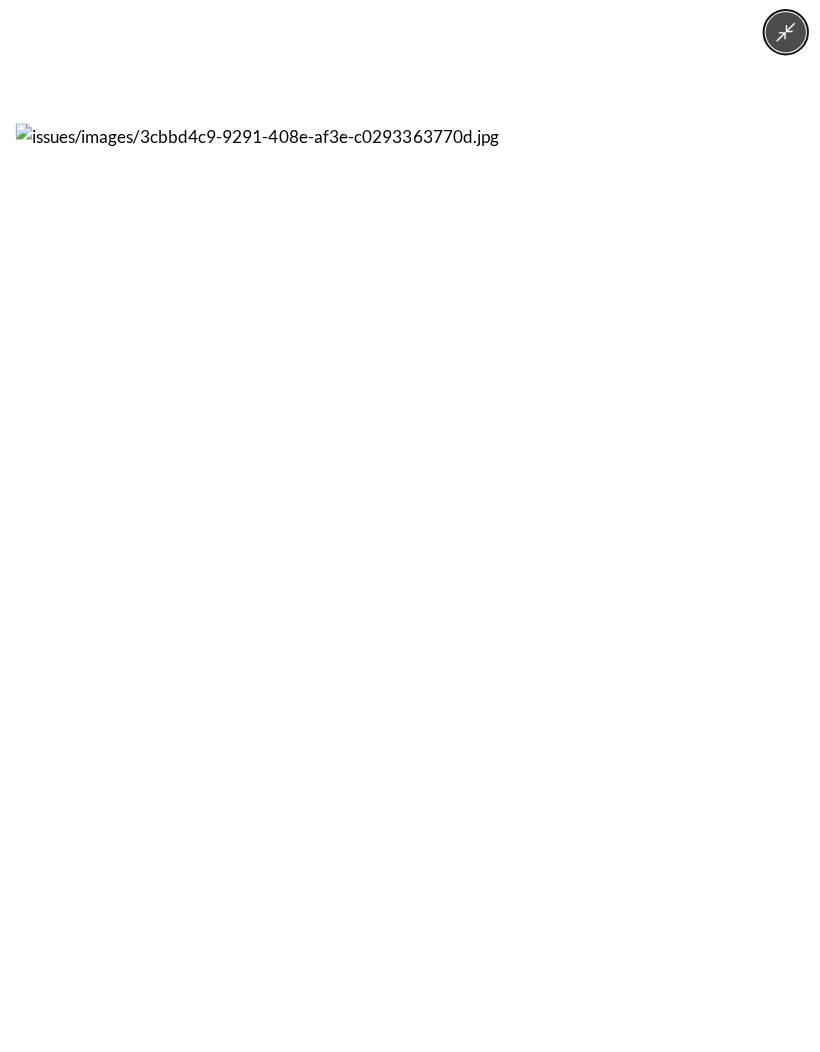 click at bounding box center [780, 40] 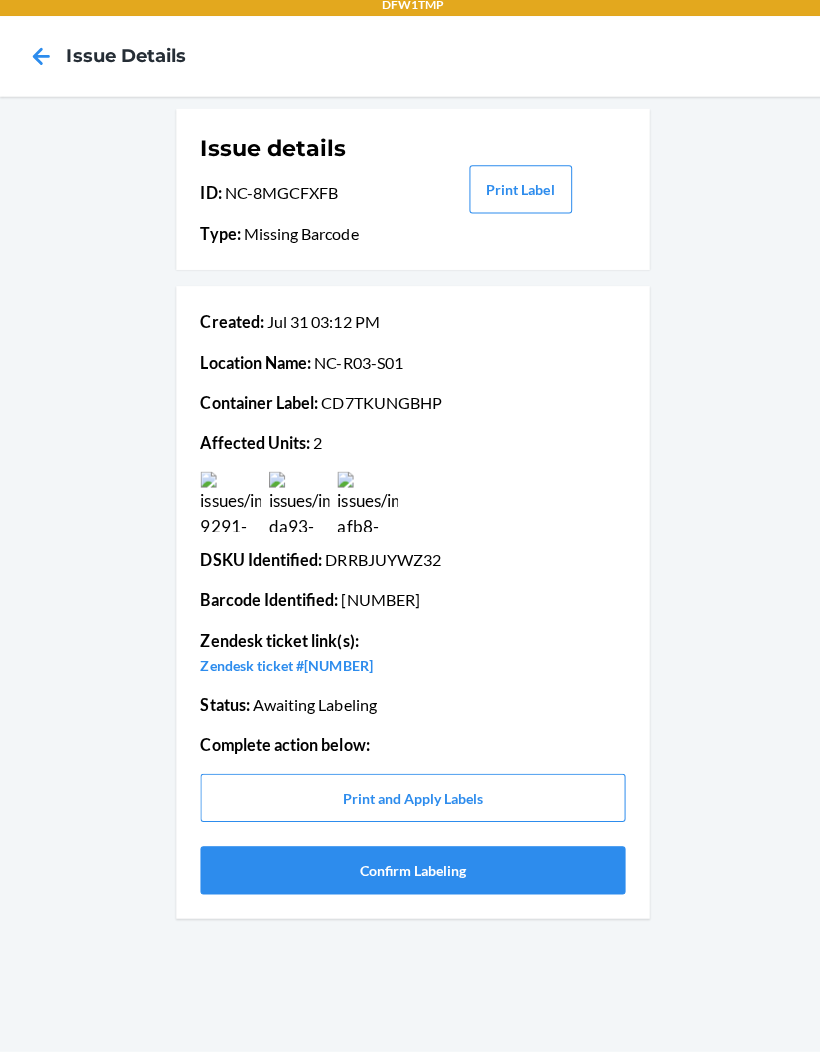 click on "Confirm Labeling" at bounding box center (410, 872) 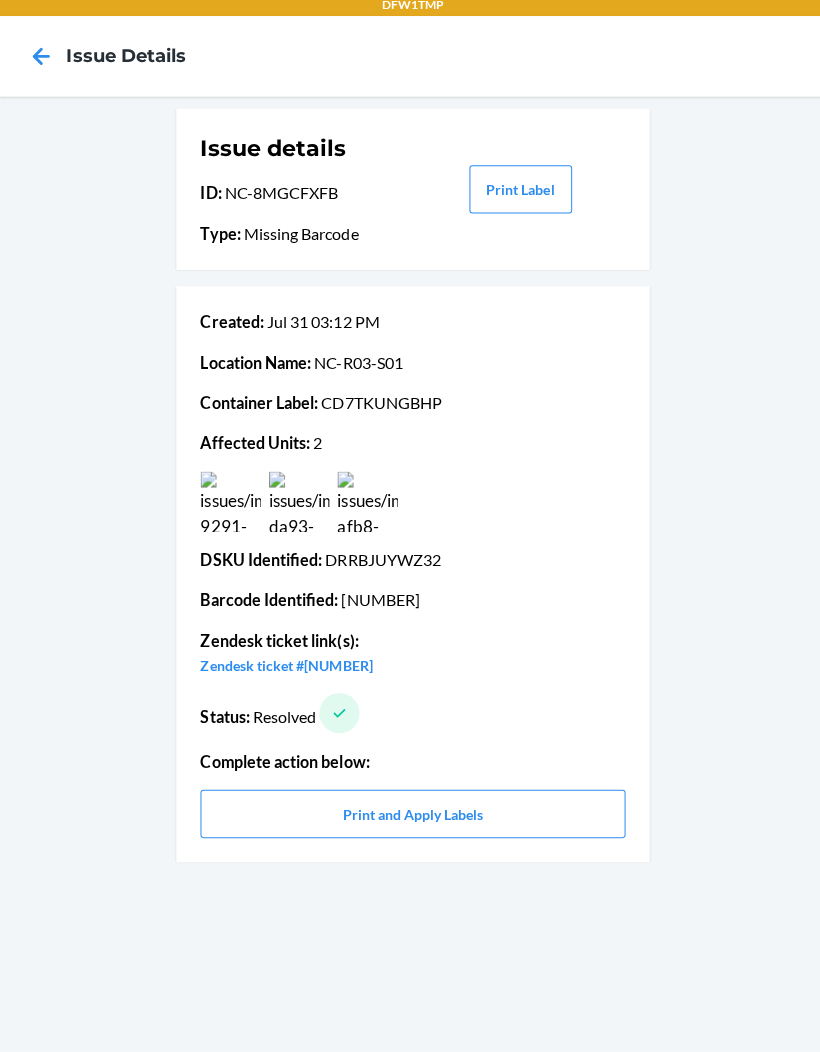 click 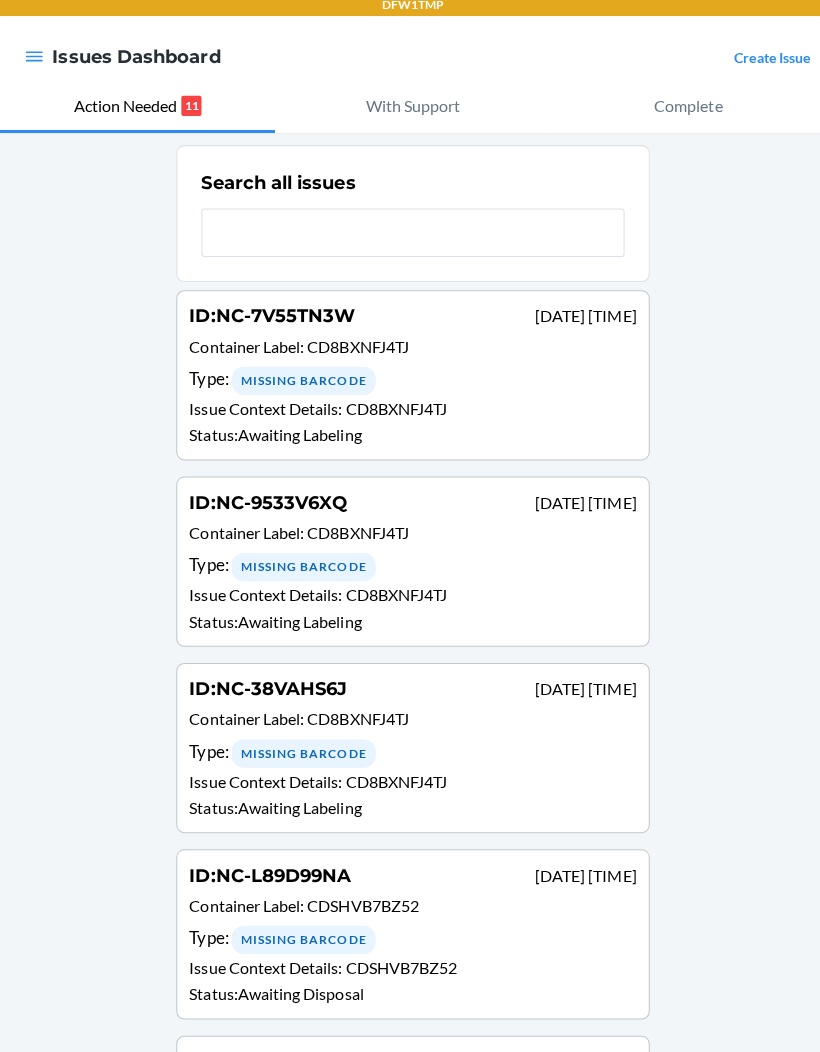 click on "Type :   Missing Barcode" at bounding box center (410, 385) 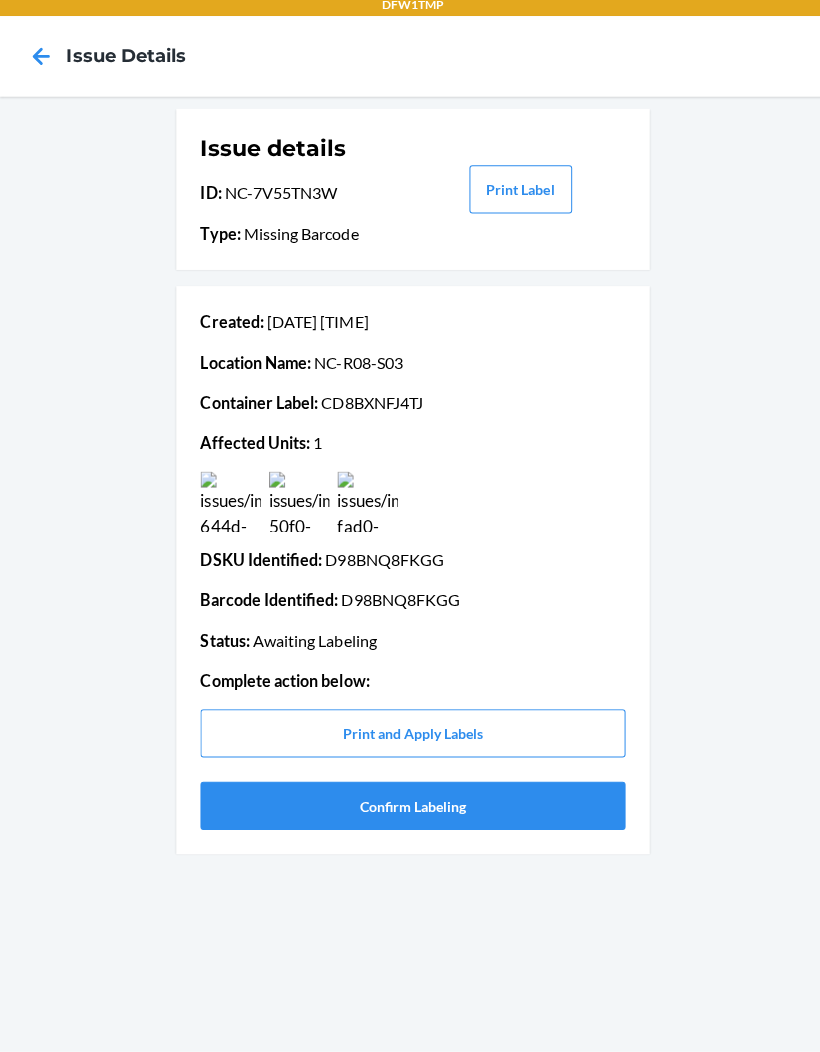 click at bounding box center [365, 506] 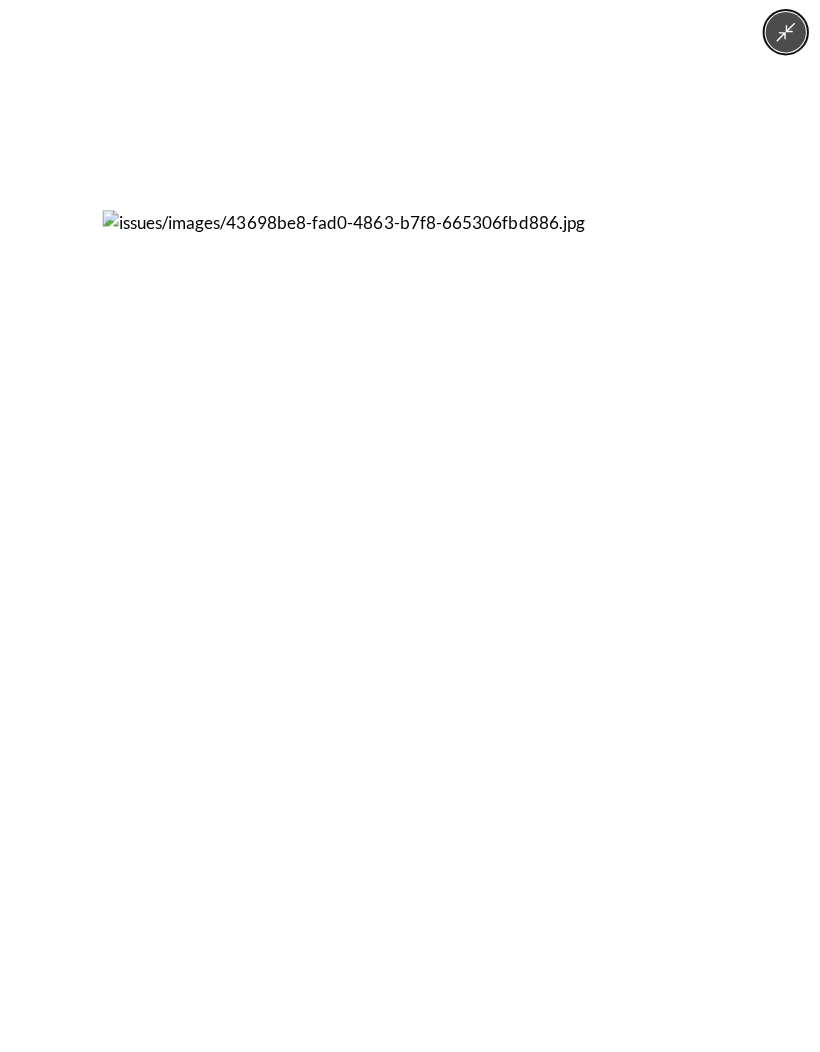 click at bounding box center (780, 40) 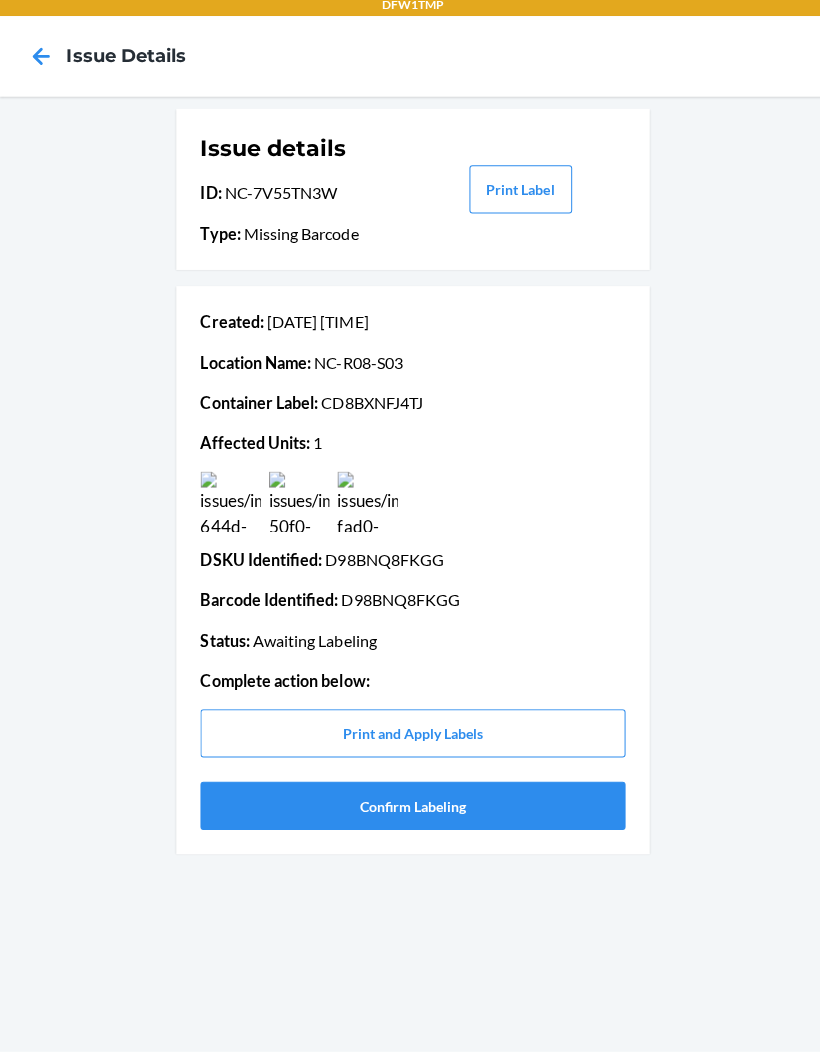 click at bounding box center (297, 506) 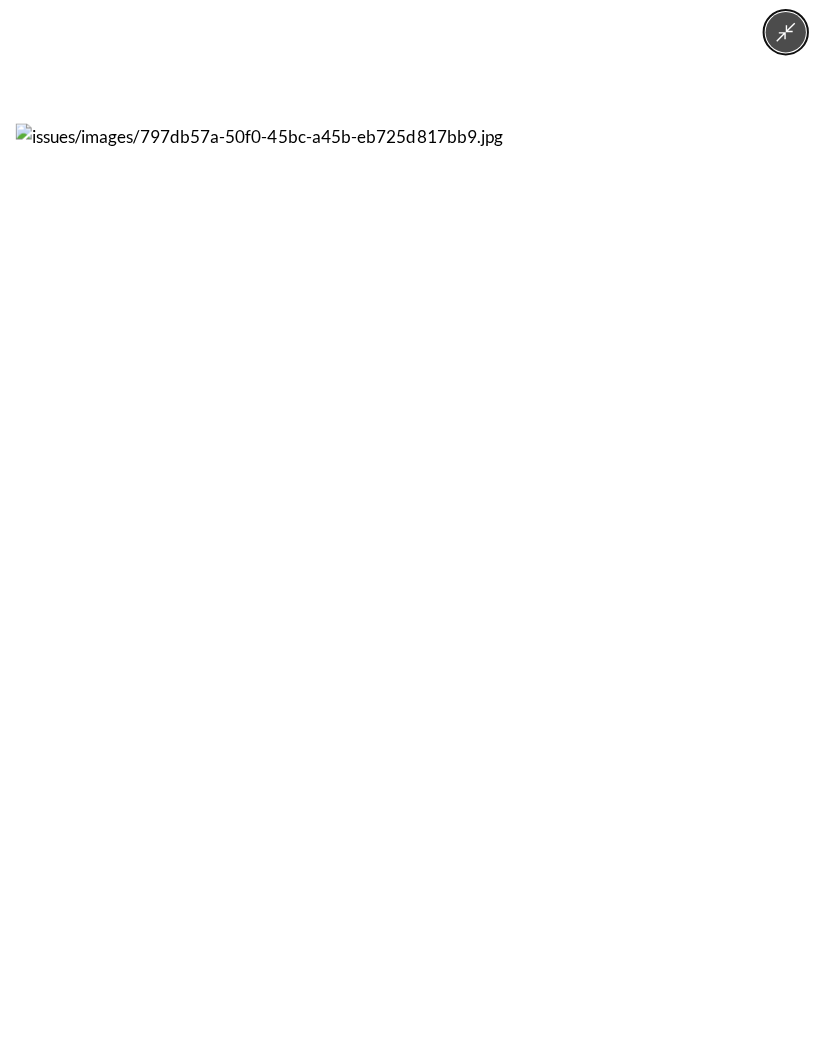 click at bounding box center [780, 40] 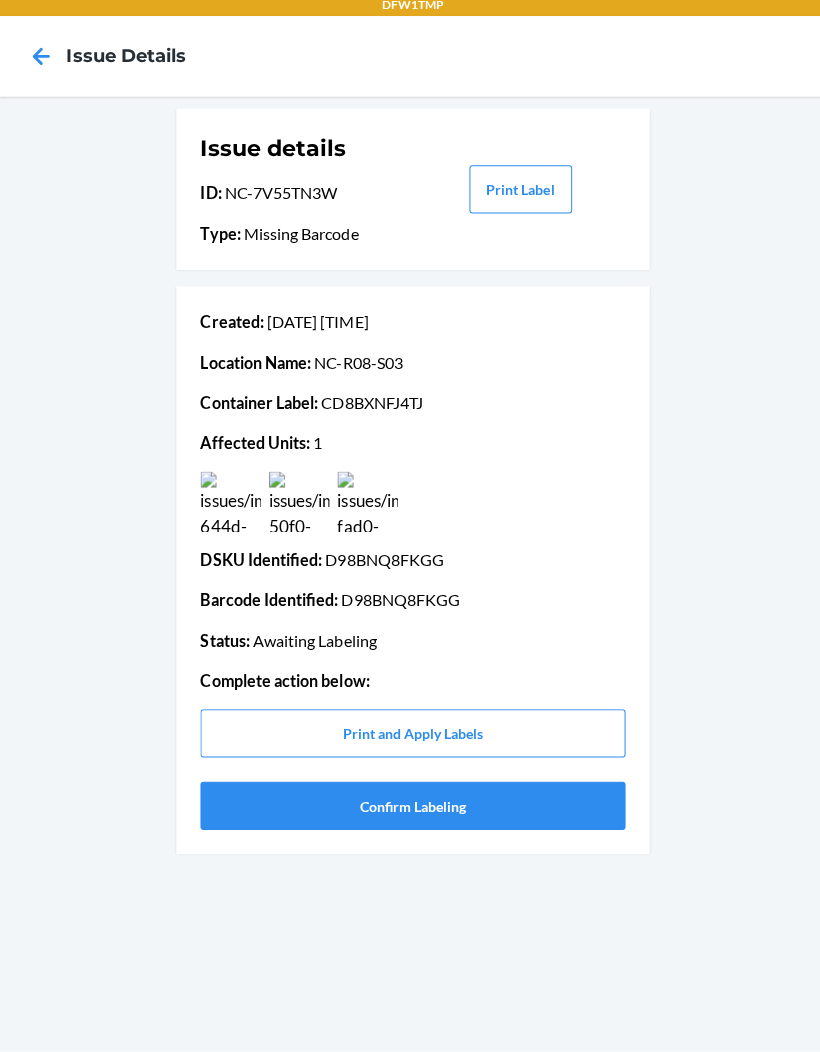 click at bounding box center [229, 506] 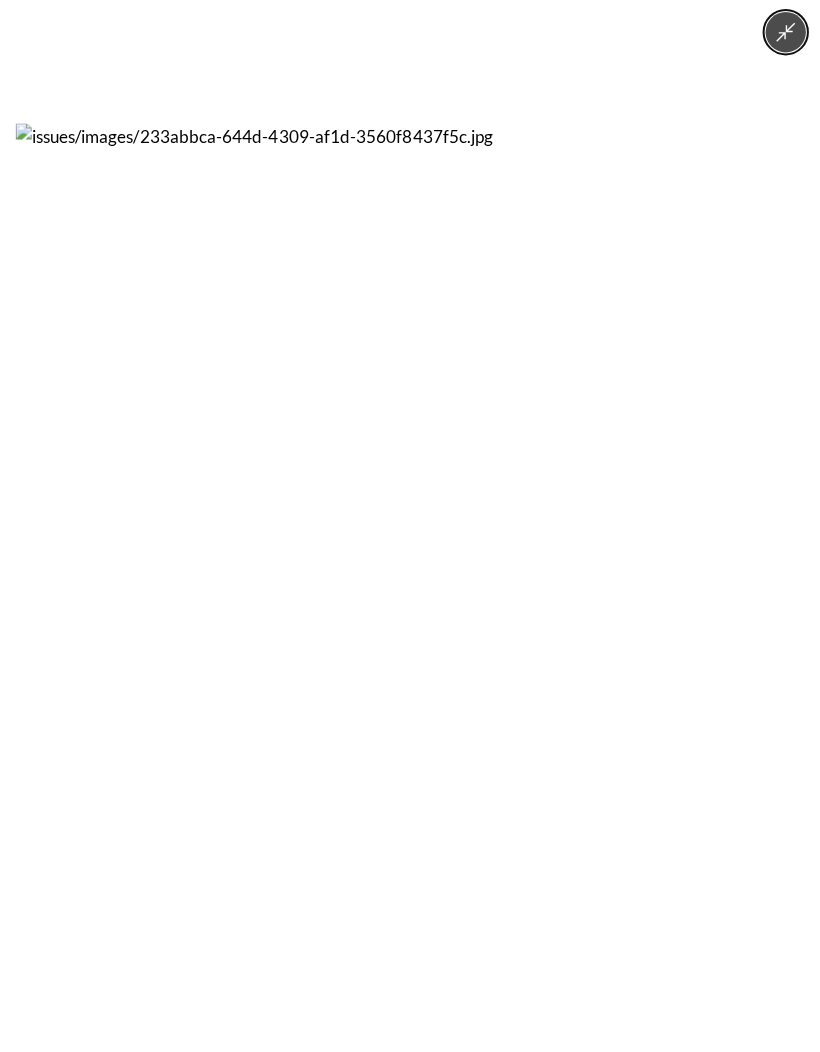 click 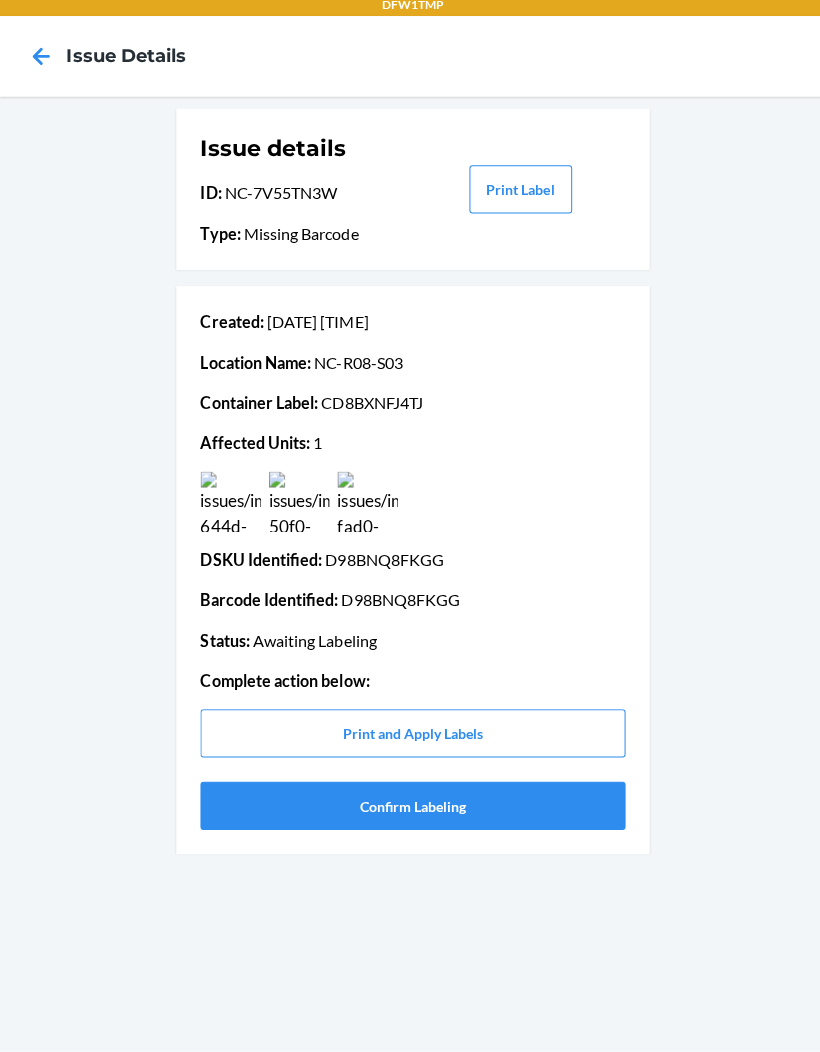 click 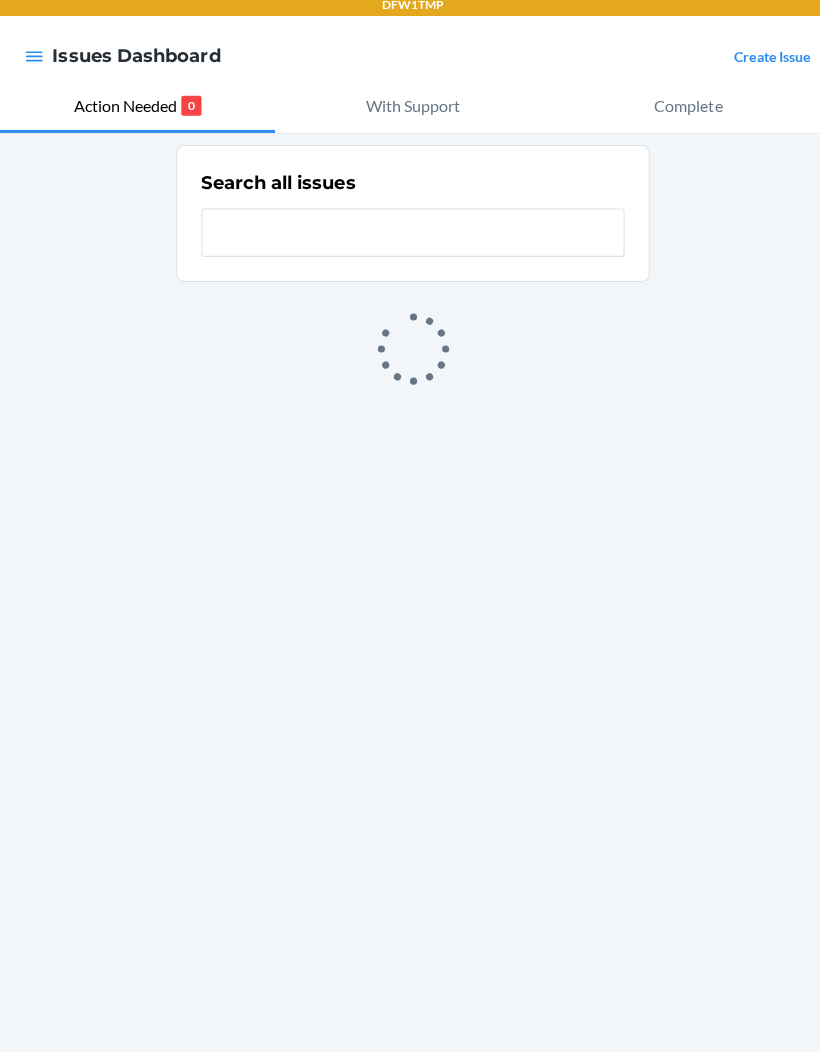 click on "Create Issue" at bounding box center [766, 64] 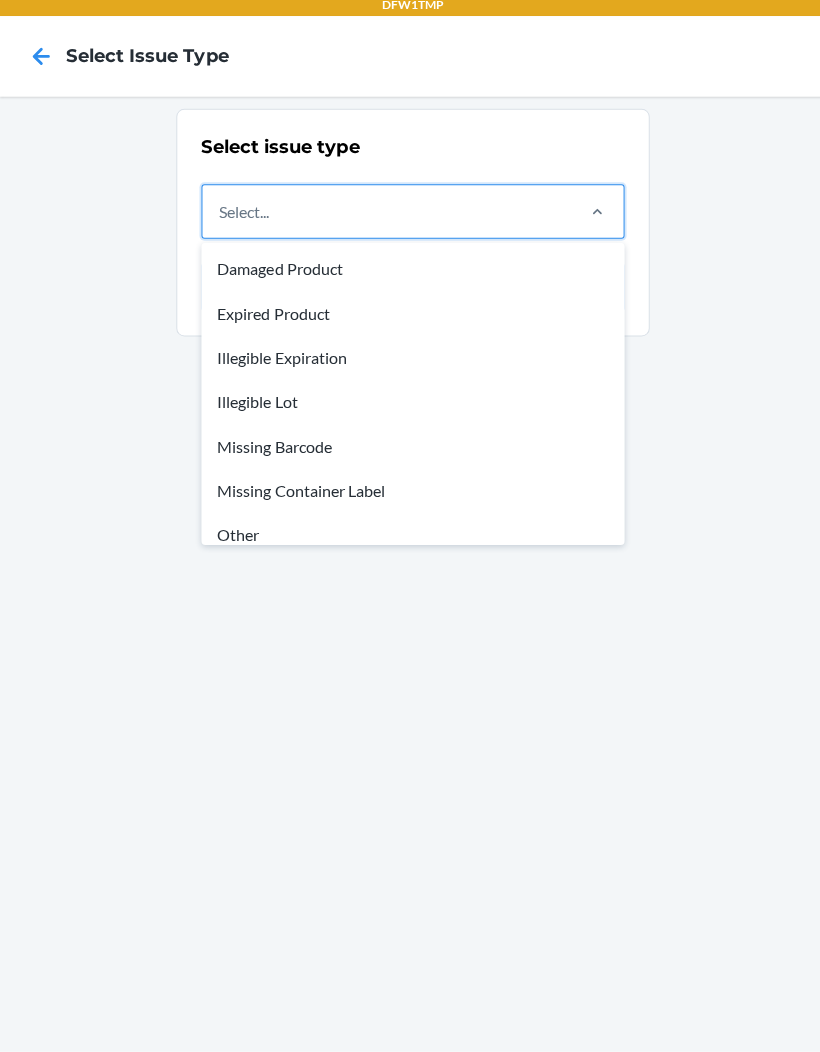 scroll, scrollTop: 26, scrollLeft: 0, axis: vertical 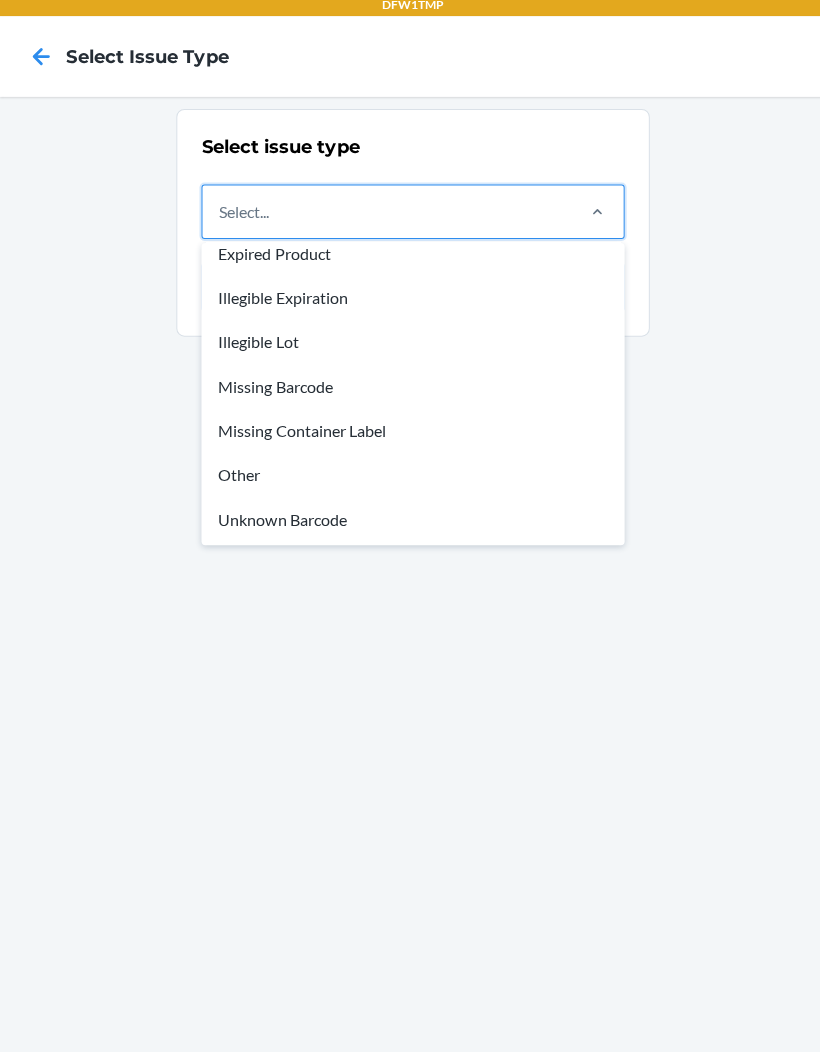 click on "Unknown Barcode" at bounding box center (410, 523) 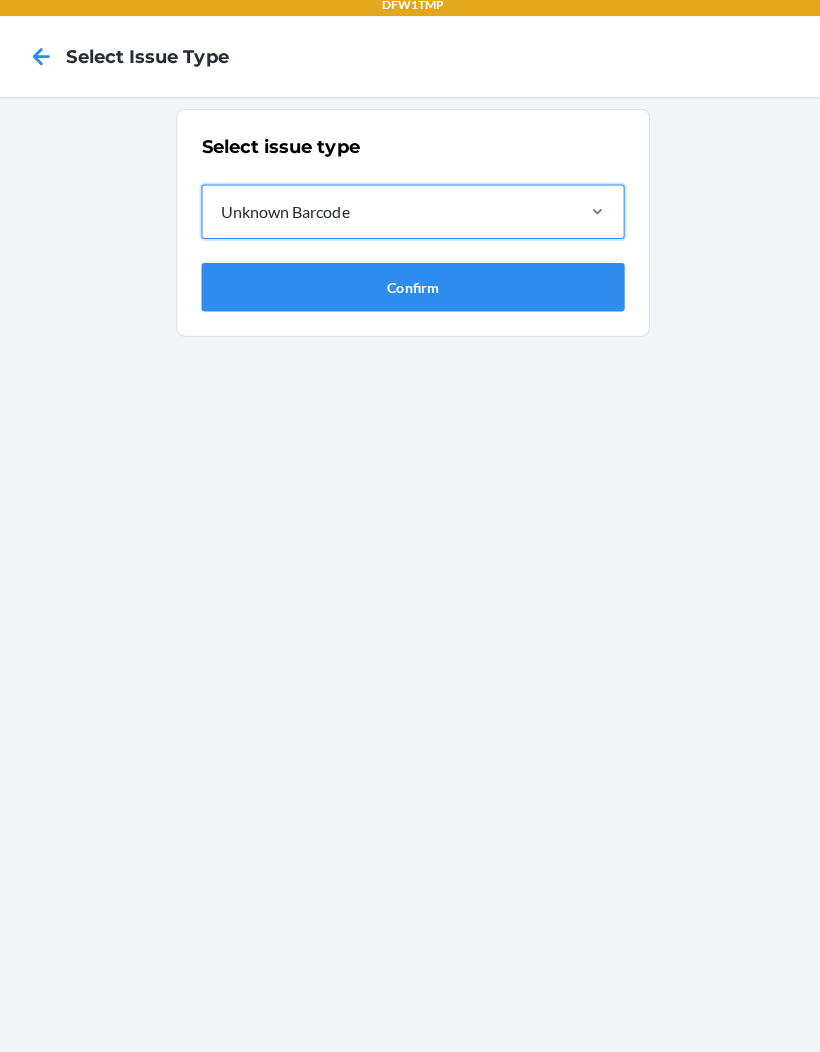 click on "Confirm" at bounding box center [410, 293] 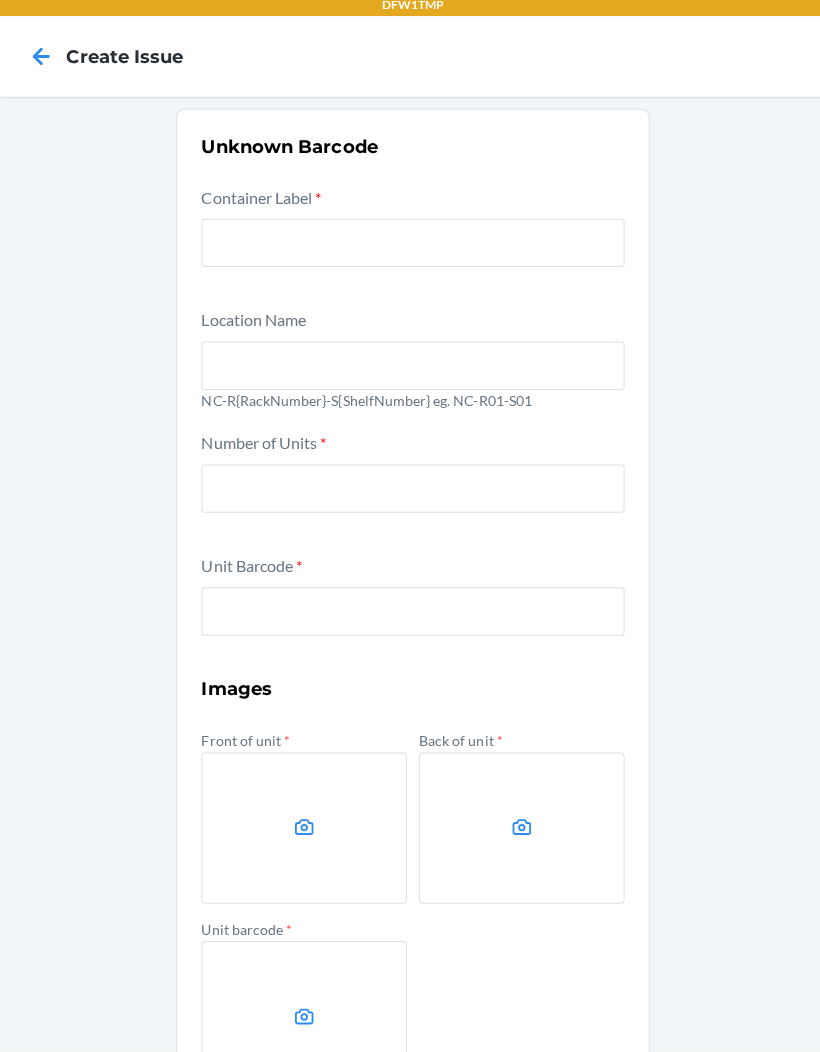 click at bounding box center (410, 249) 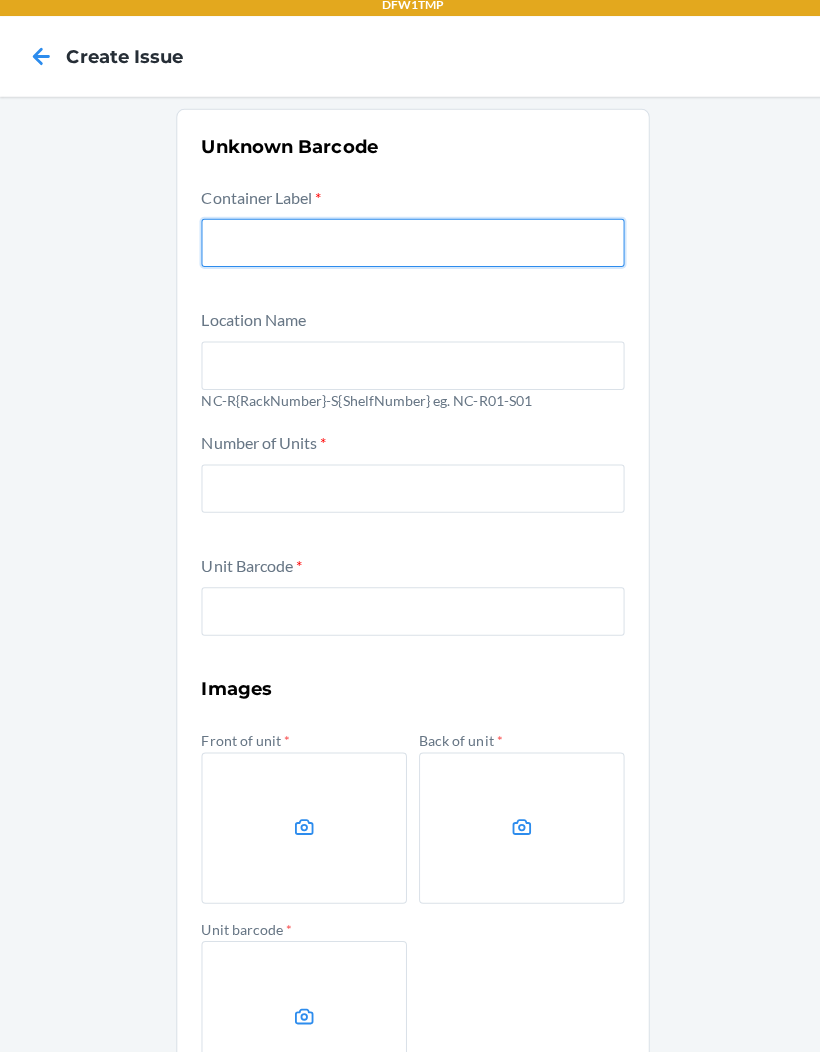 scroll, scrollTop: 26, scrollLeft: 0, axis: vertical 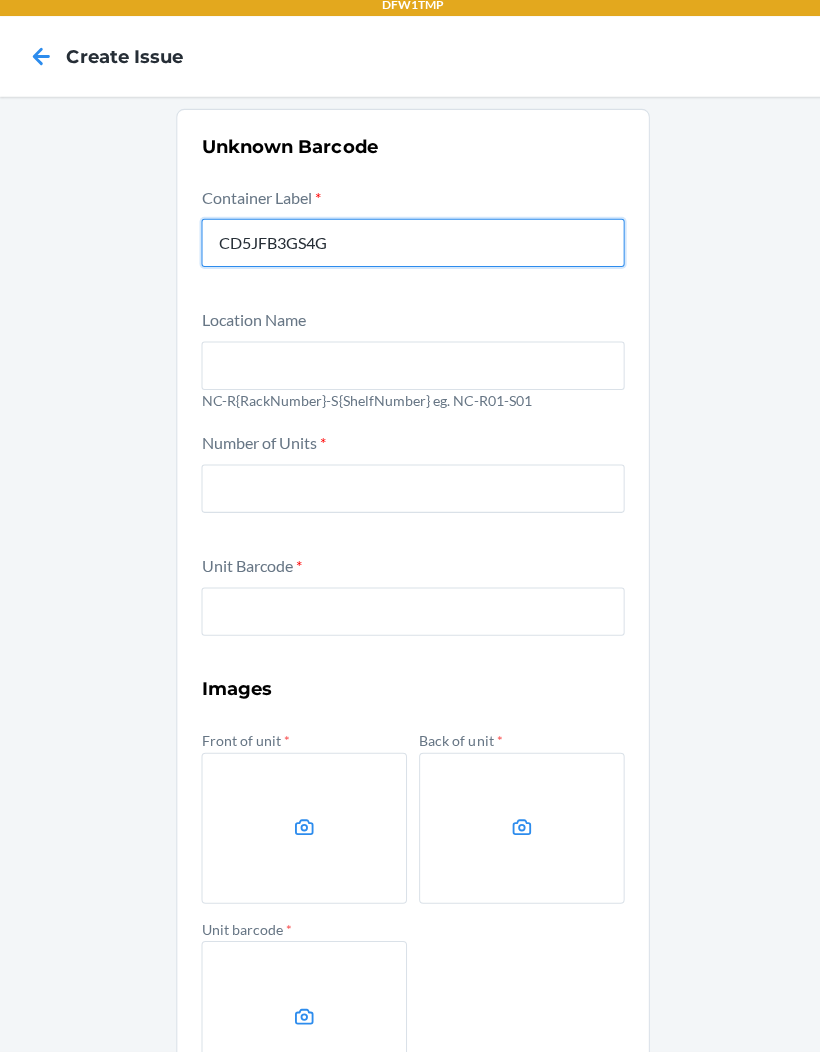 type on "CD5JFB3GS4G" 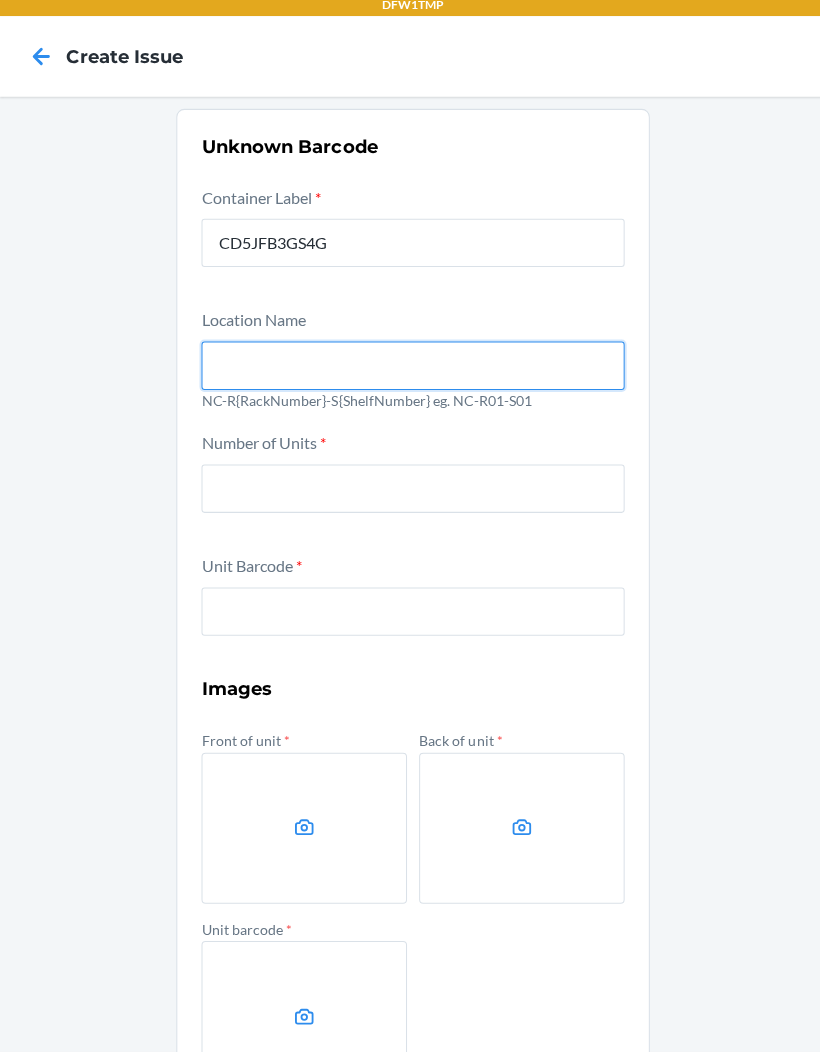 click at bounding box center (410, 371) 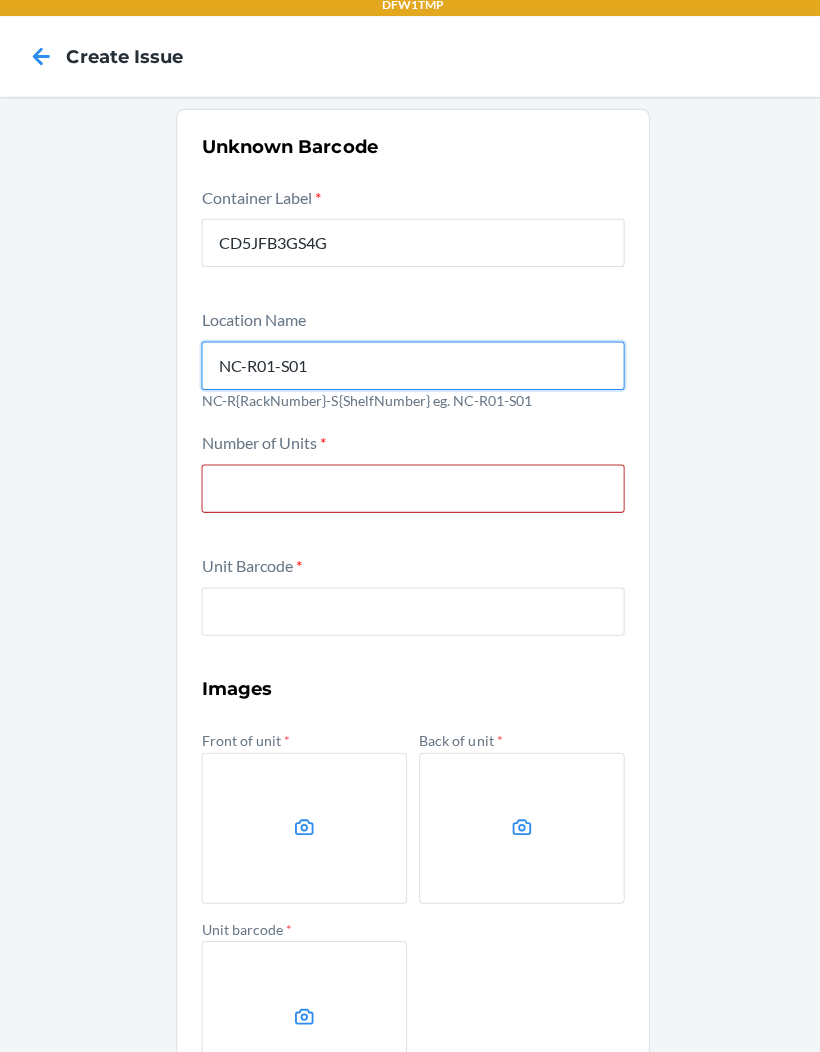 type on "NC-R01-S01" 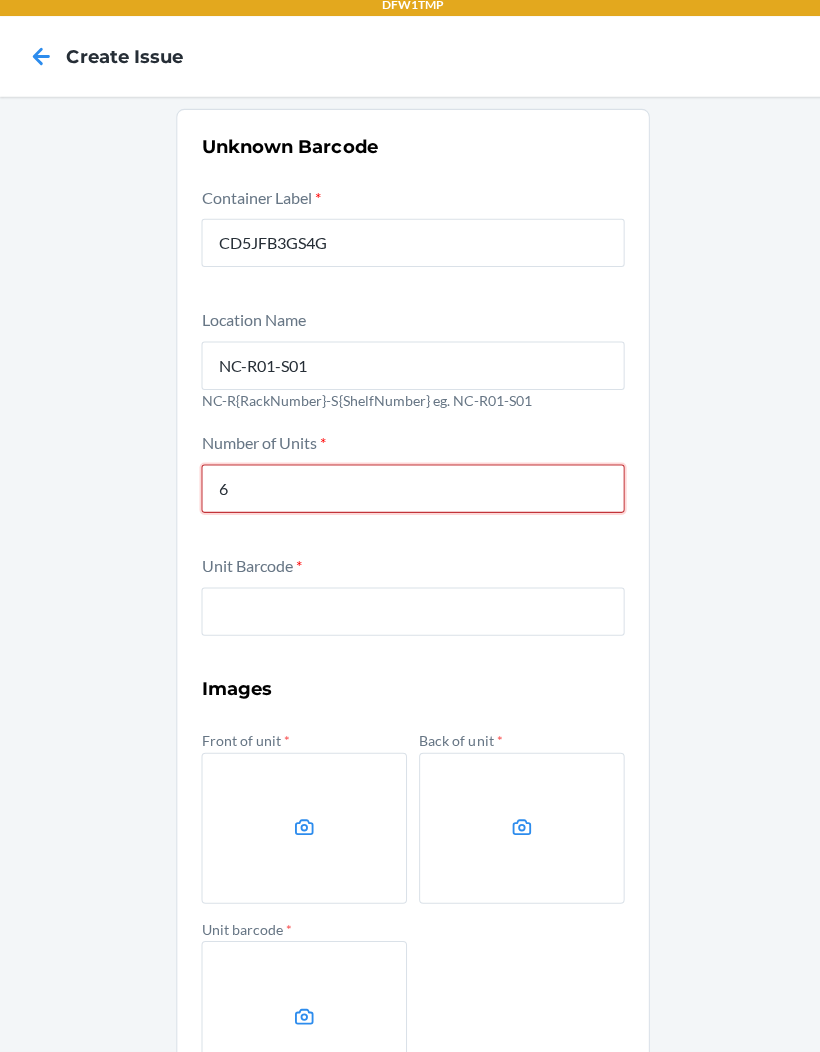 type on "6" 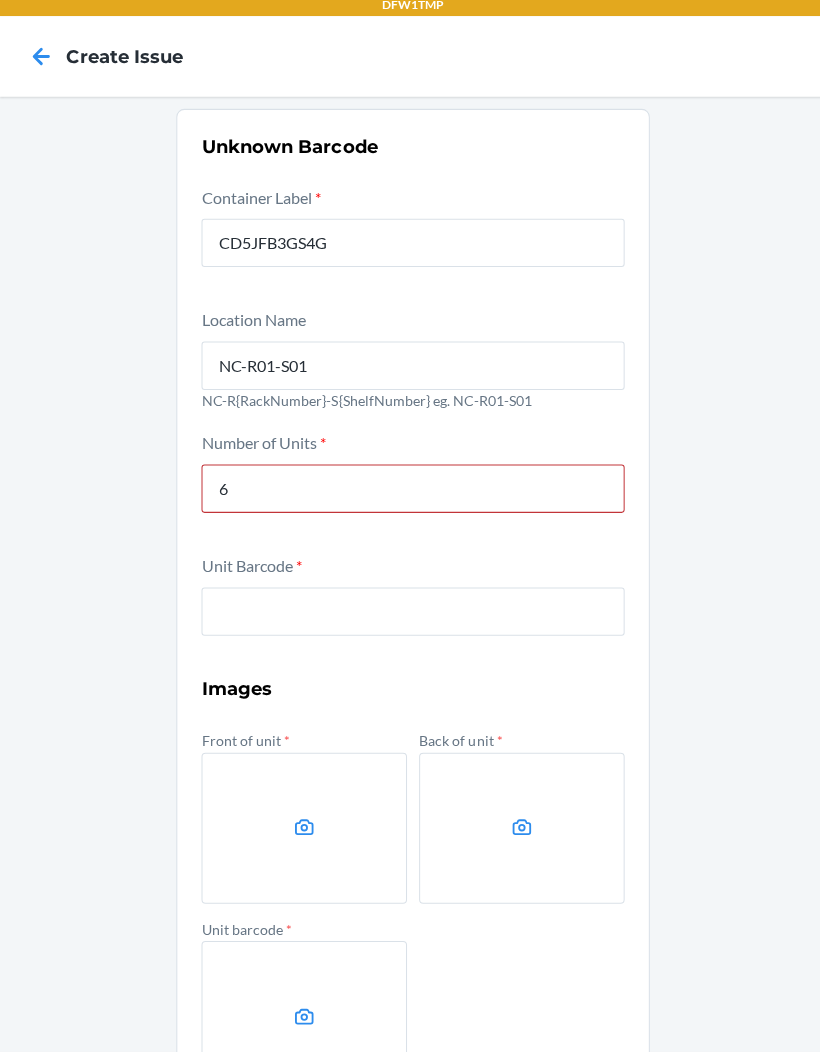 click at bounding box center [410, 615] 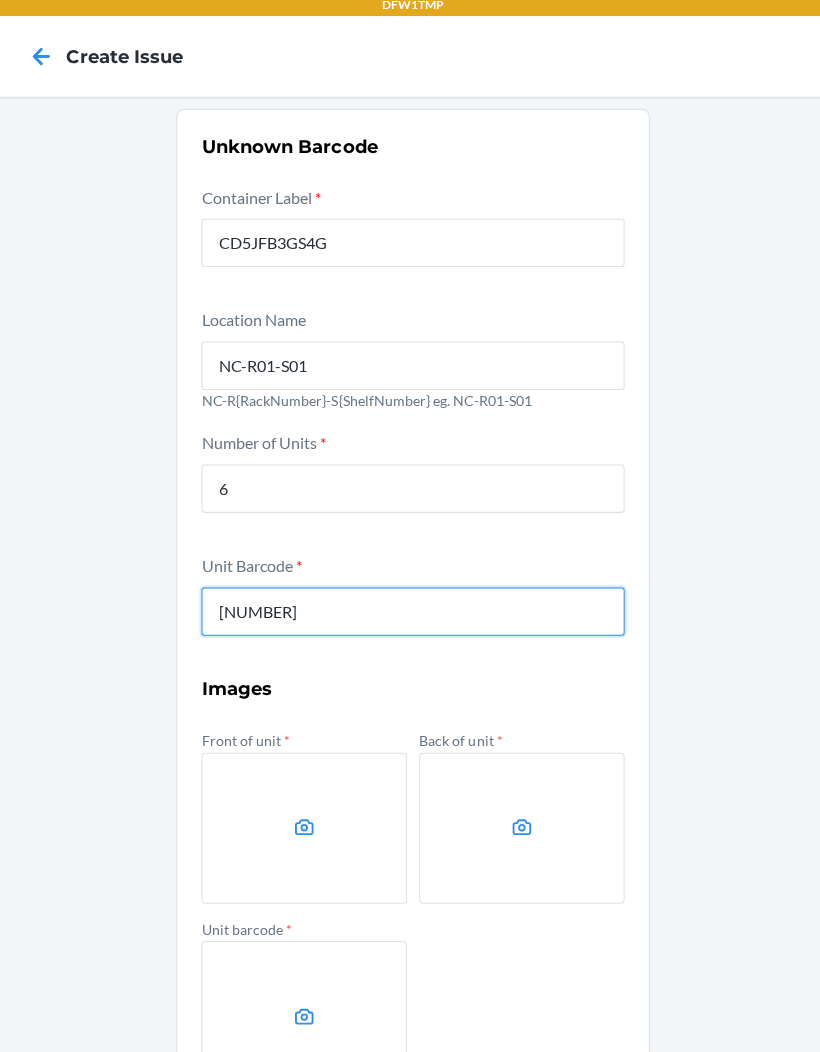 type on "614347728772" 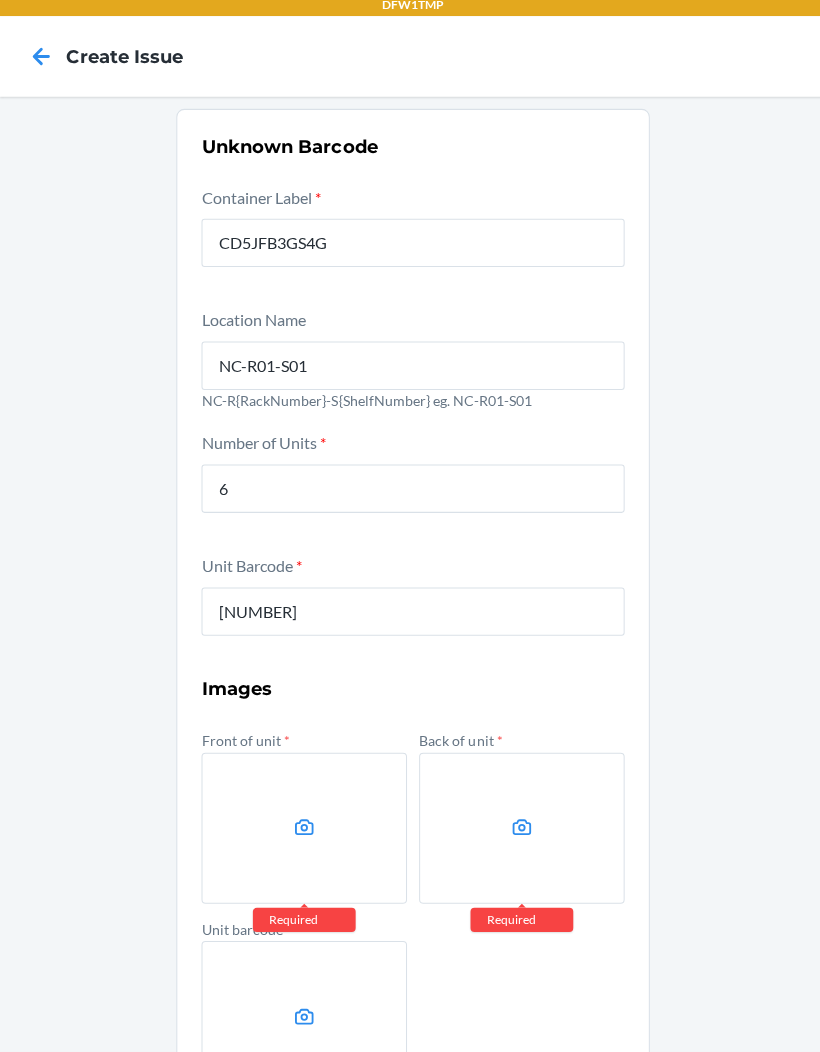 click at bounding box center [302, 830] 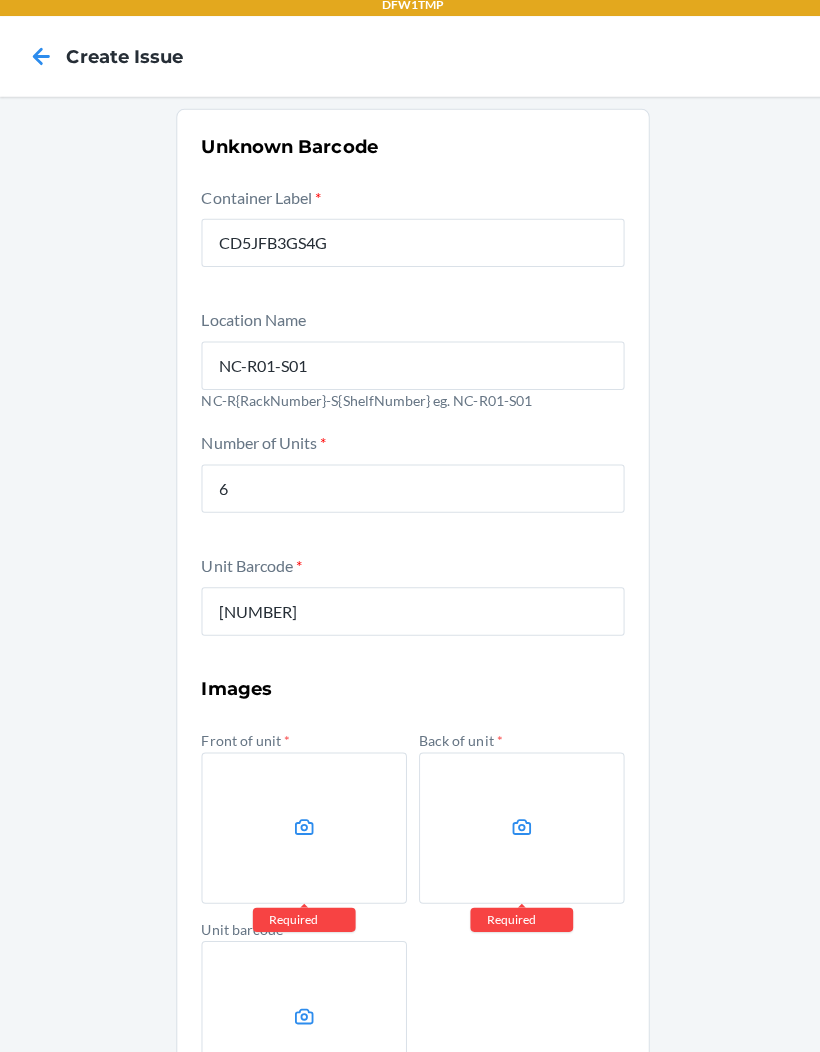 scroll, scrollTop: 27, scrollLeft: 0, axis: vertical 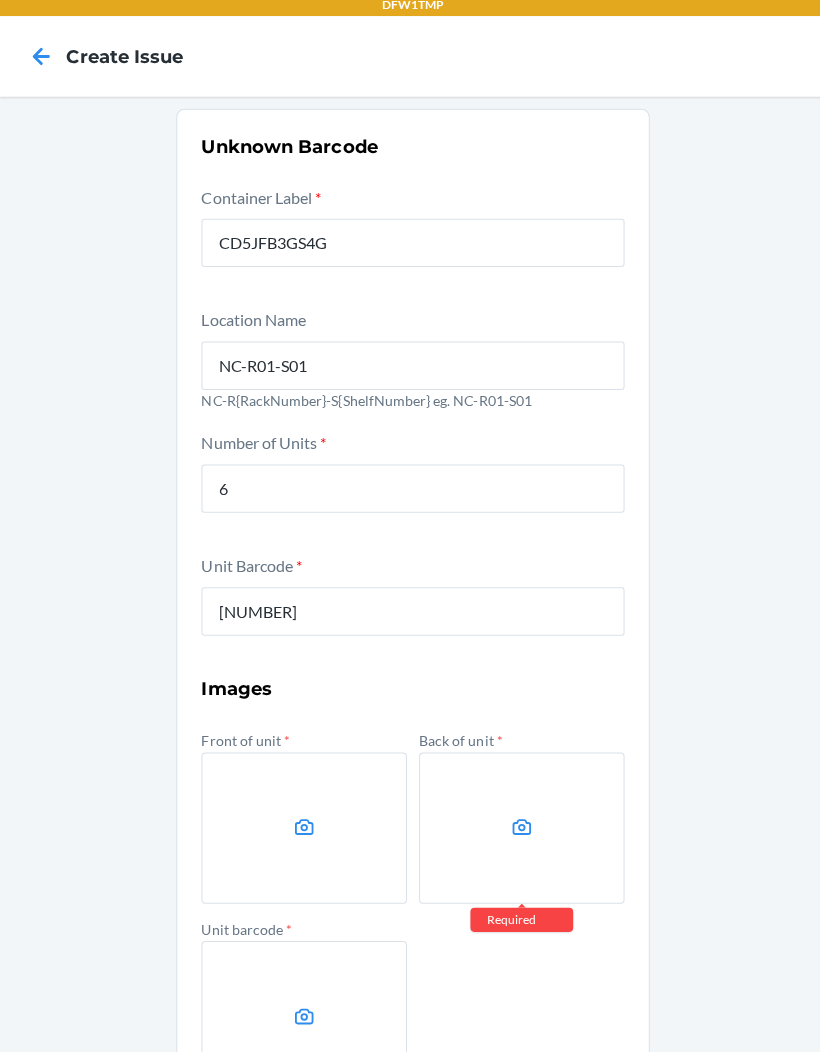 click at bounding box center (518, 830) 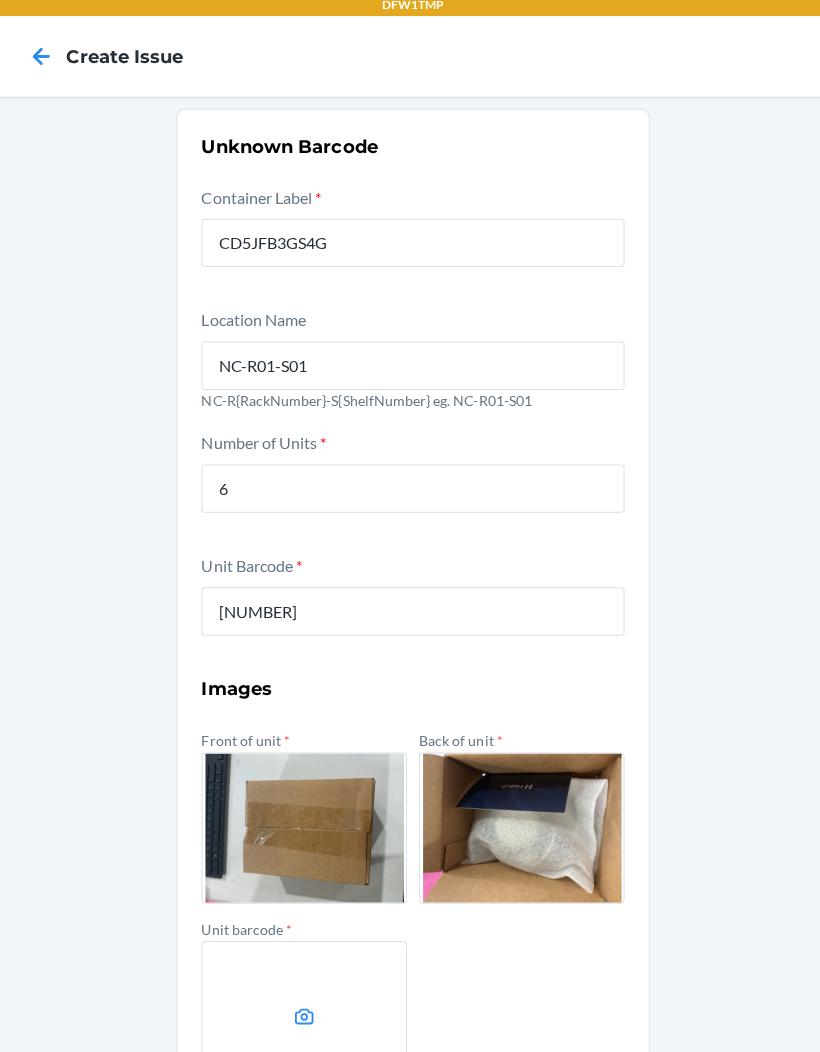 click at bounding box center [302, 1017] 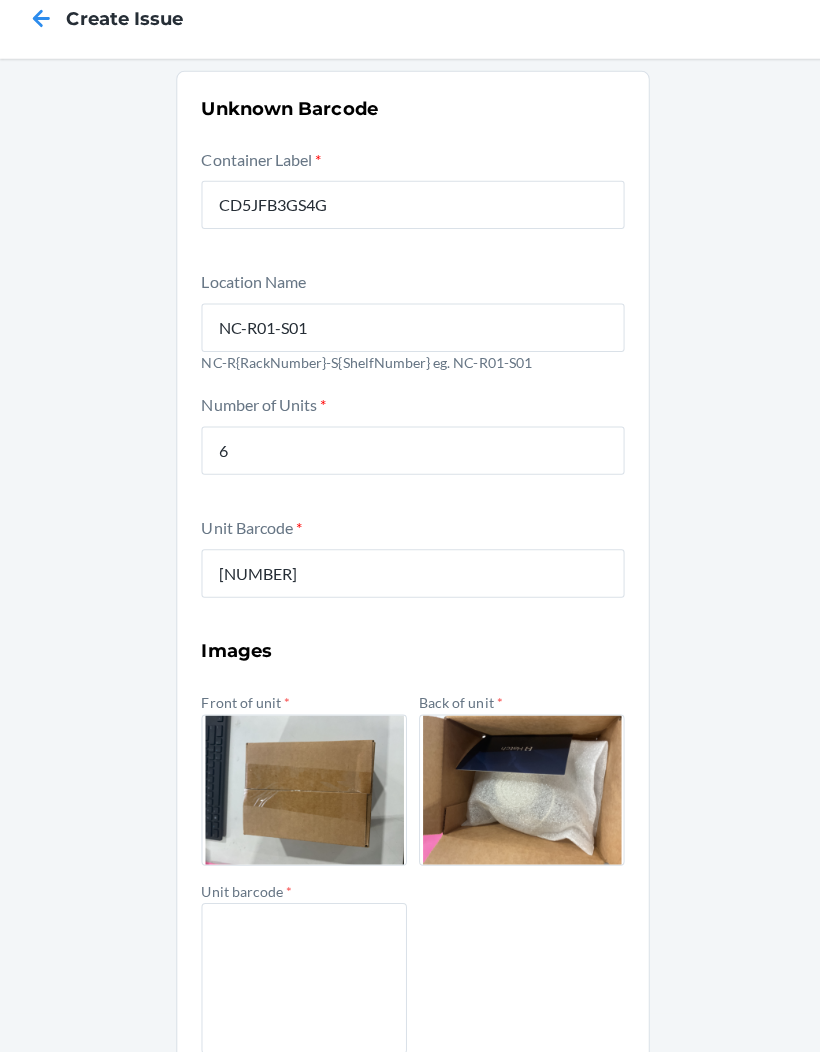 scroll, scrollTop: 66, scrollLeft: 0, axis: vertical 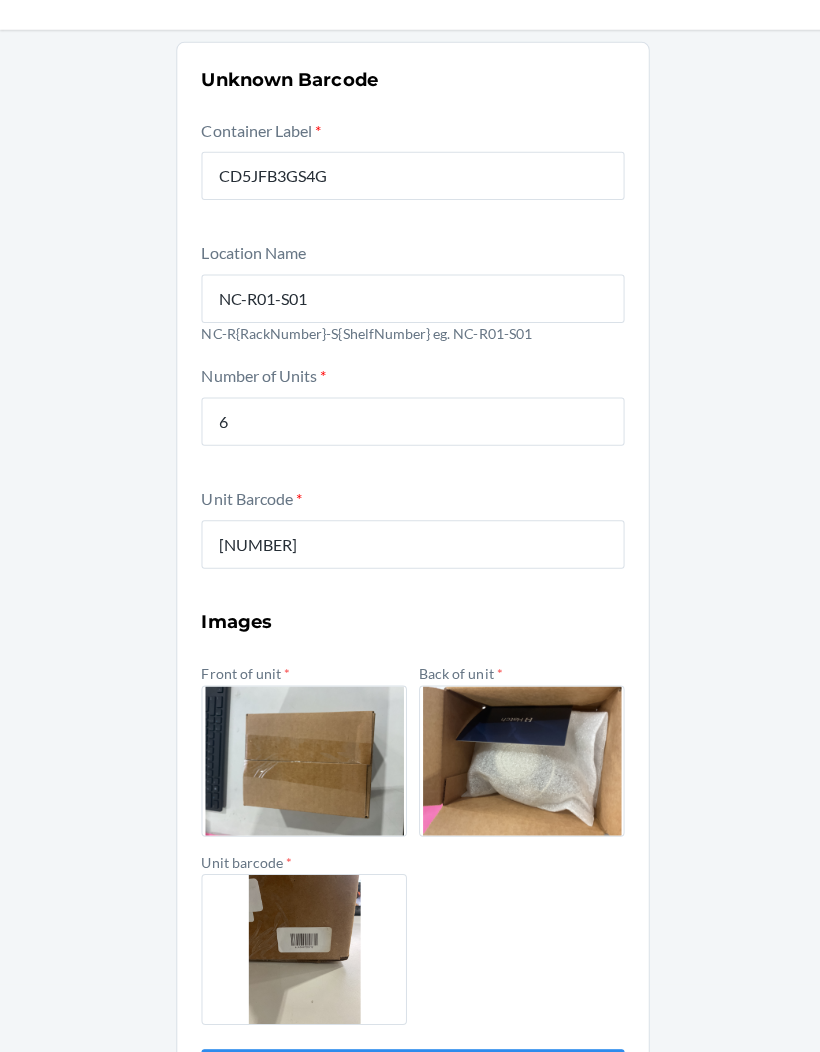 click on "Submit" at bounding box center [410, 1074] 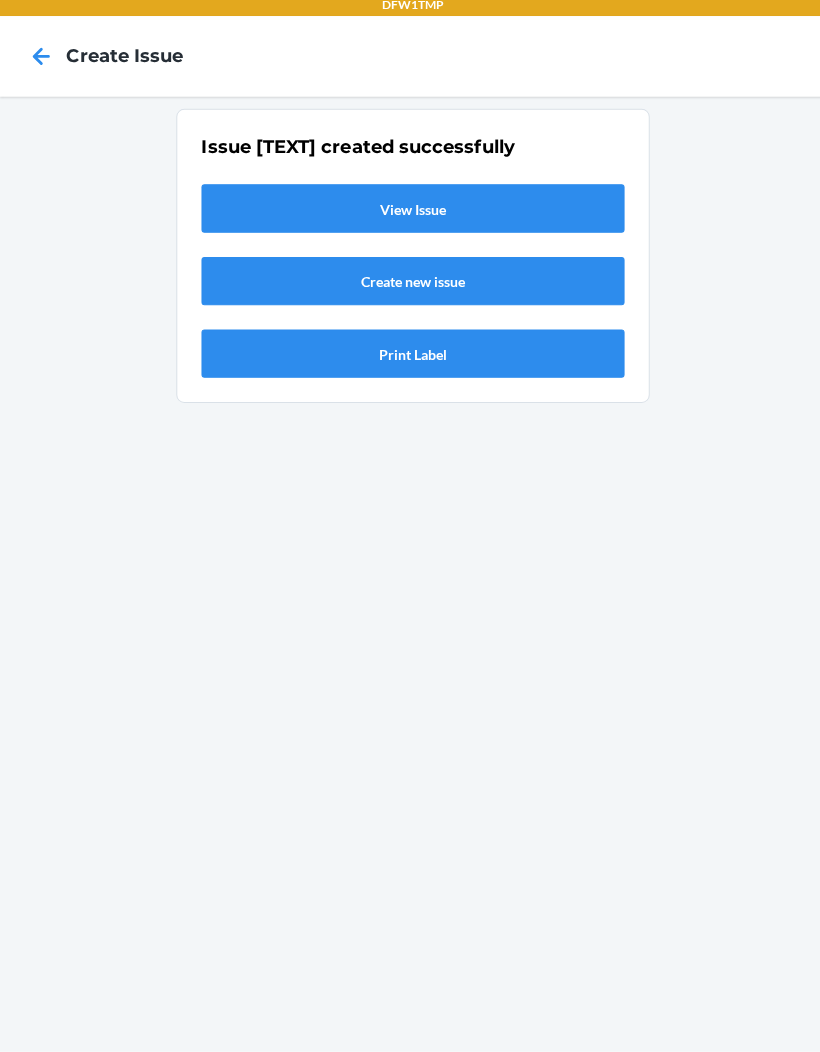 scroll, scrollTop: 0, scrollLeft: 0, axis: both 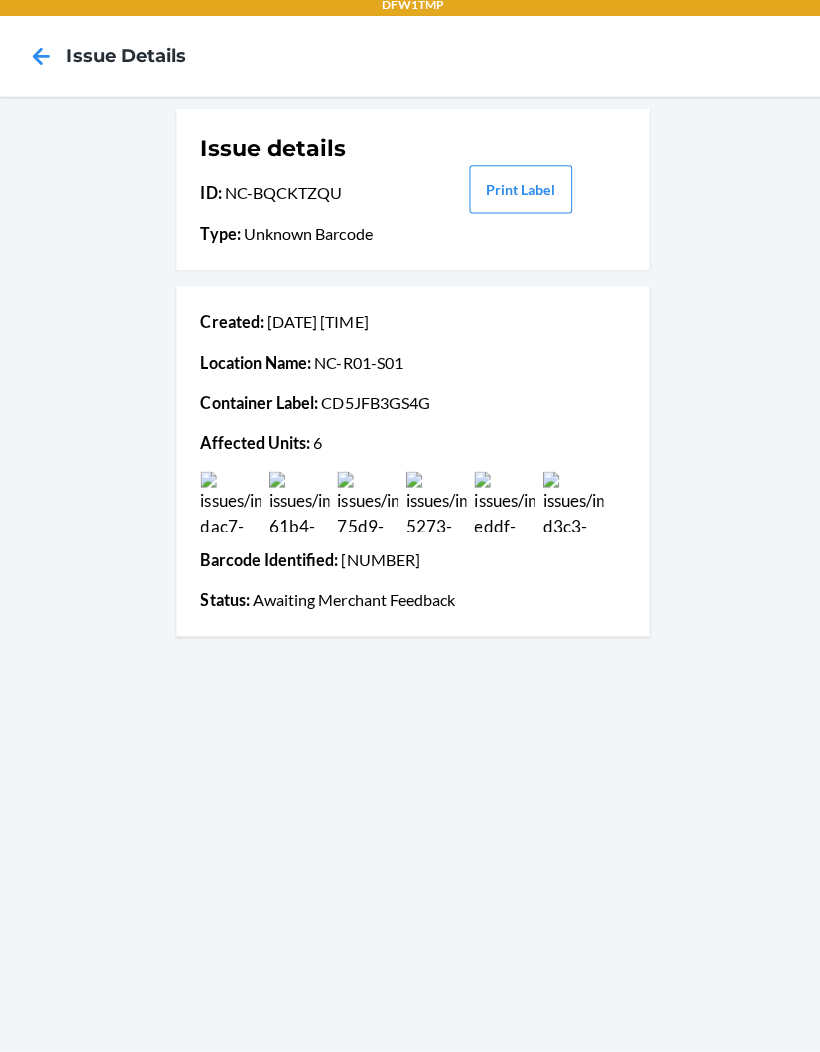 click on "Issue details ID :   NC-BQCKTZQU Type :   Unknown Barcode Print Label Created :   Aug 04 10:07 AM Location Name :   NC-R01-S01 Container Label :   CD5JFB3GS4G Affected Units :   6 Barcode Identified :   614347728772 Status :   Awaiting Merchant Feedback" at bounding box center (410, 578) 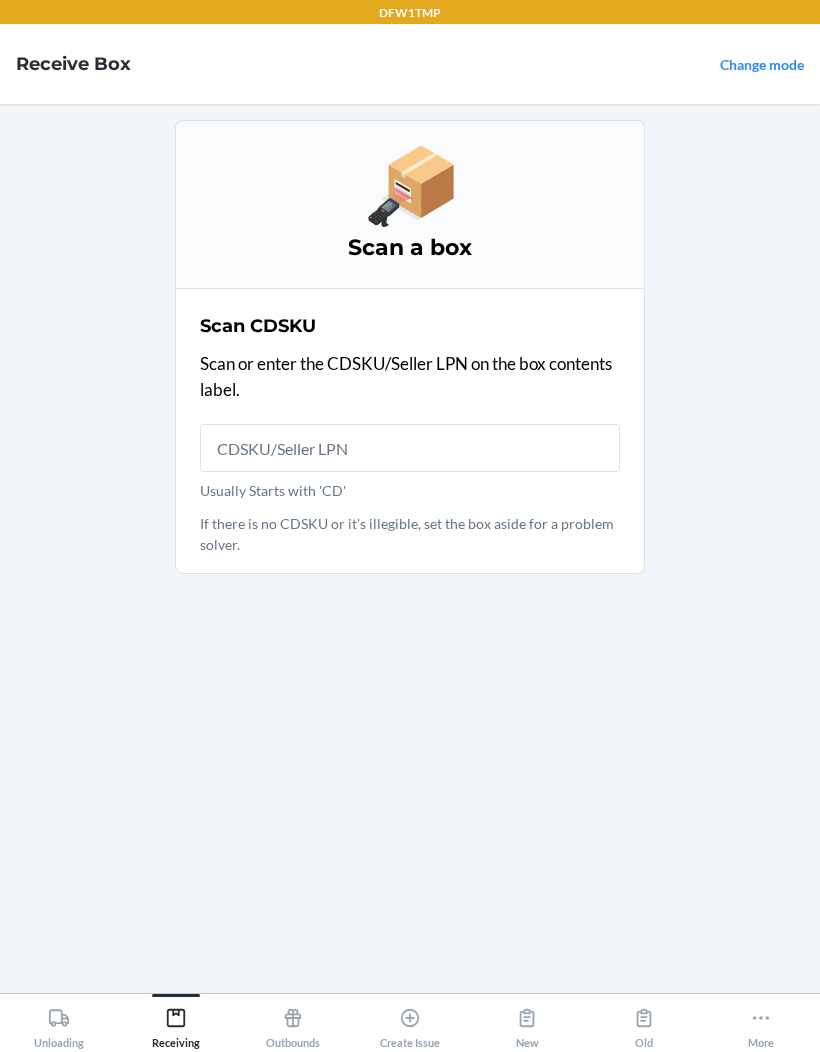 scroll, scrollTop: 82, scrollLeft: 0, axis: vertical 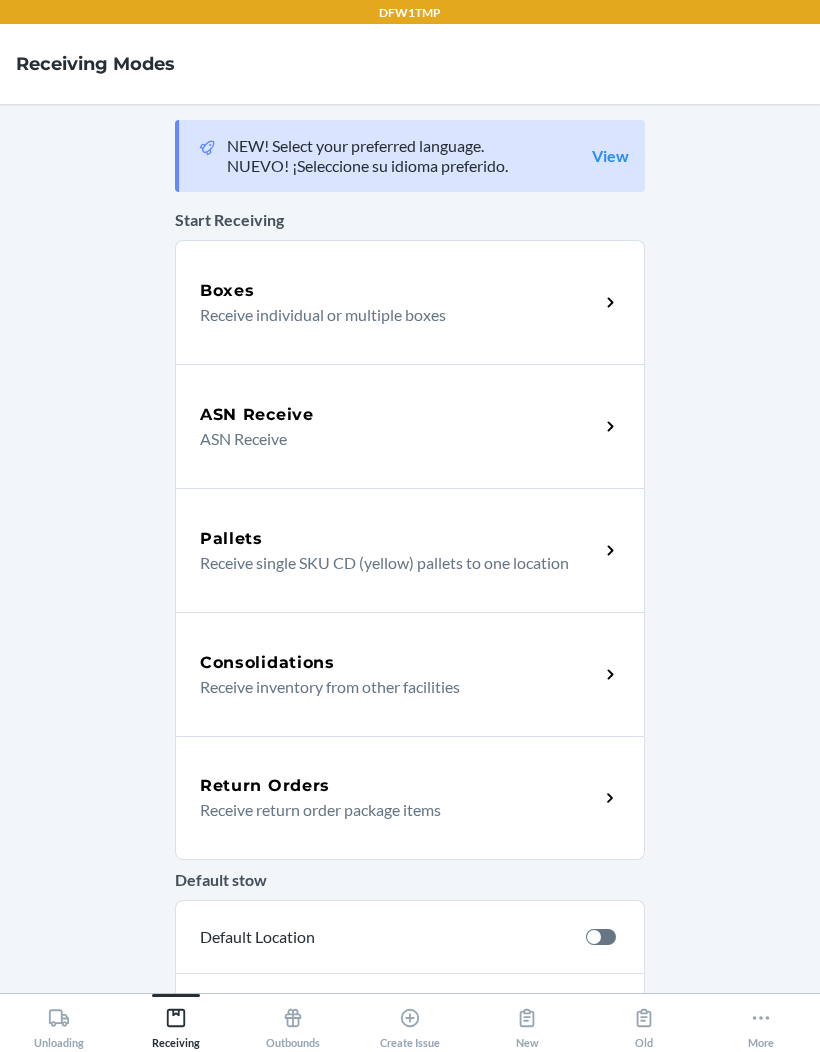 click on "Boxes Receive individual or multiple boxes" at bounding box center (410, 302) 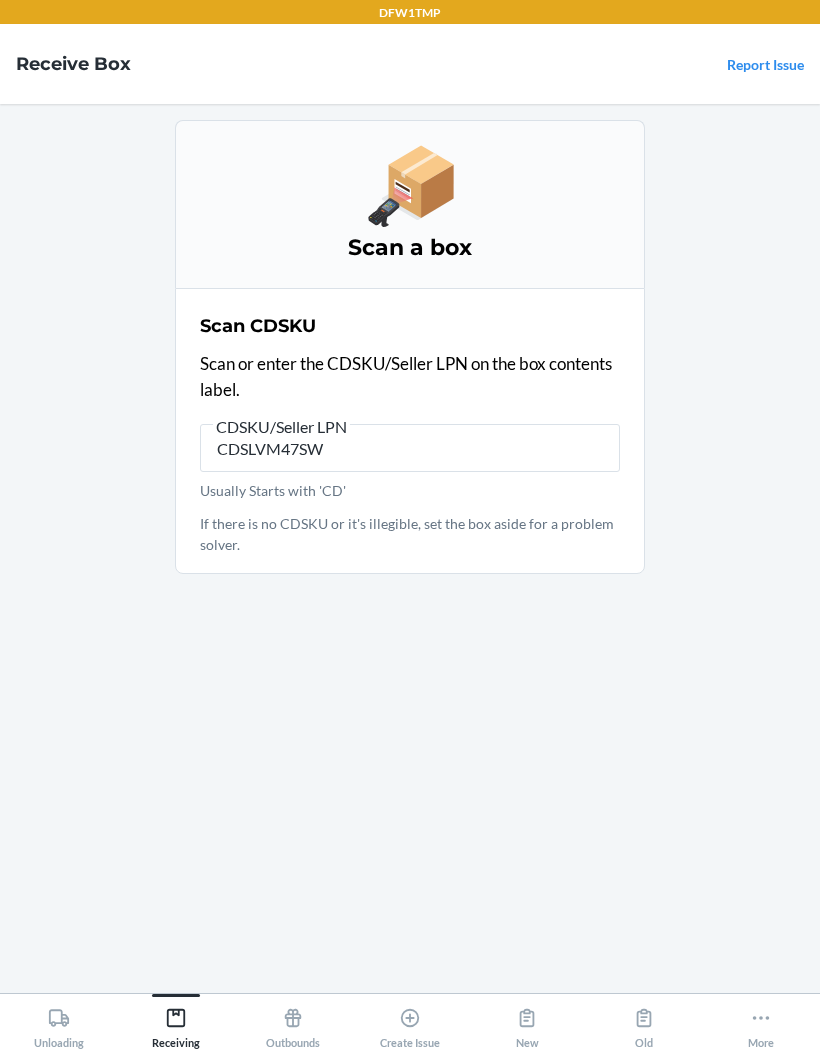 type on "CDSLVM47SWE" 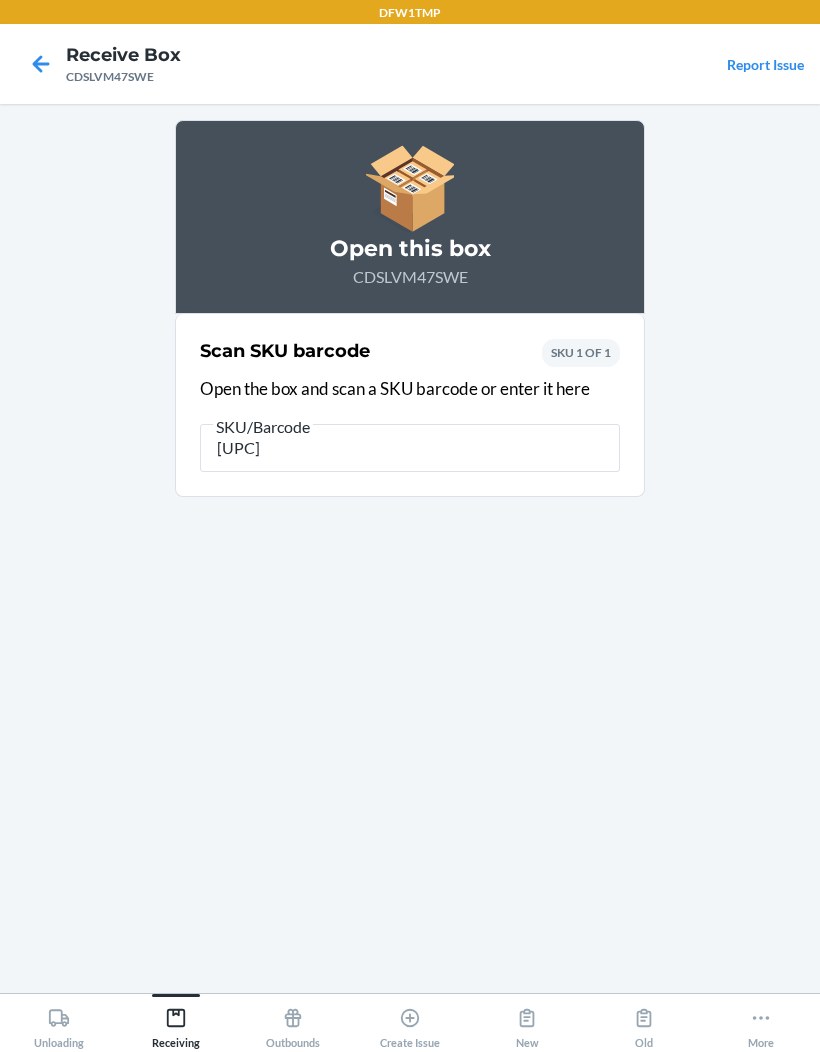 type on "[UPC]" 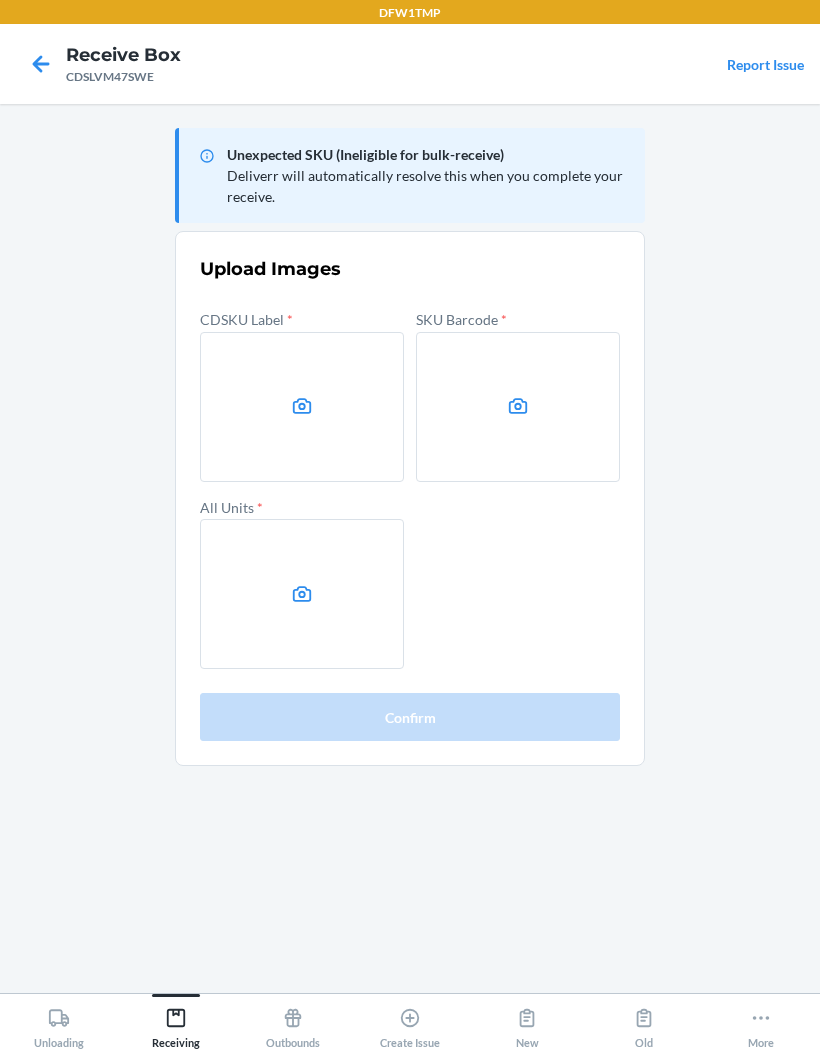 click at bounding box center [302, 407] 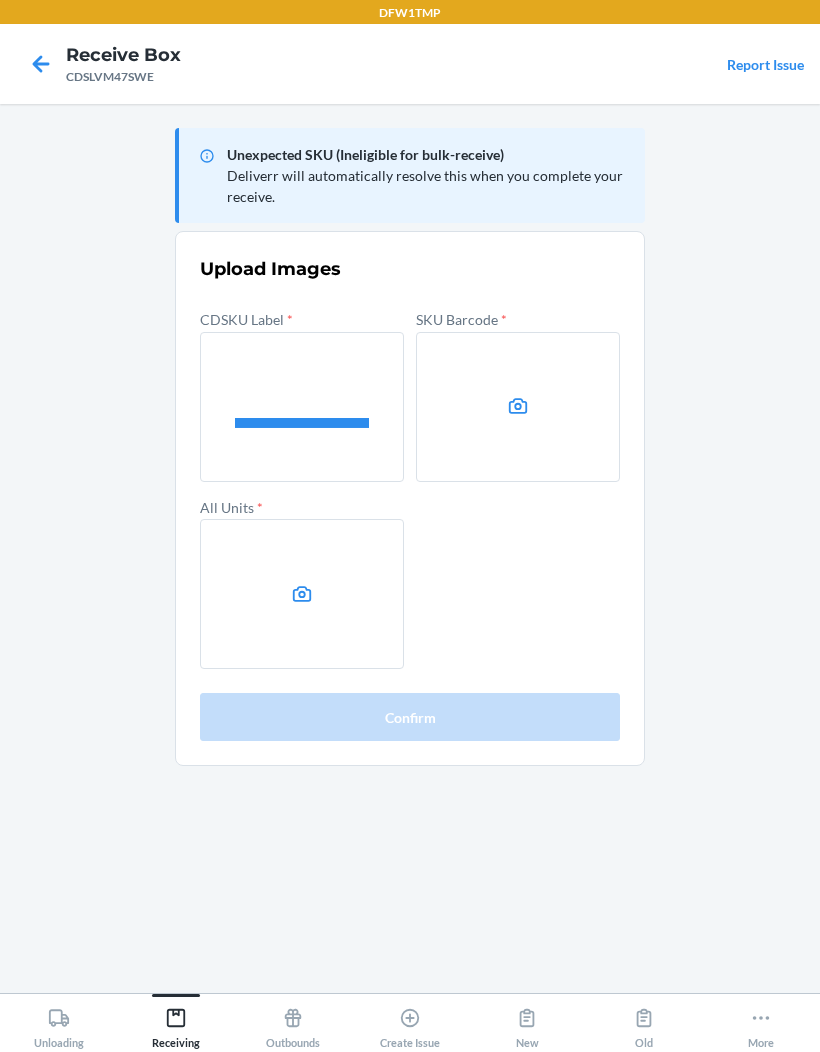 click at bounding box center (518, 407) 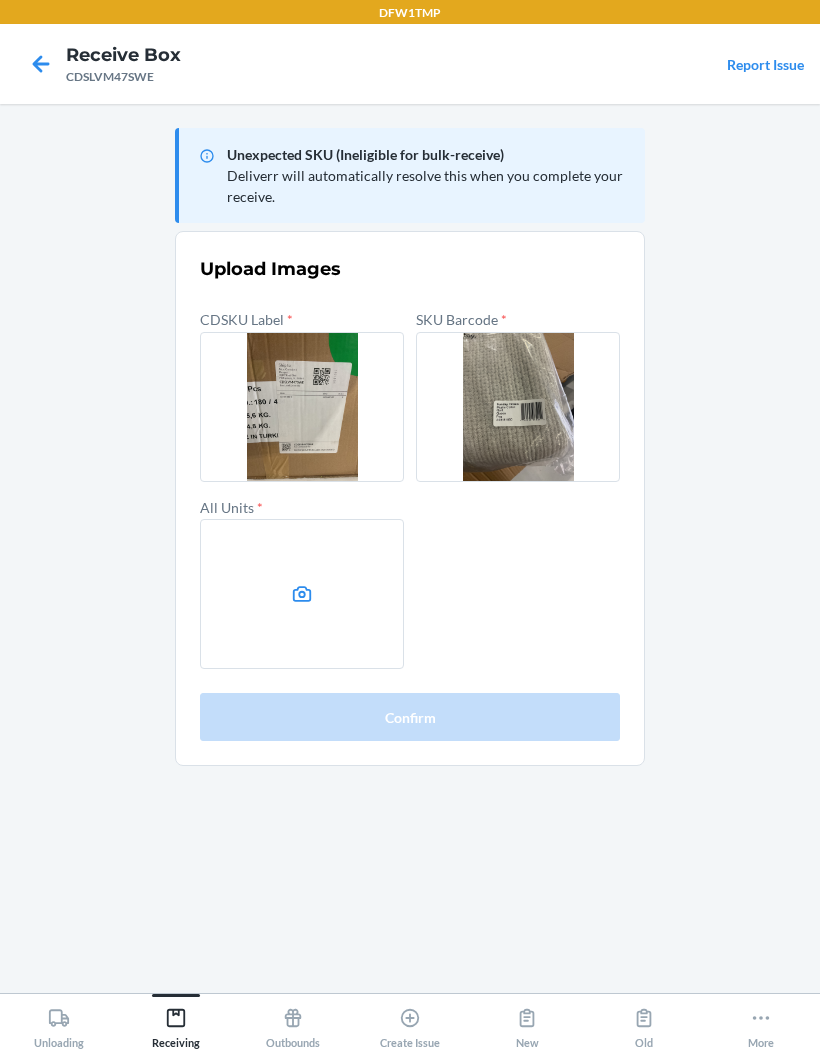 click at bounding box center (302, 594) 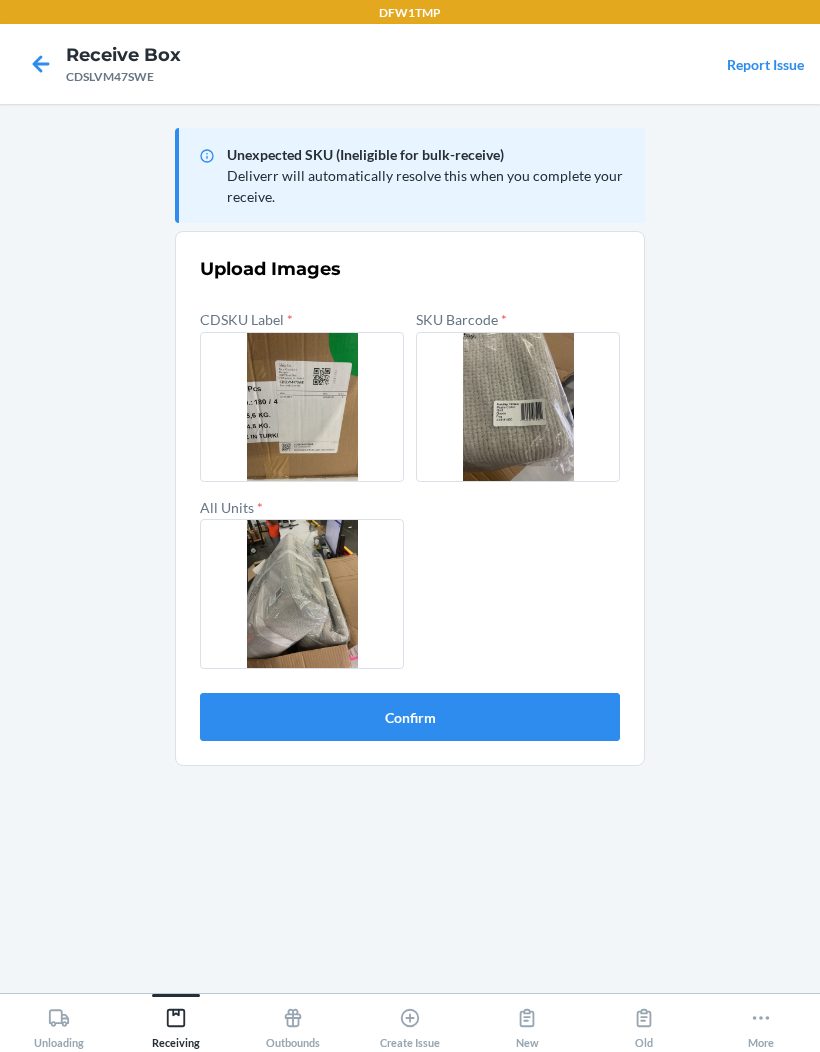 click on "Confirm" at bounding box center (410, 717) 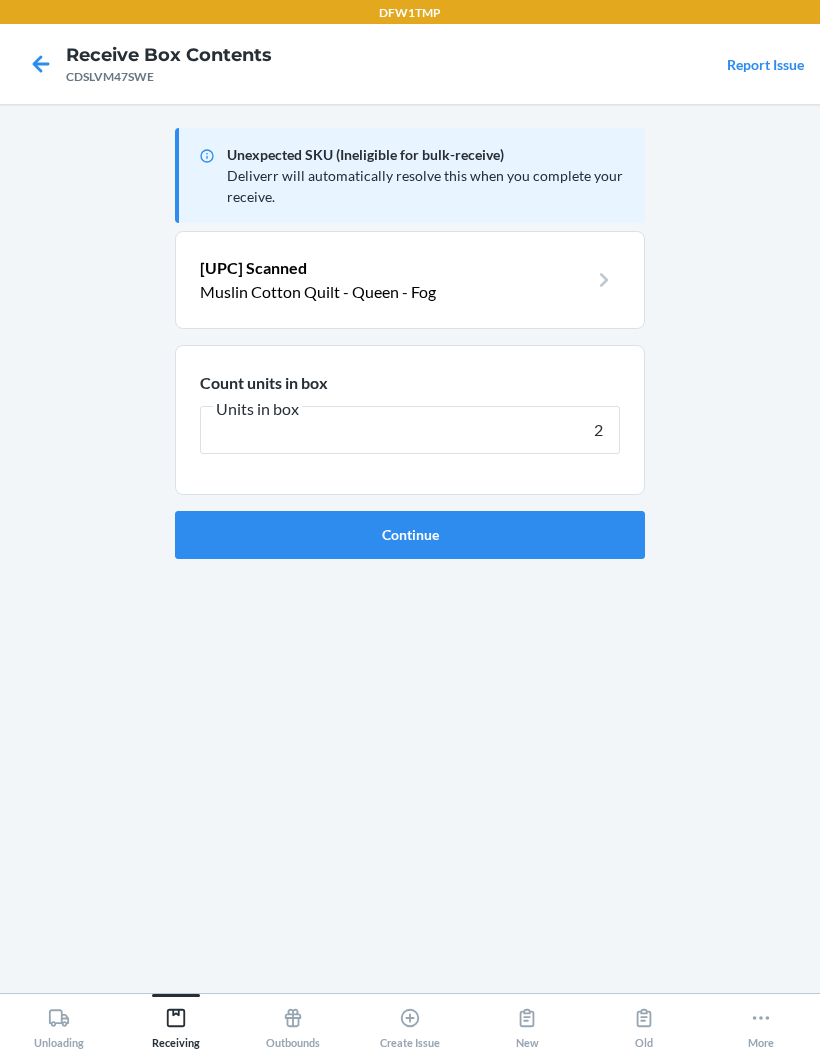 type on "2" 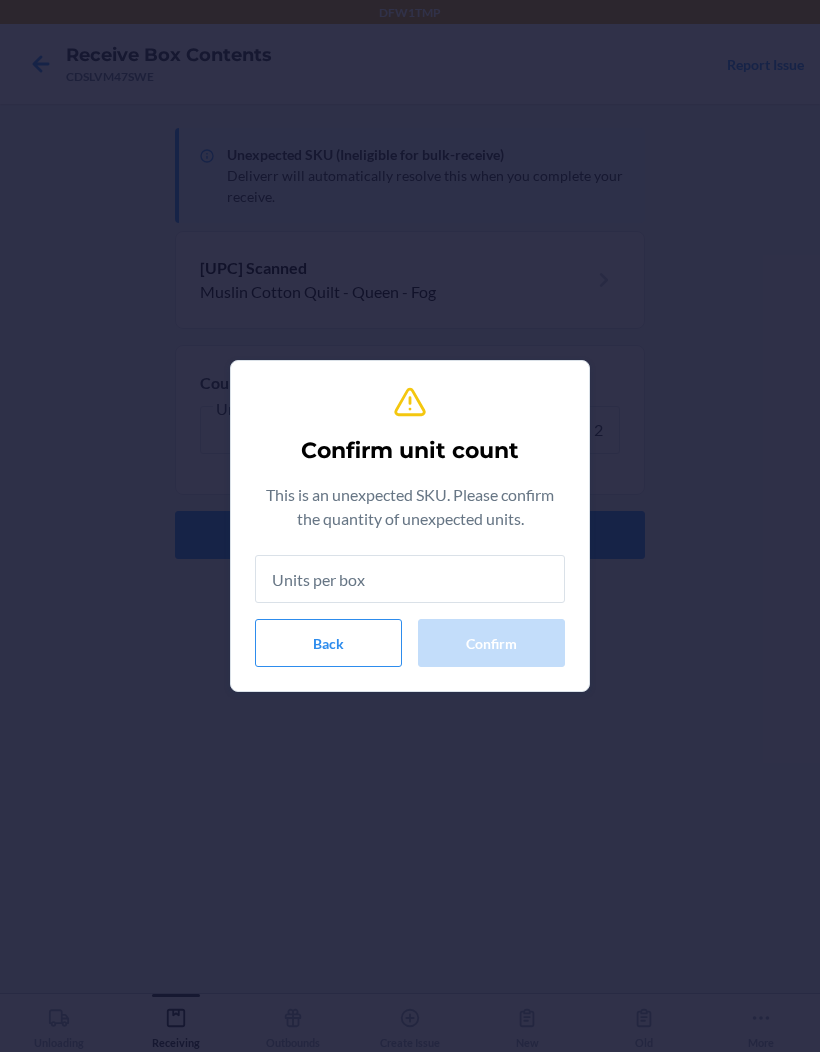 type on "2" 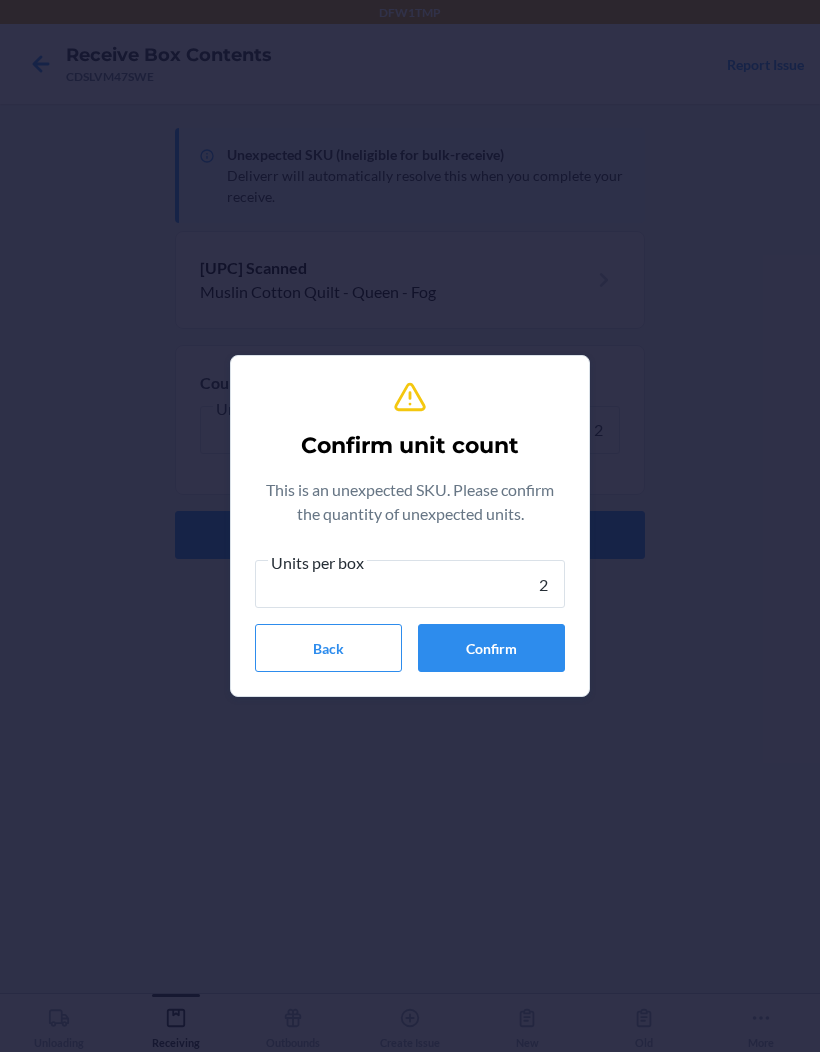 click on "Confirm" at bounding box center (491, 648) 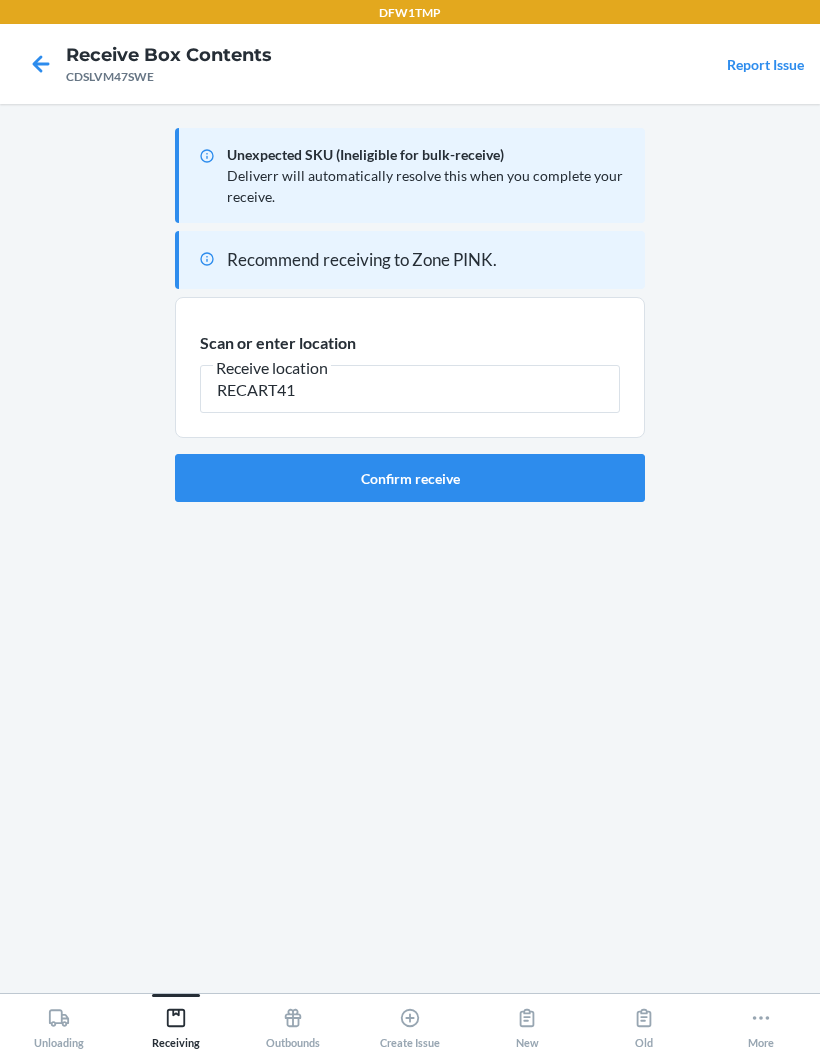 type on "RECART41" 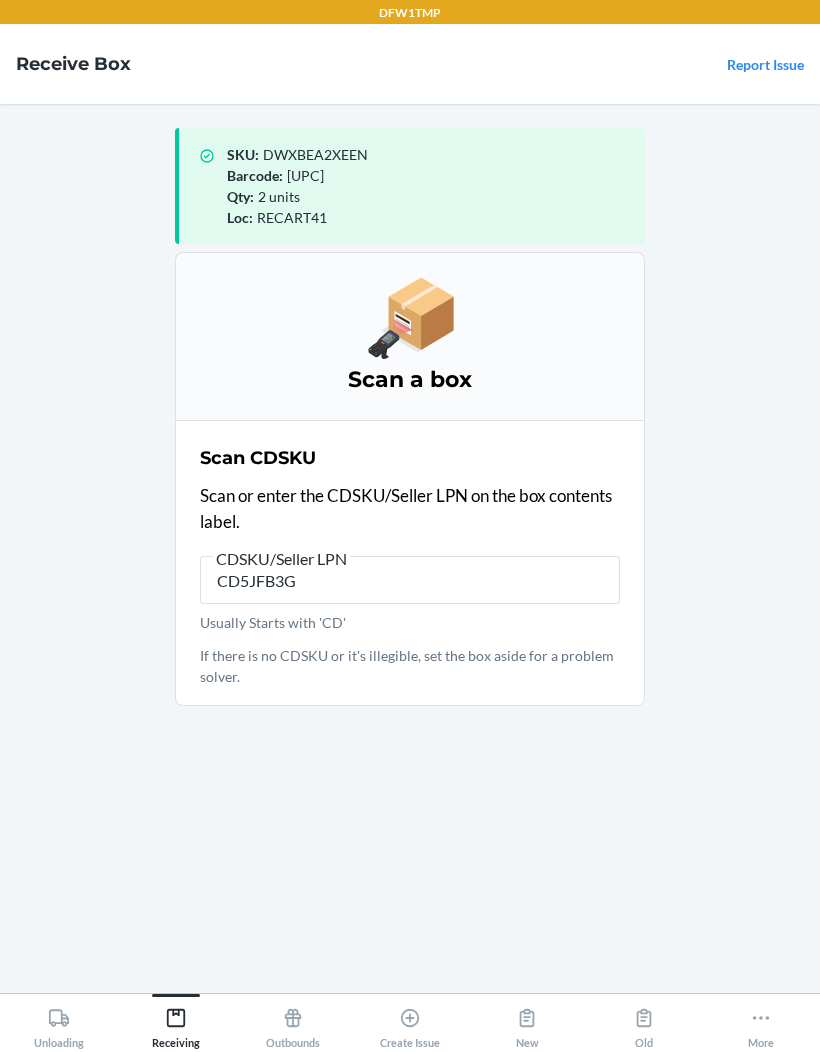 type on "CD5JFB3GS" 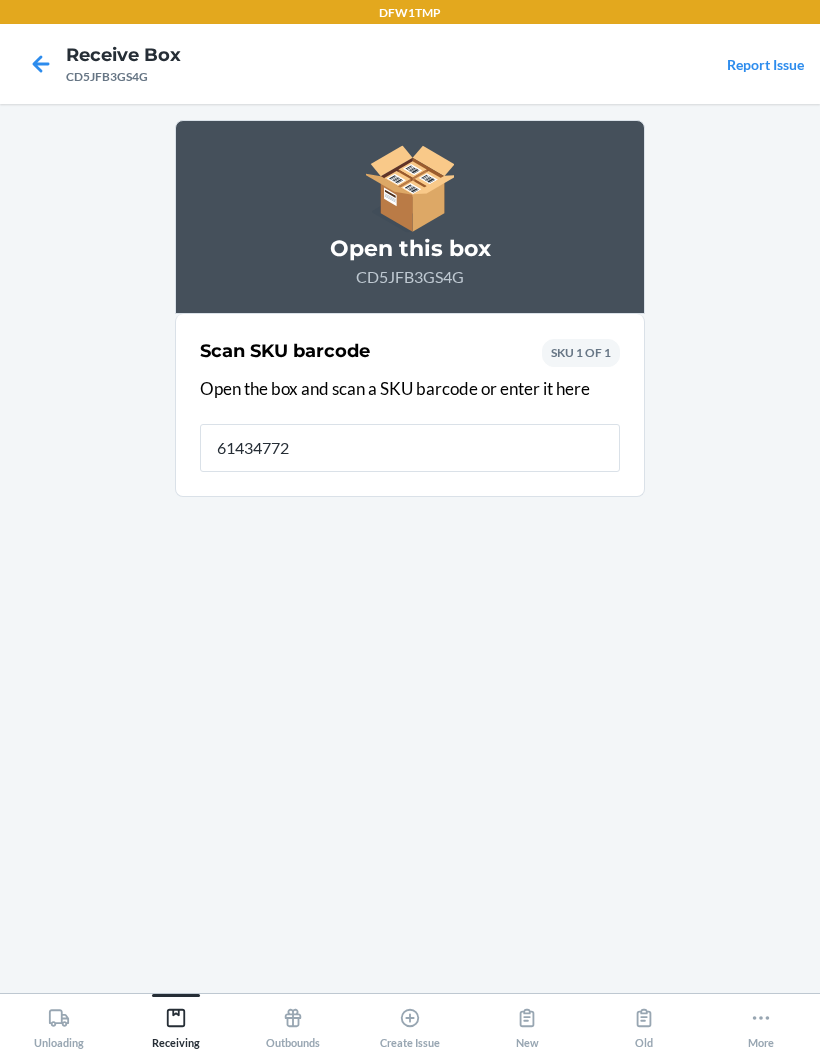 type on "614347728" 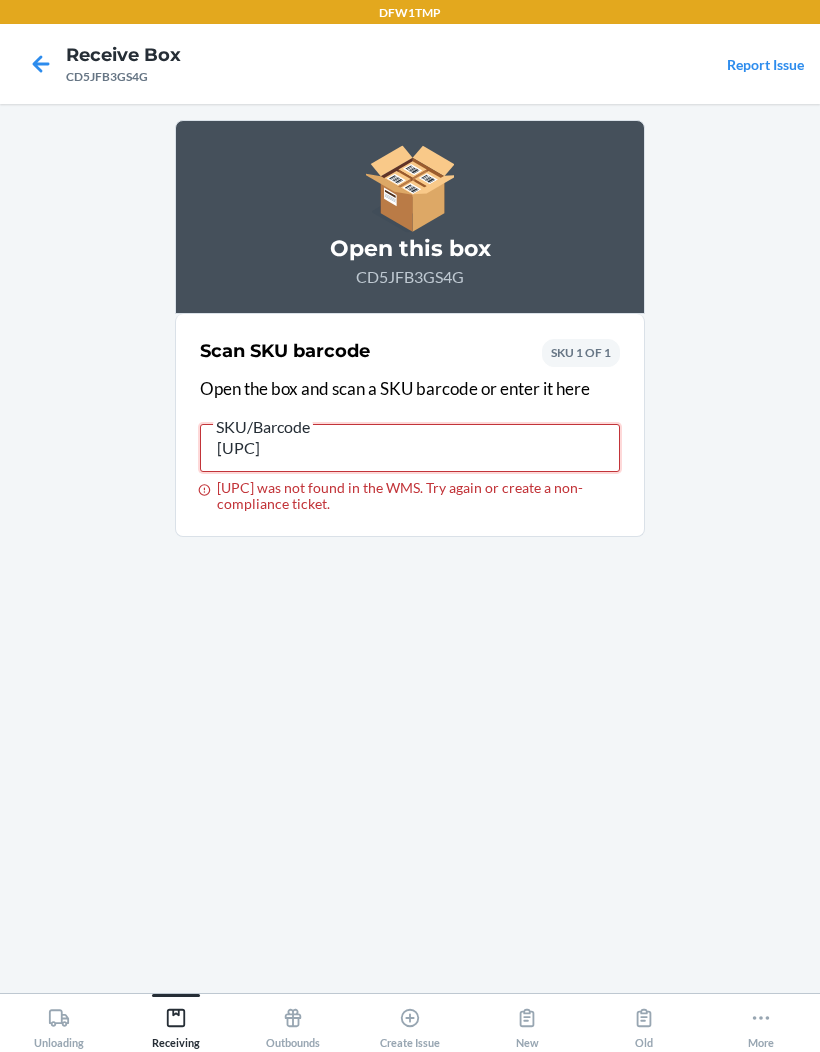 click on "614347728772" at bounding box center [410, 448] 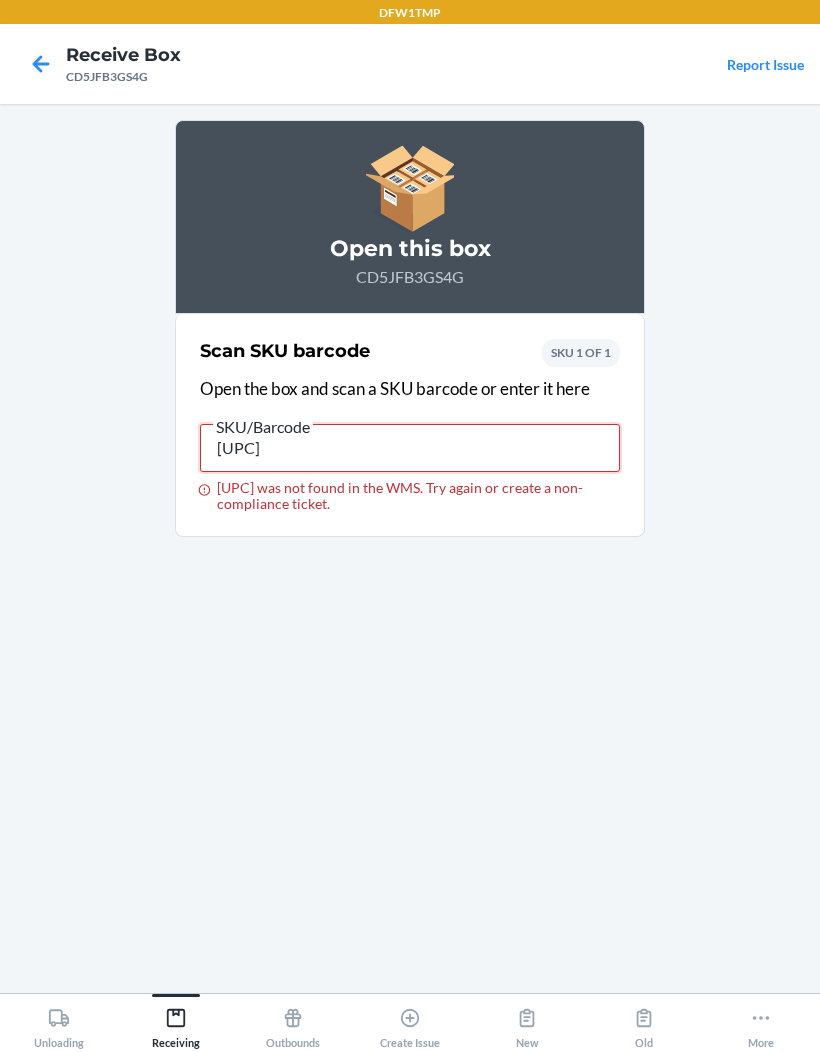 type on "614347728772" 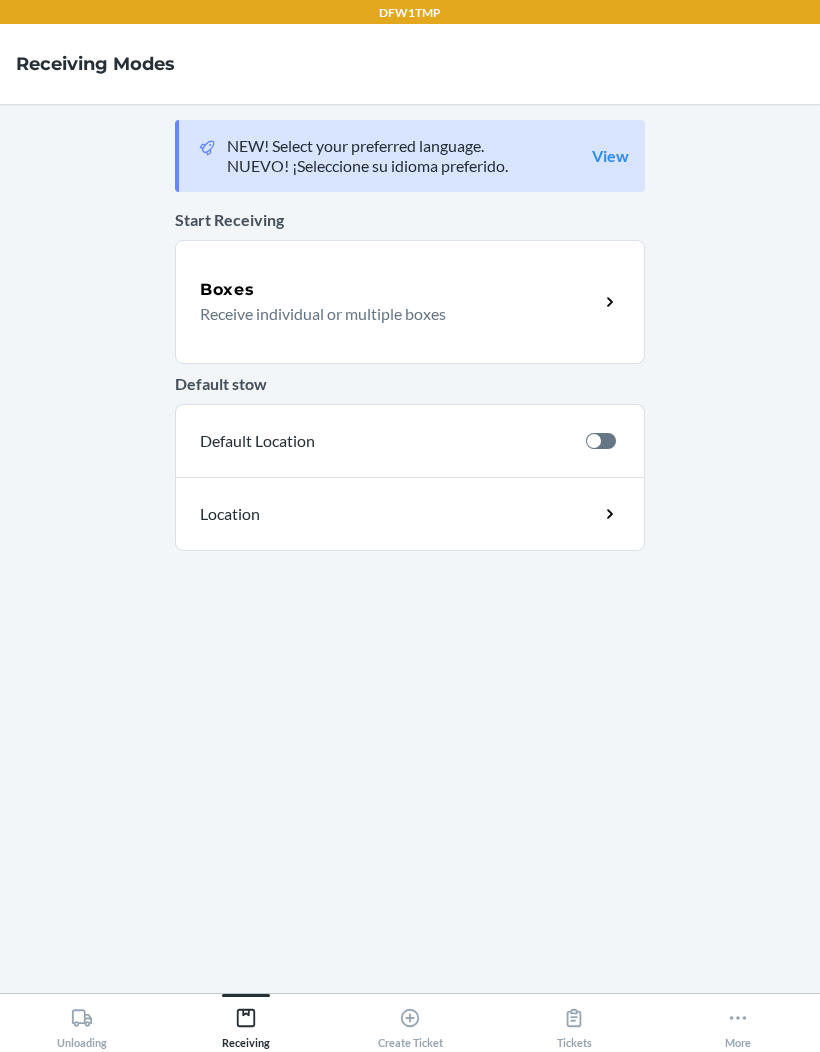 scroll, scrollTop: 0, scrollLeft: 0, axis: both 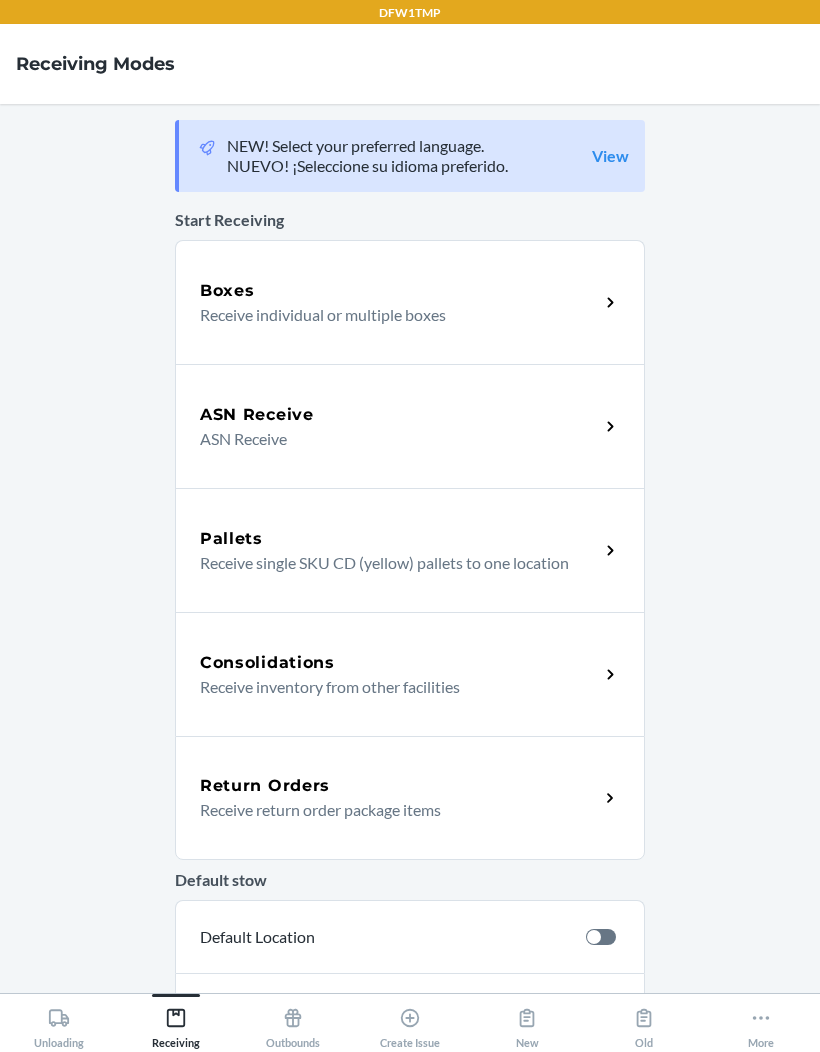 click on "Boxes" at bounding box center (399, 291) 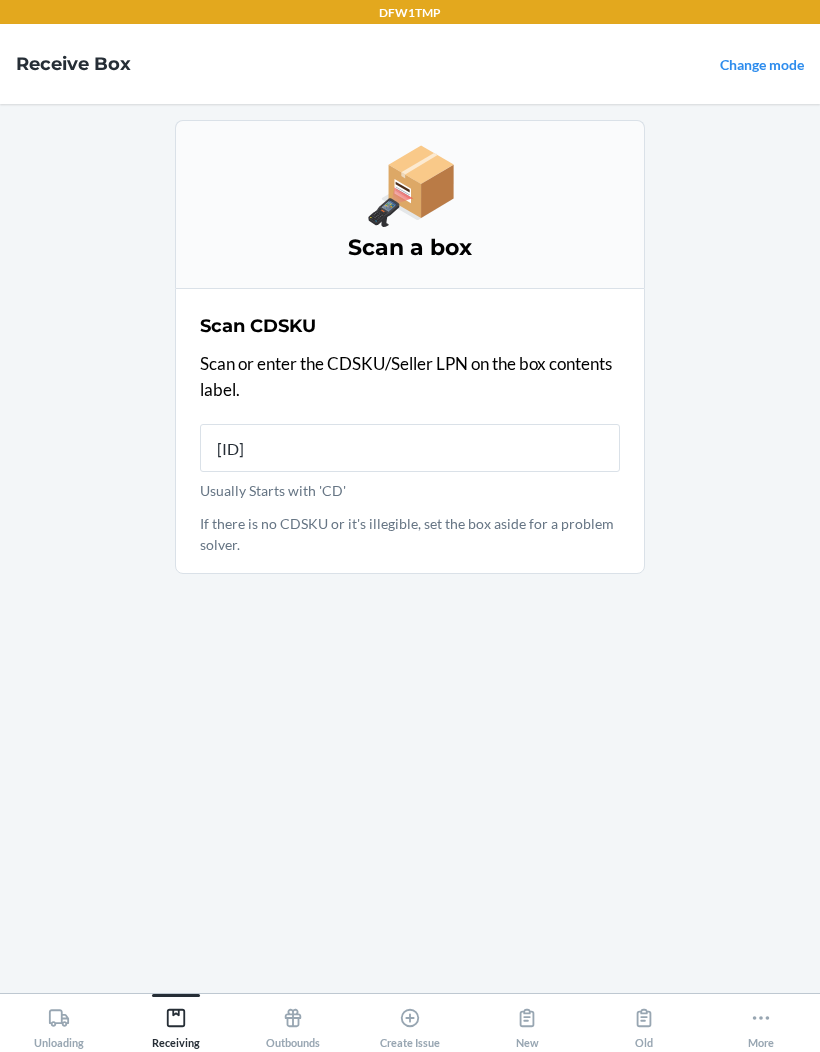 type on "CDJEA5TM8YJ" 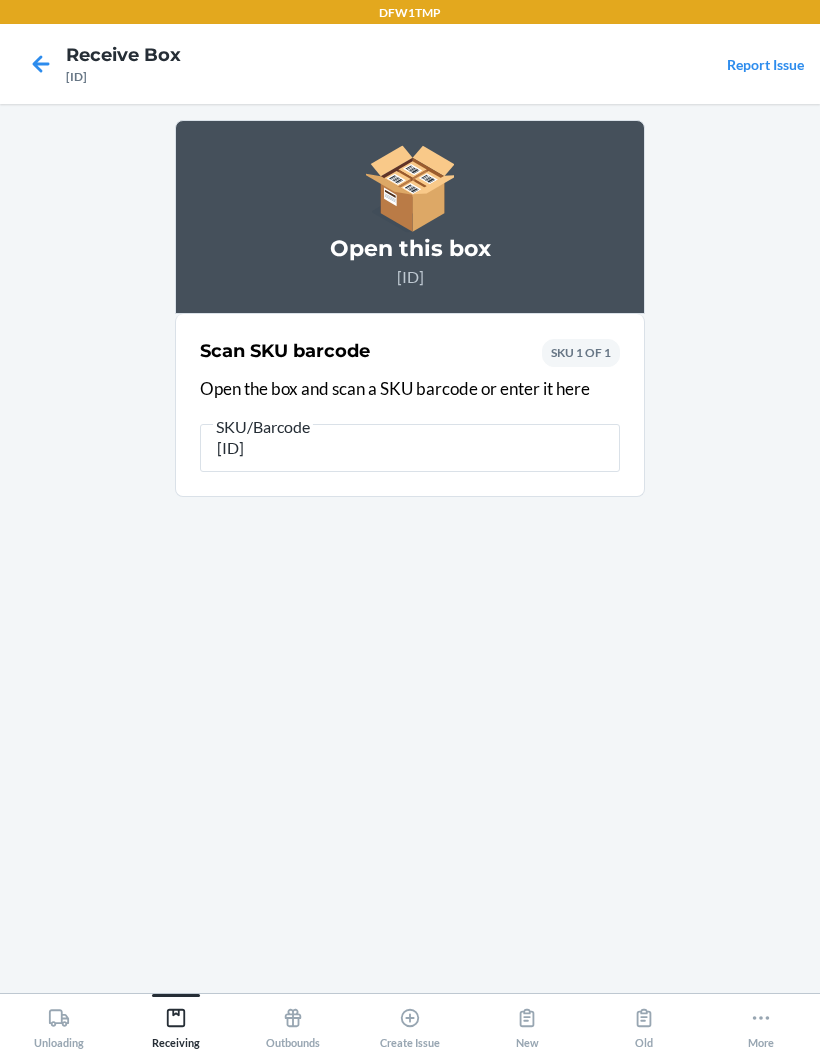 type on "81014282" 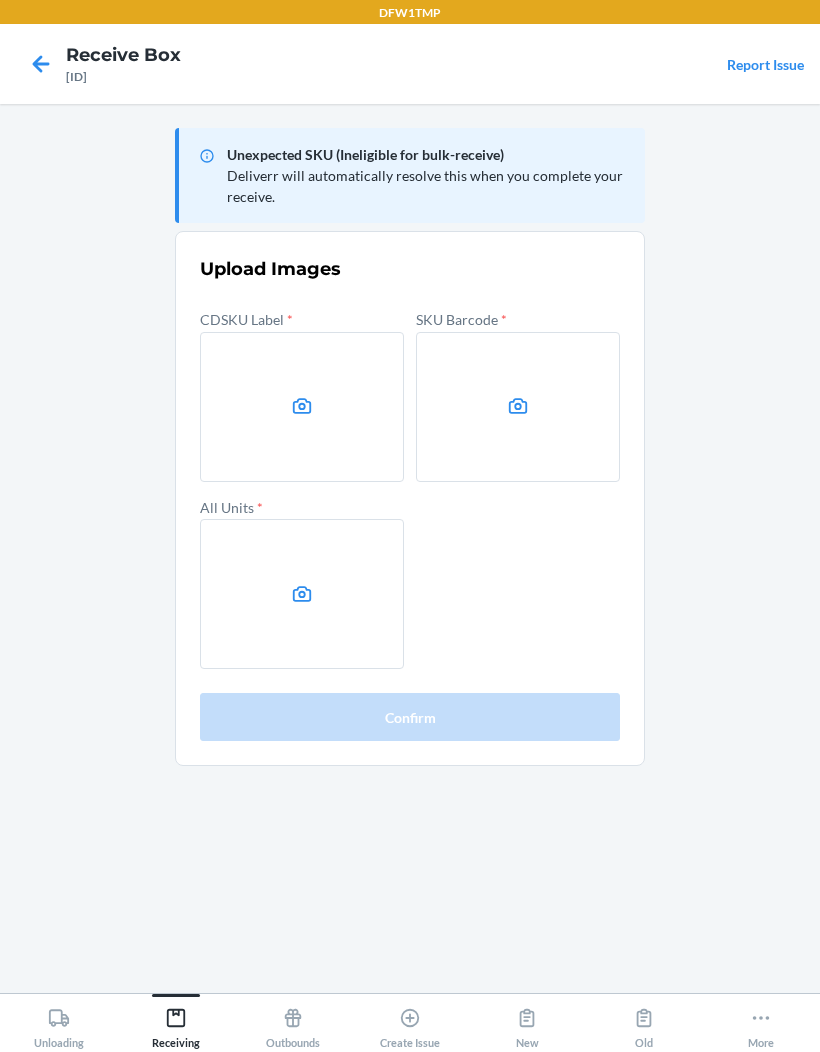 click at bounding box center [302, 407] 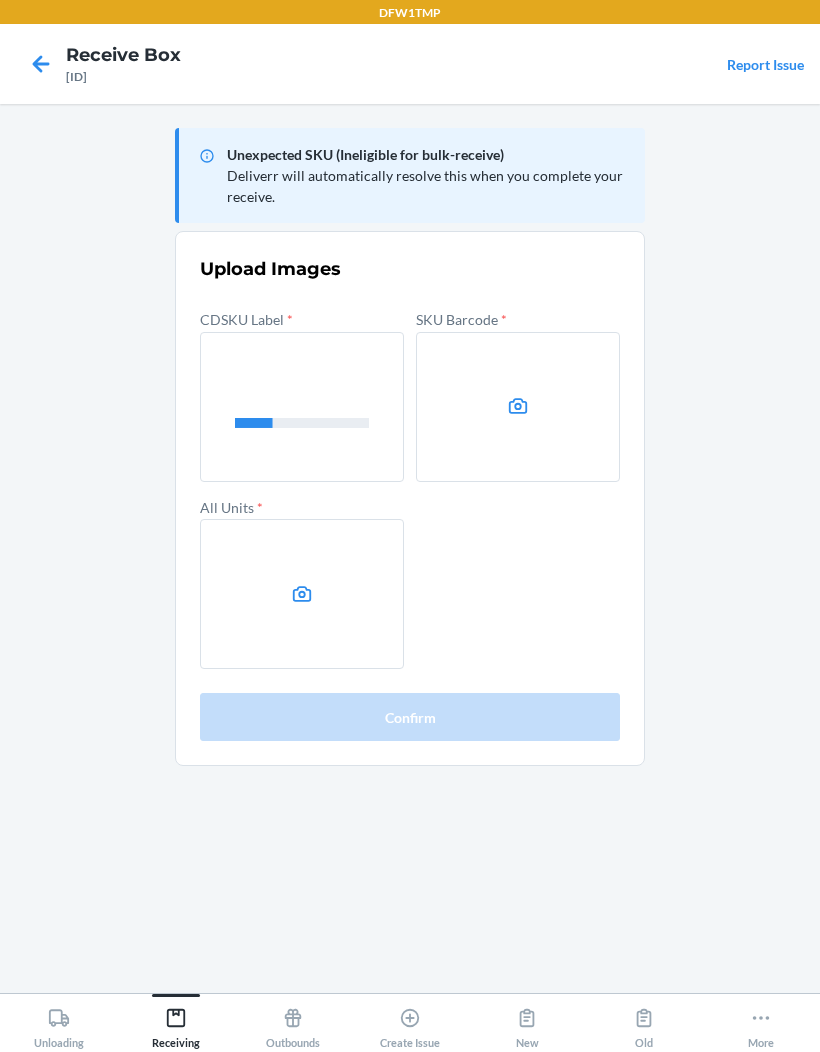 click at bounding box center [518, 407] 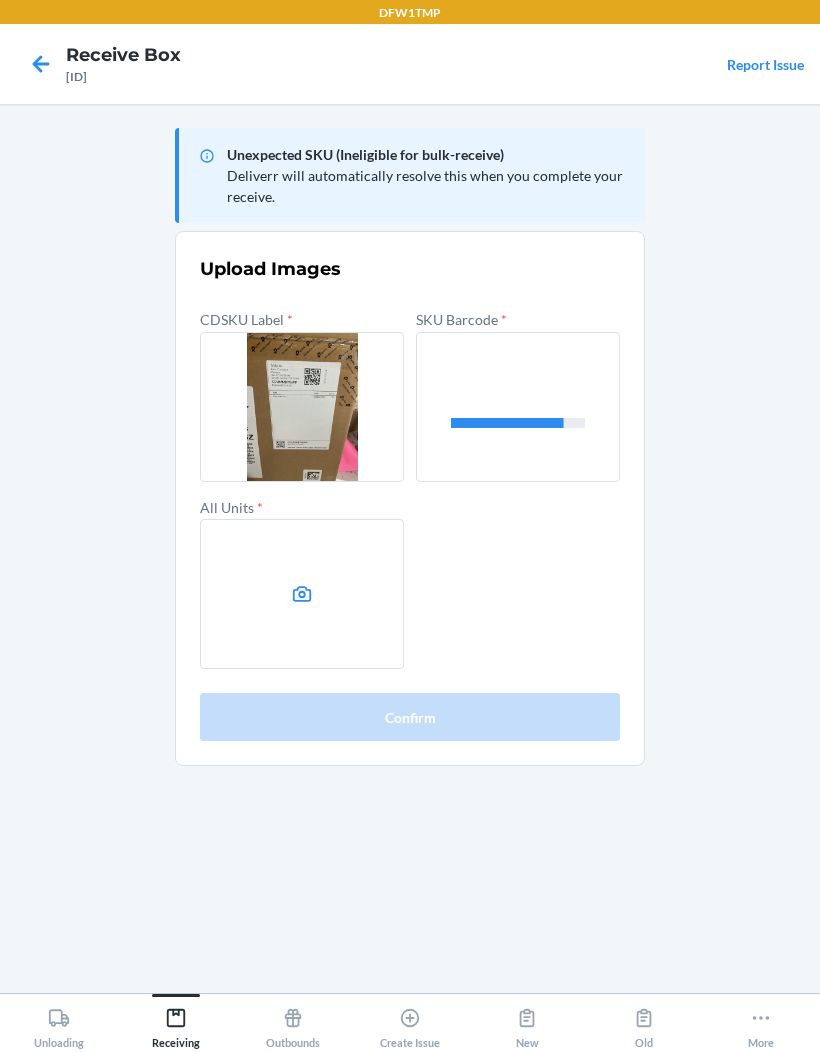 click at bounding box center (302, 594) 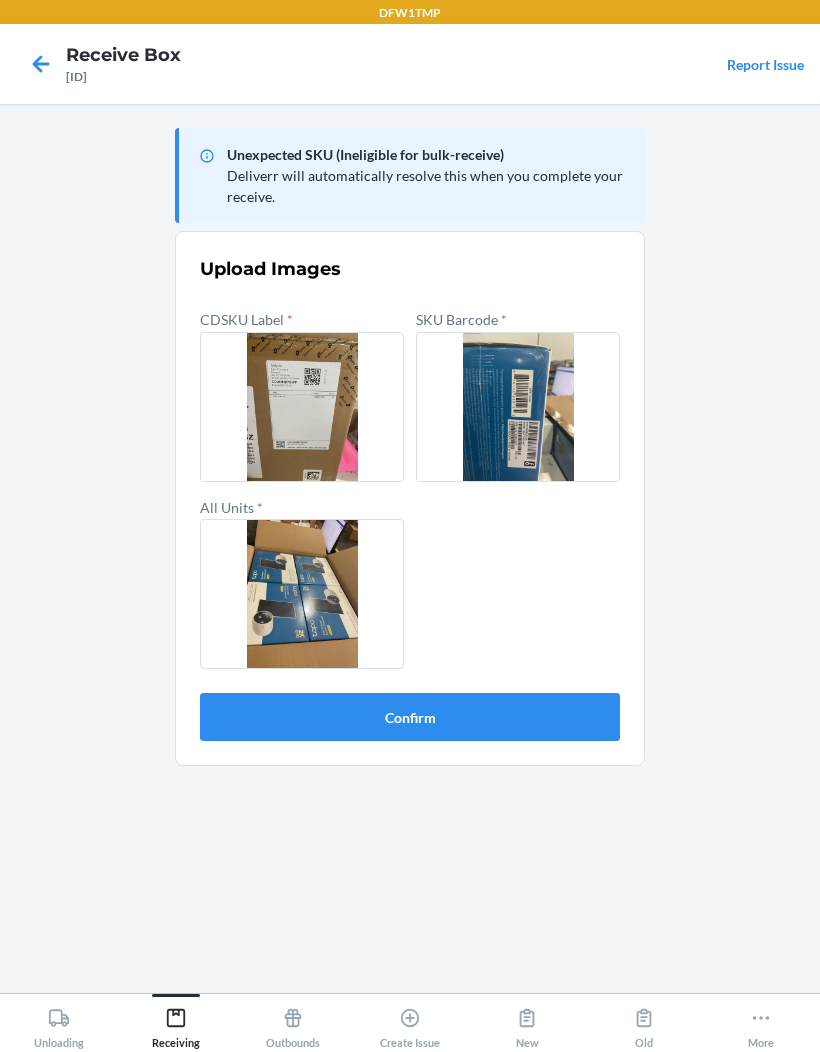 click on "Confirm" at bounding box center (410, 717) 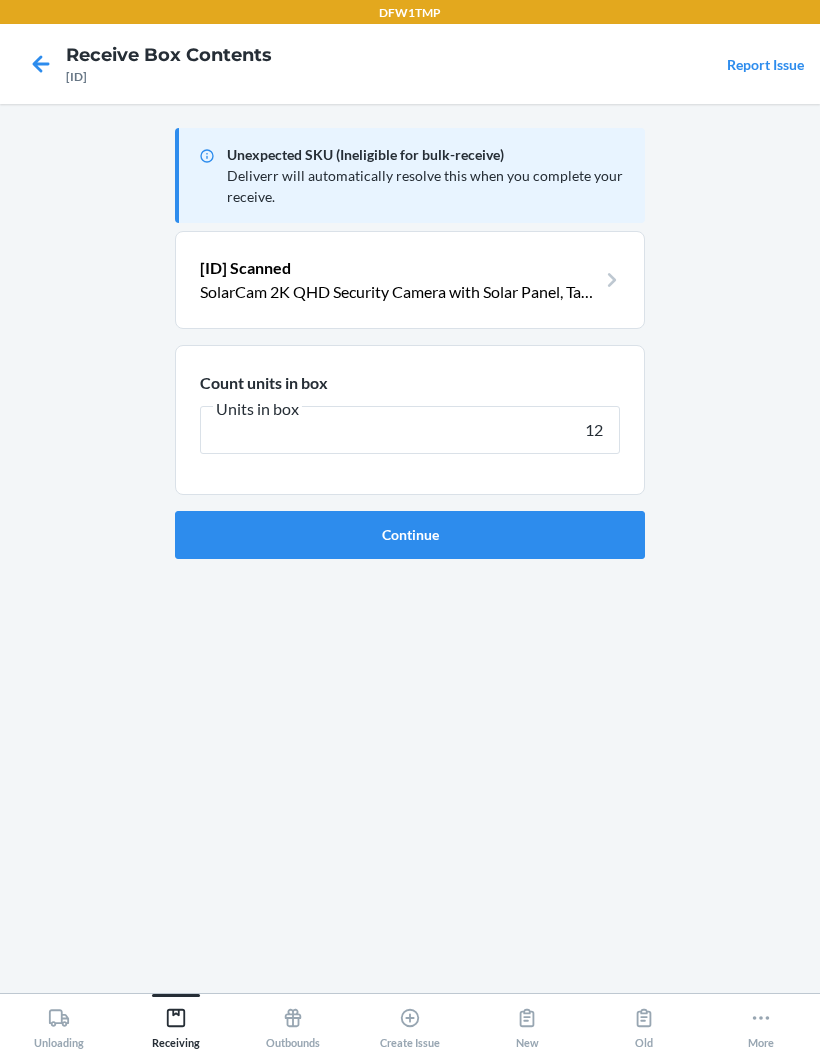 type on "12" 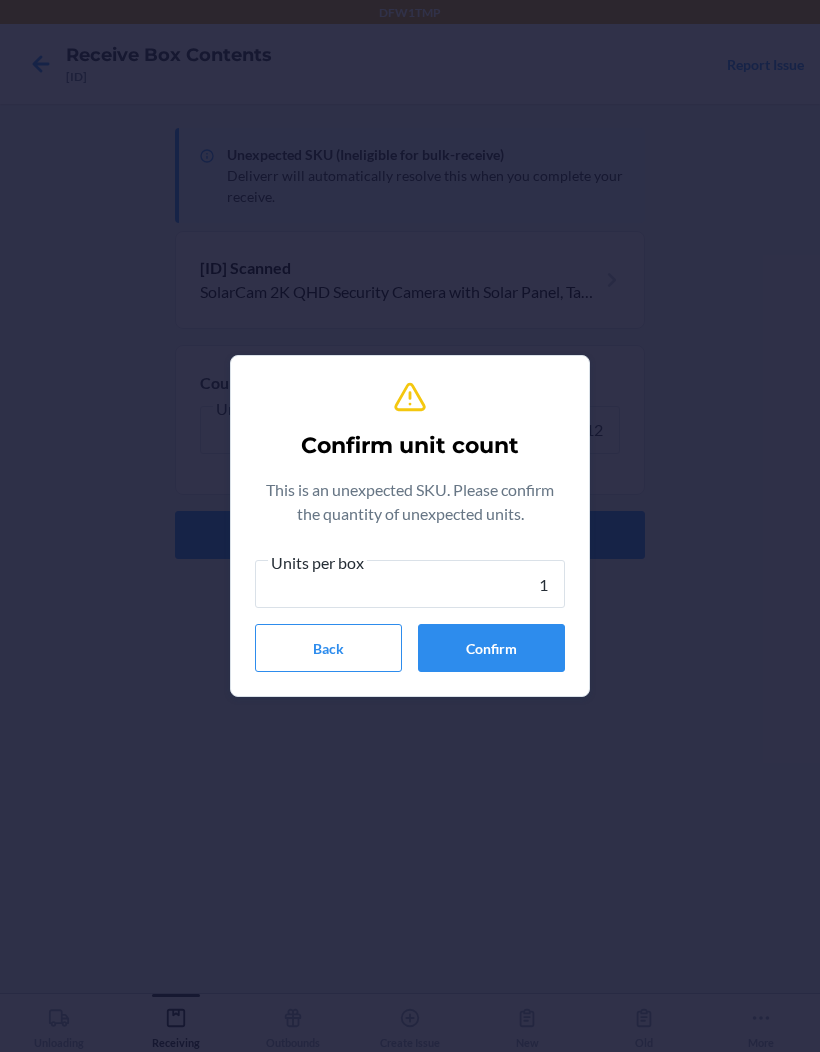 type on "12" 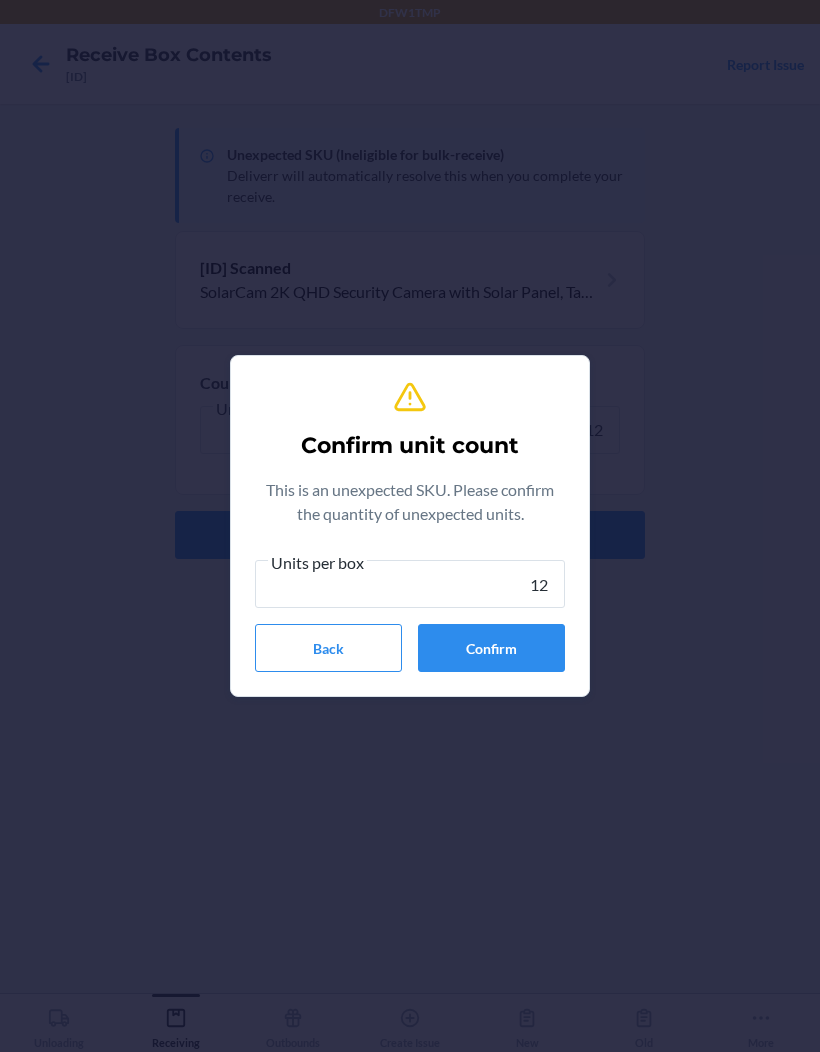 click on "Confirm" at bounding box center (491, 648) 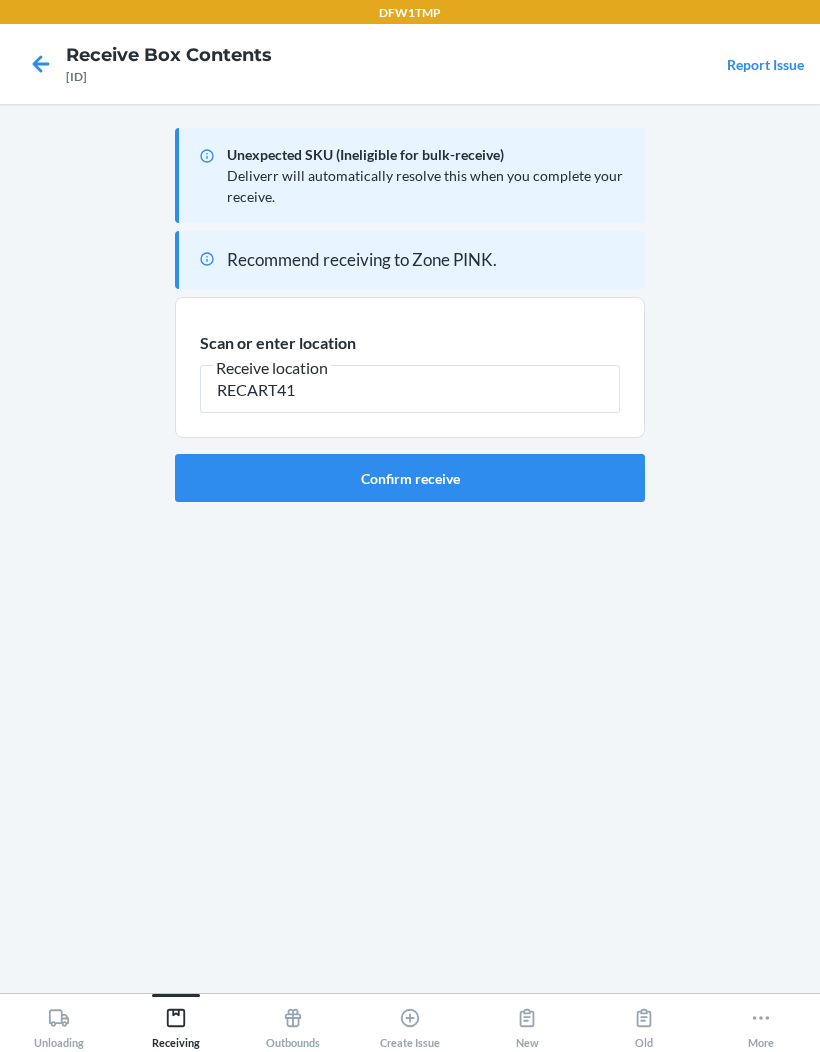 type on "RECART41" 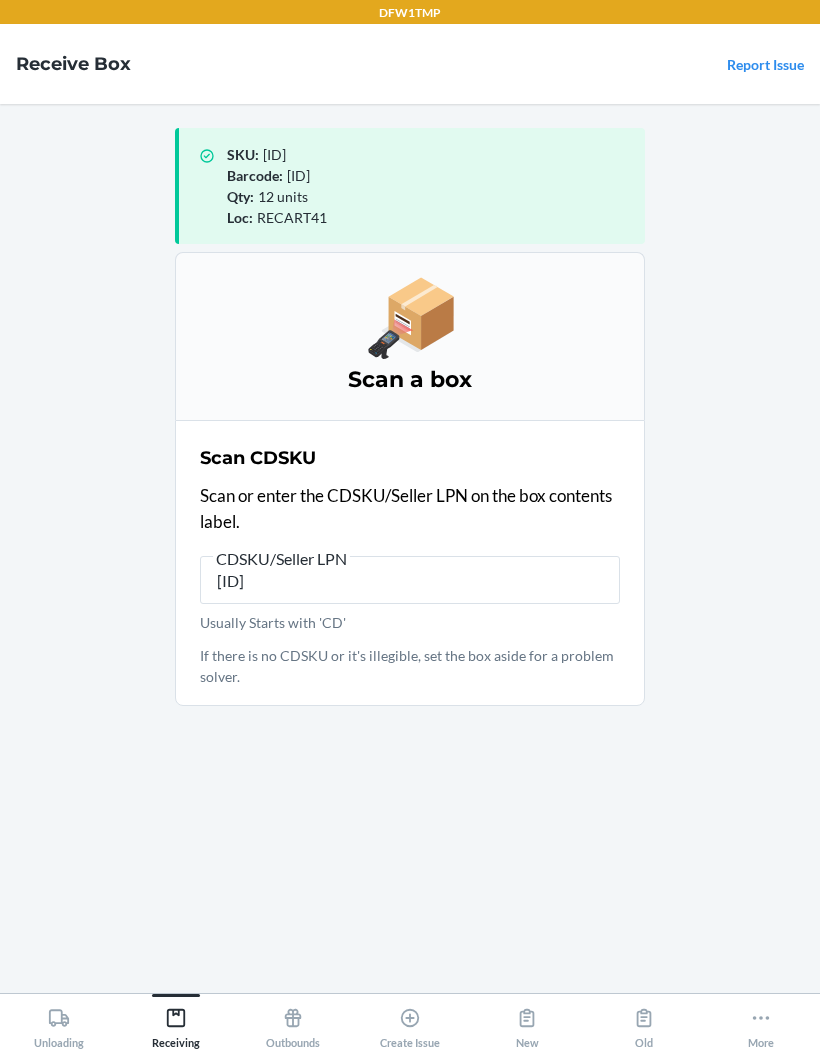 type on "8101428" 